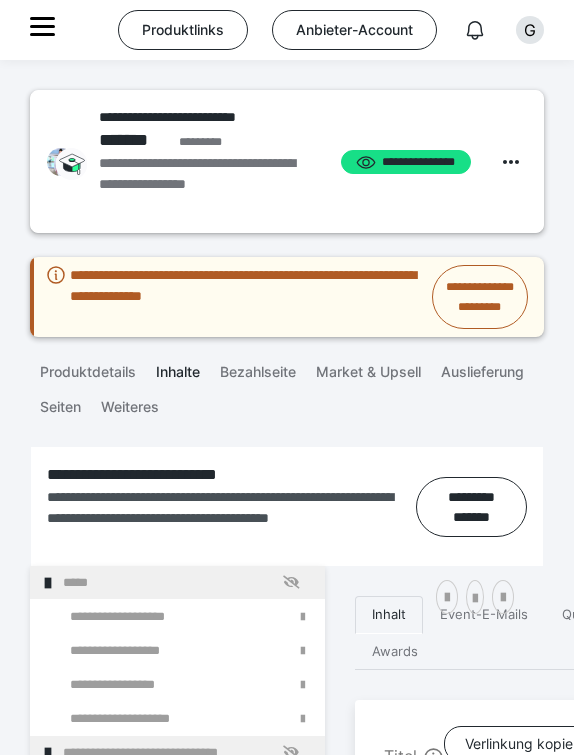 scroll, scrollTop: 375, scrollLeft: 0, axis: vertical 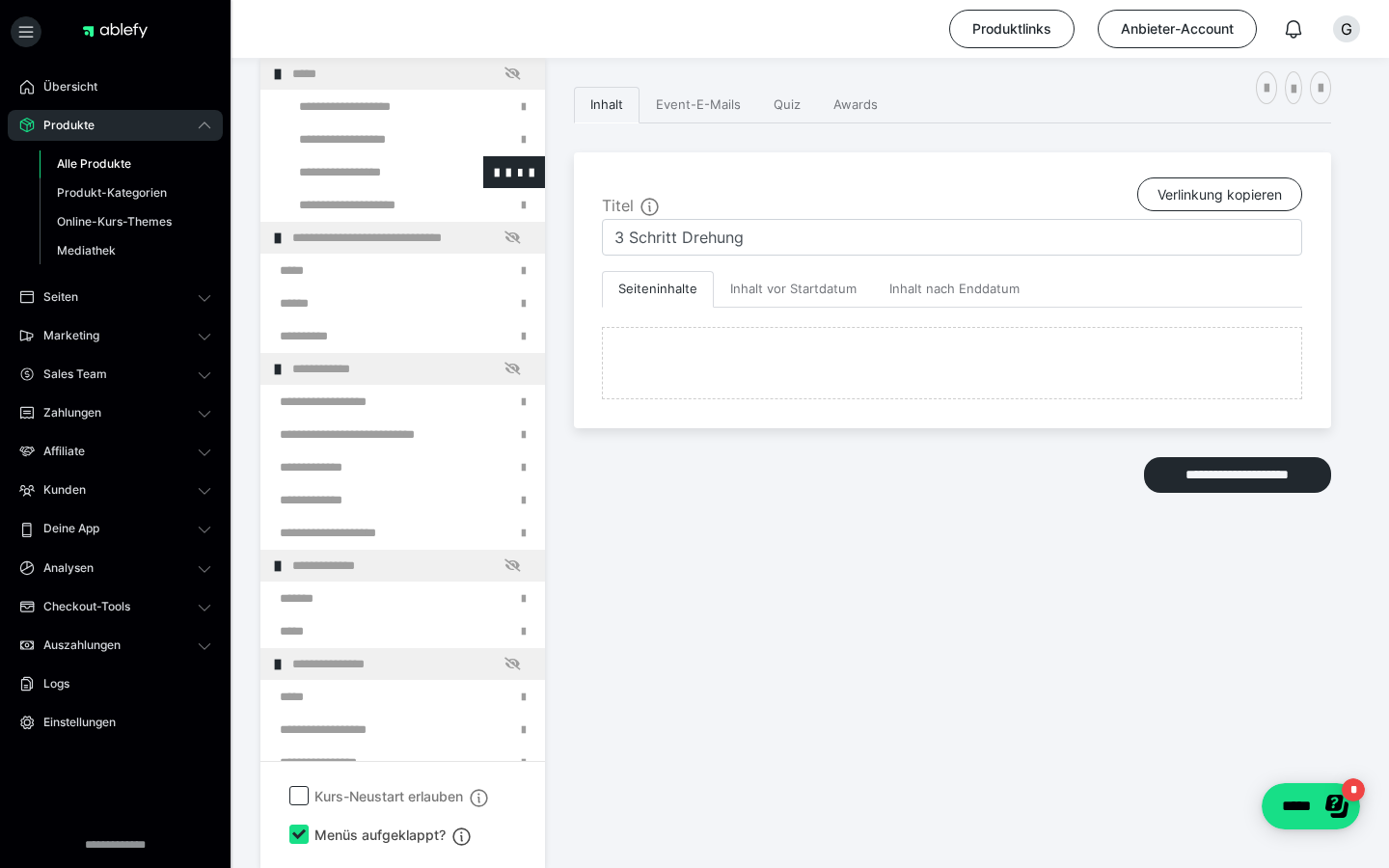 click at bounding box center [362, 172] 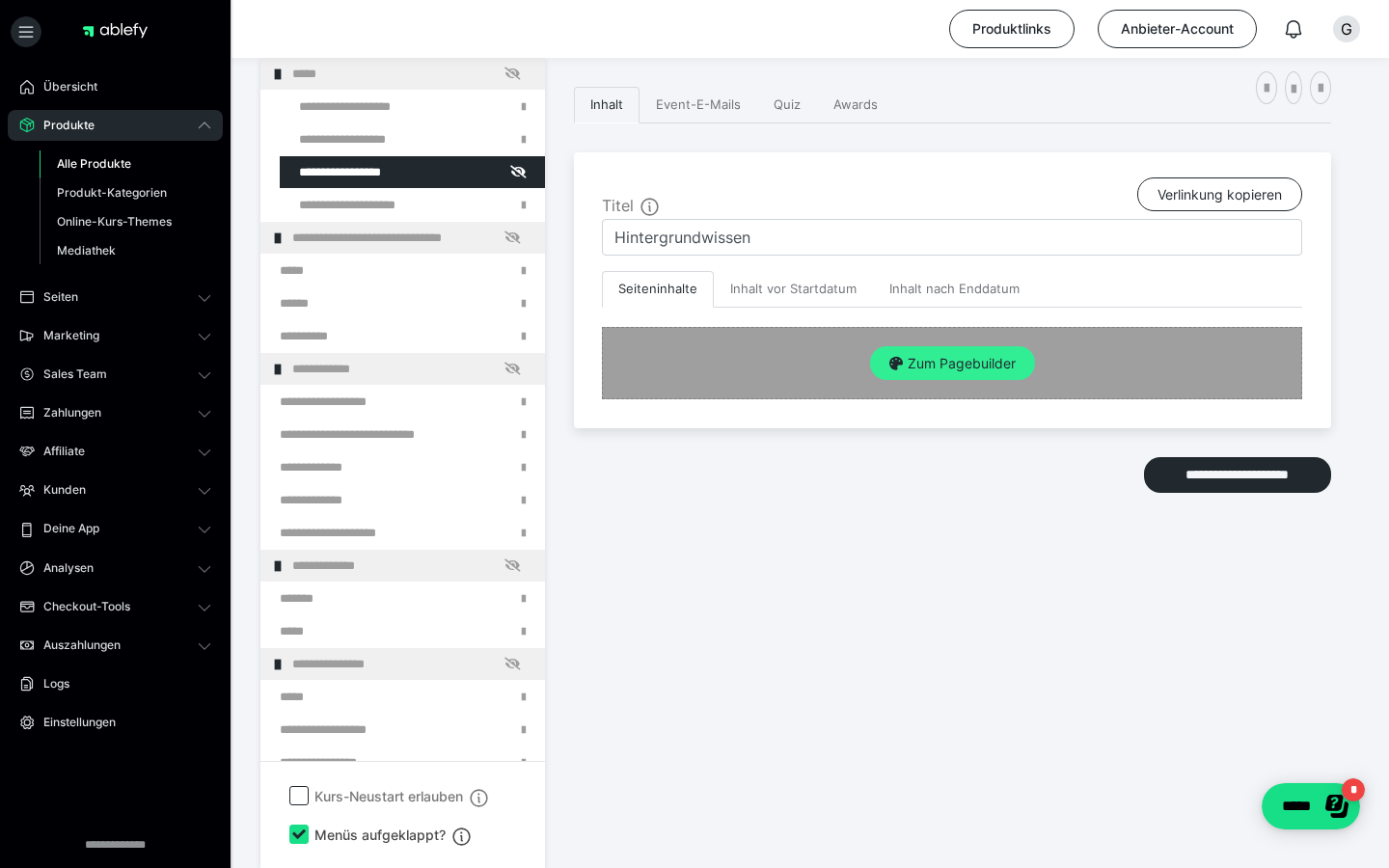 click on "Zum Pagebuilder" at bounding box center (952, 364) 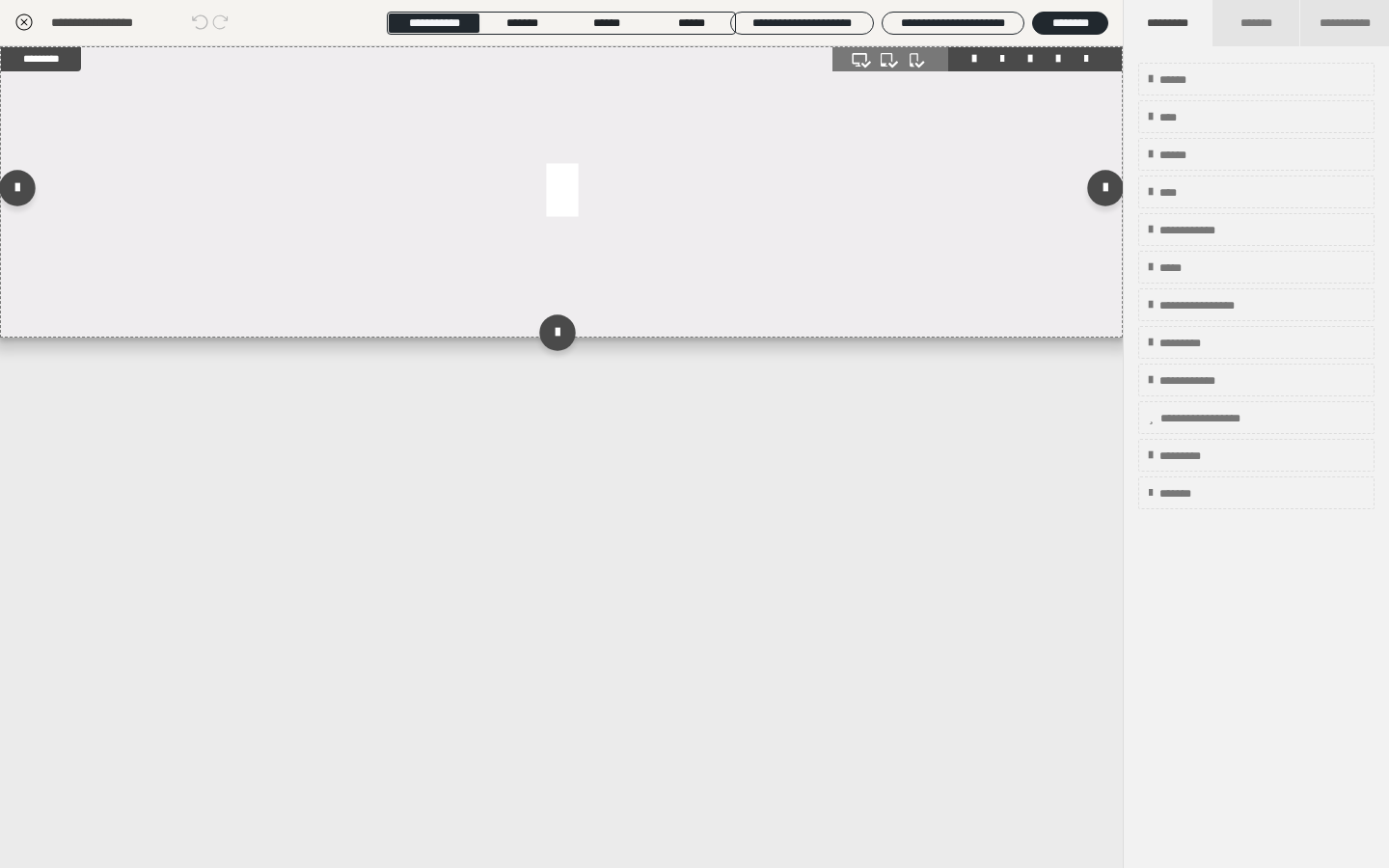 click at bounding box center [561, 192] 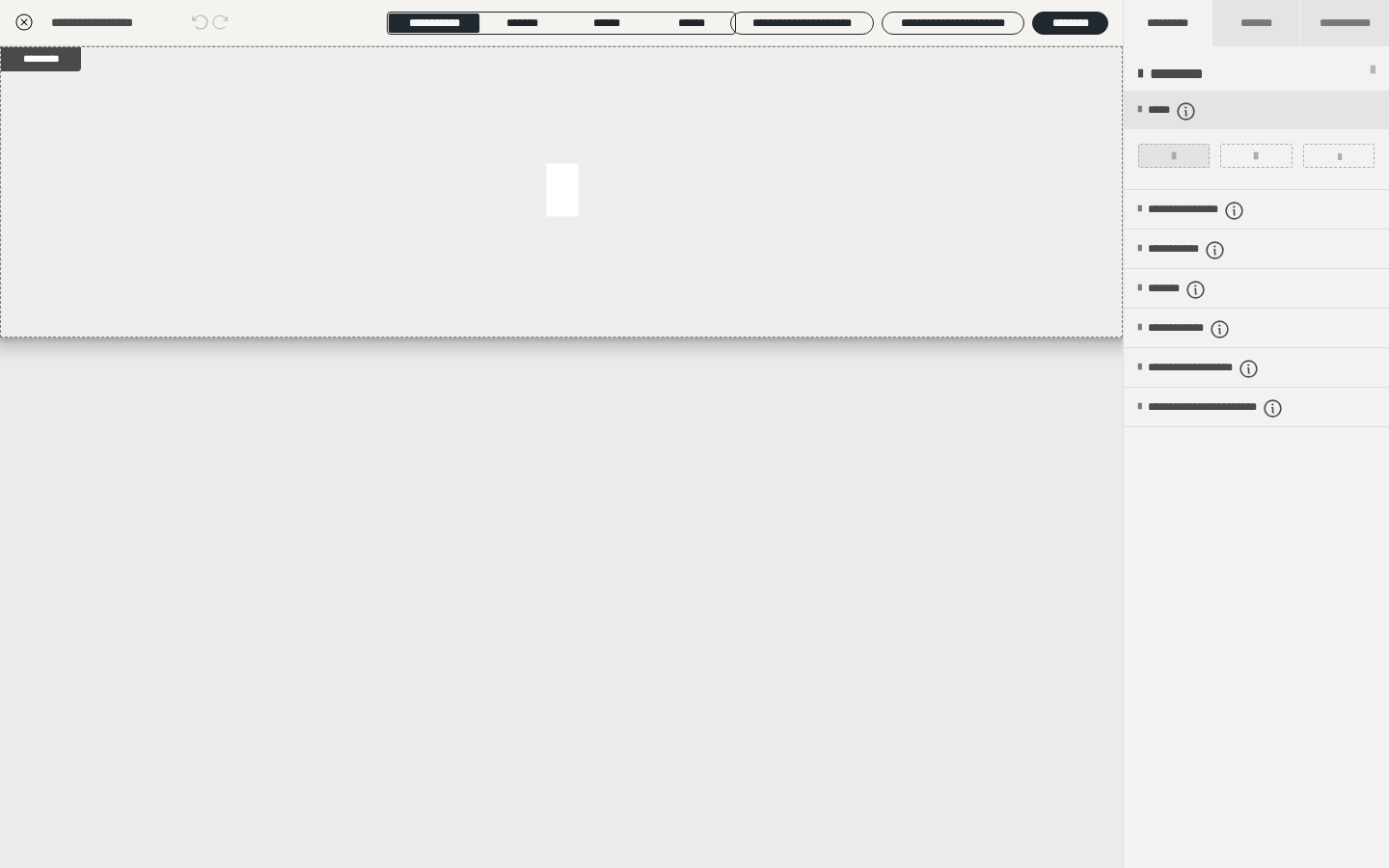 click at bounding box center [1174, 156] 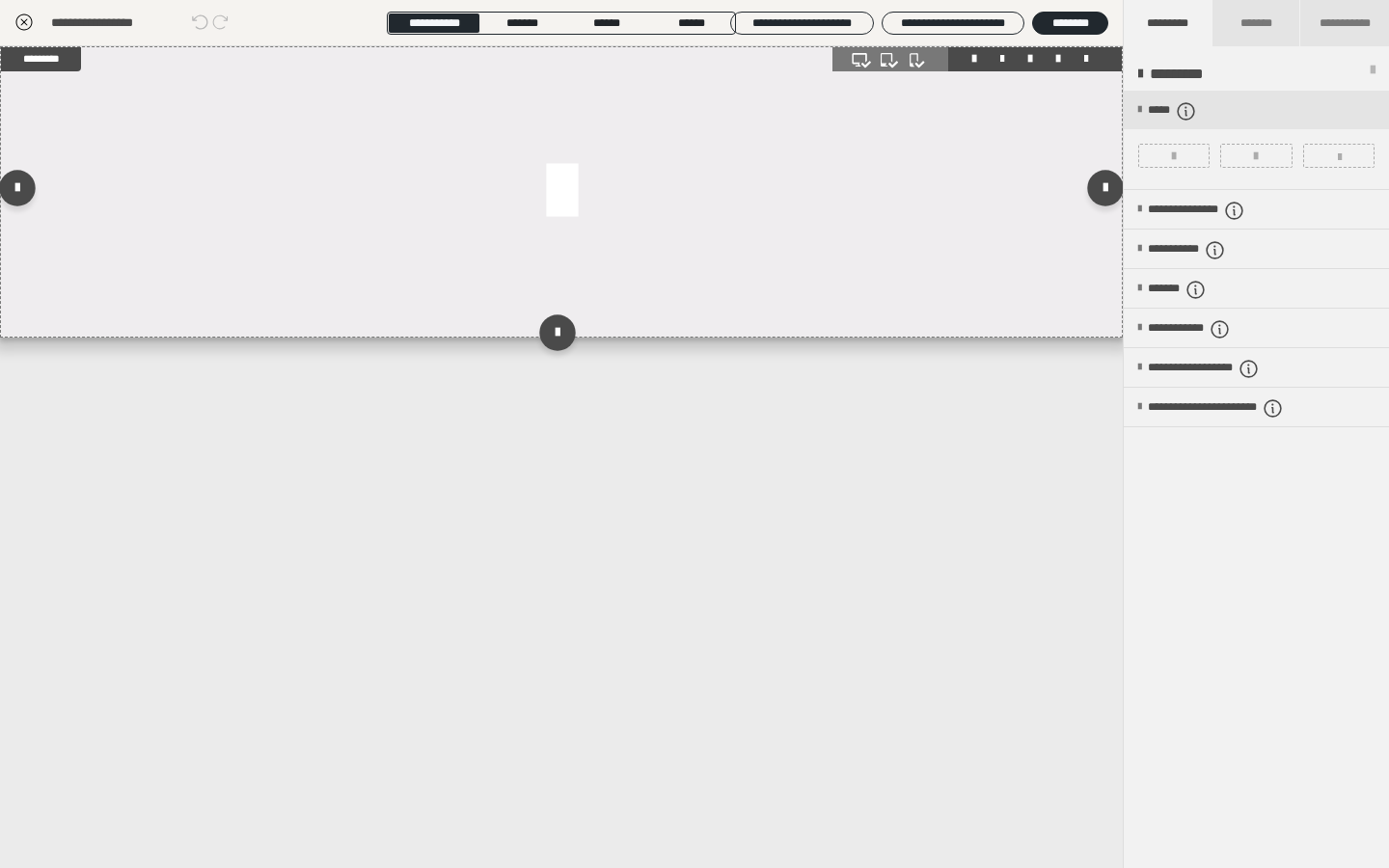 click at bounding box center (561, 192) 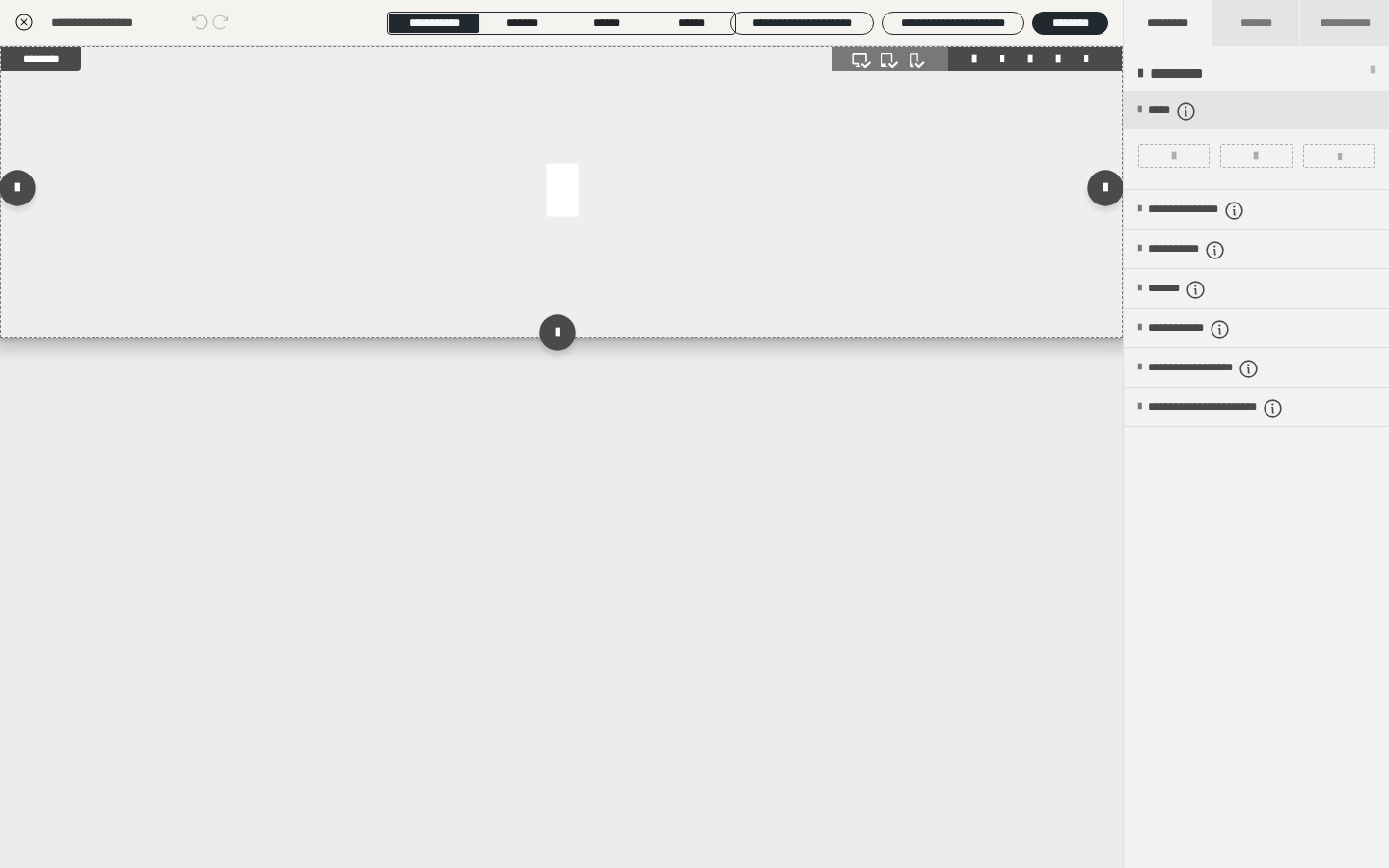 click at bounding box center (1086, 59) 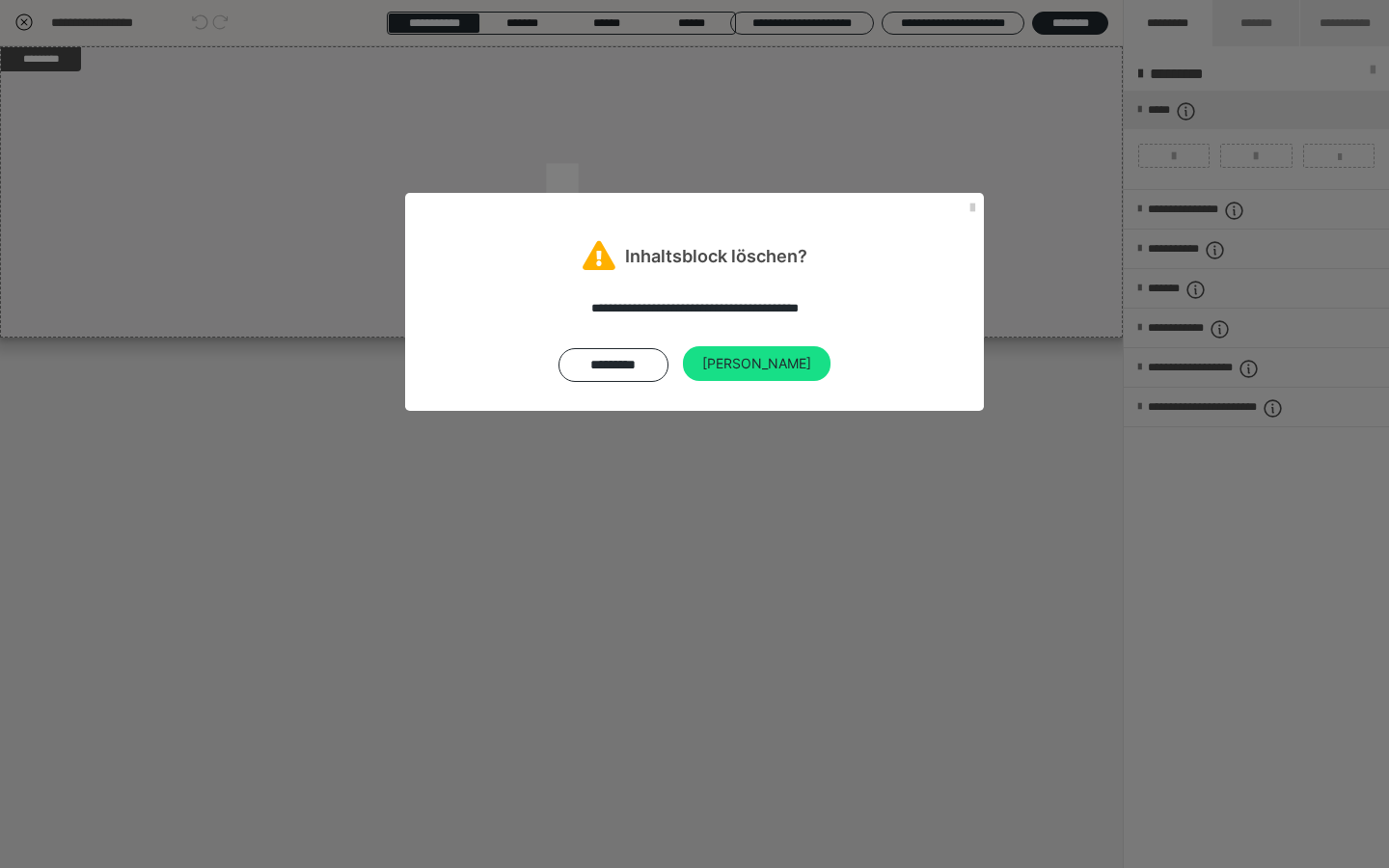 click on "**********" at bounding box center [694, 340] 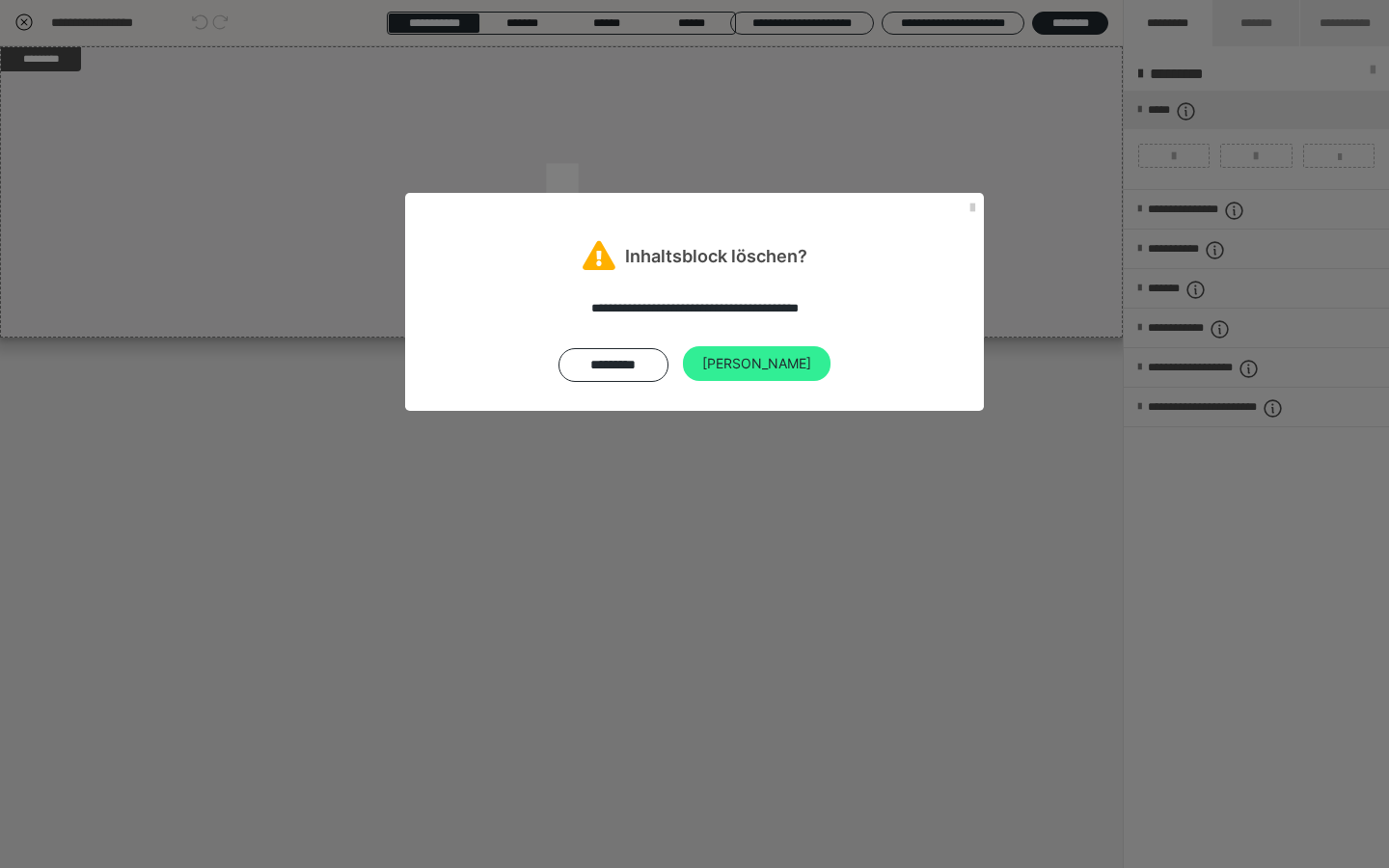 click on "[PERSON_NAME]" at bounding box center (756, 364) 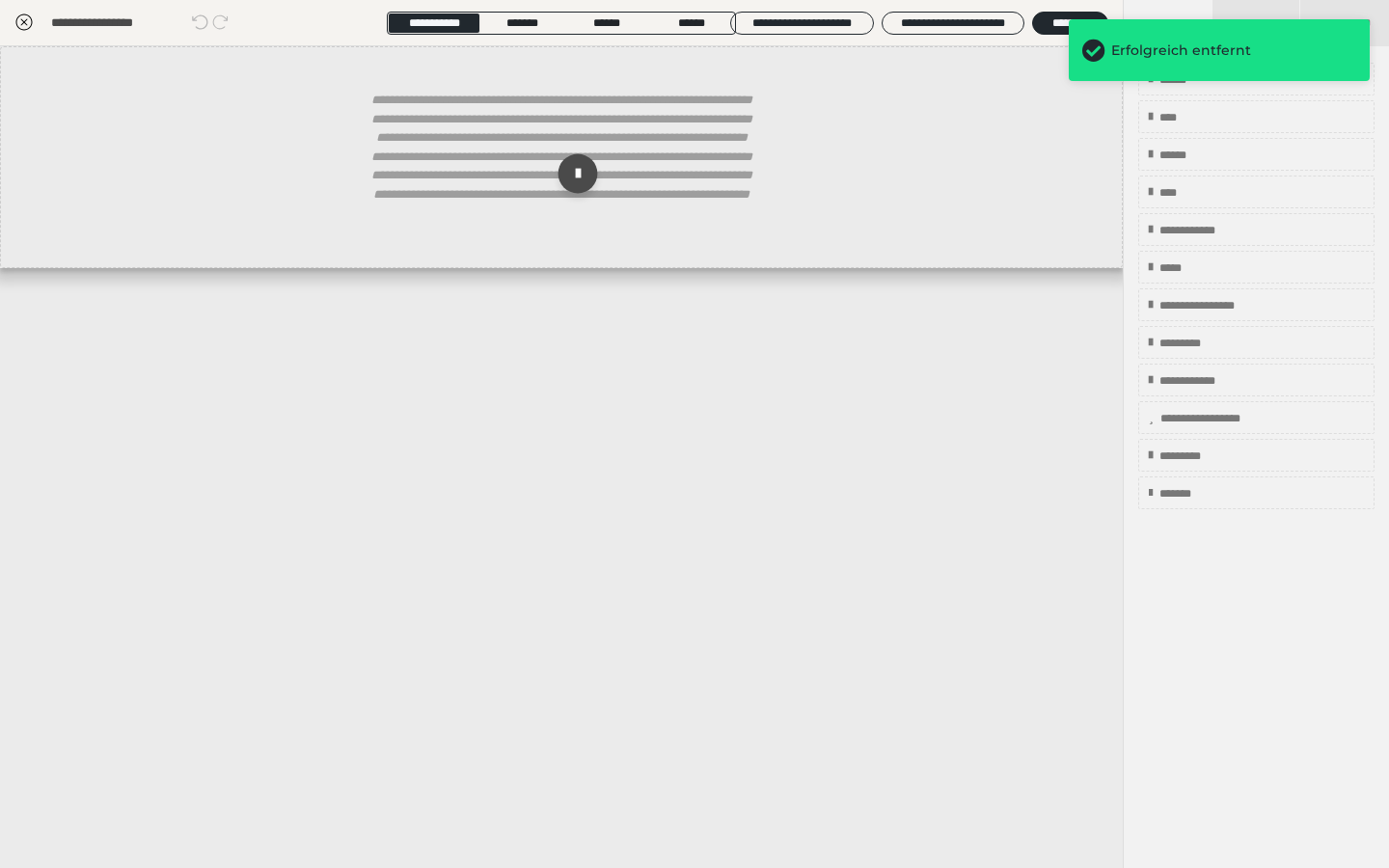 click at bounding box center [578, 174] 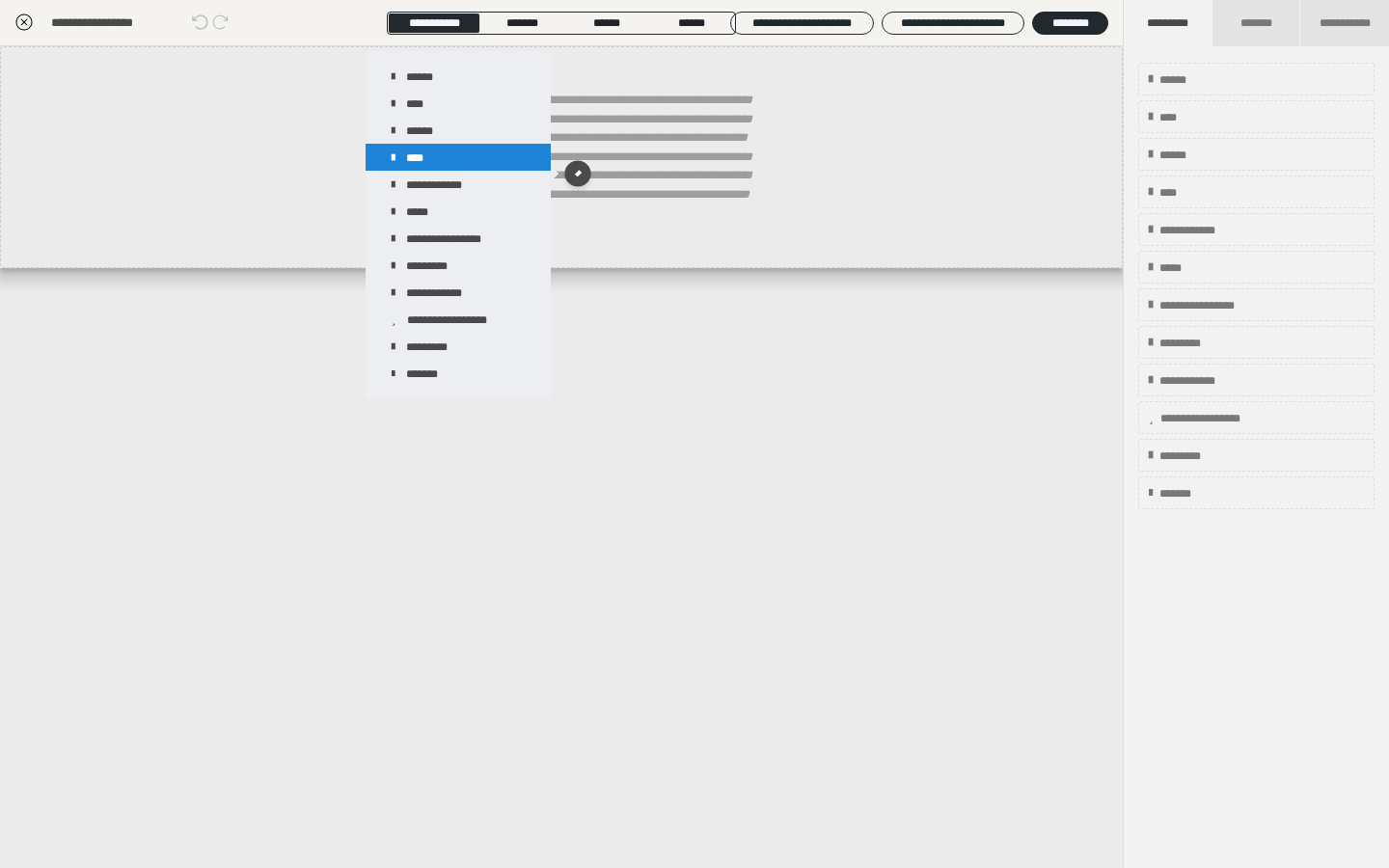 click on "****" at bounding box center [458, 157] 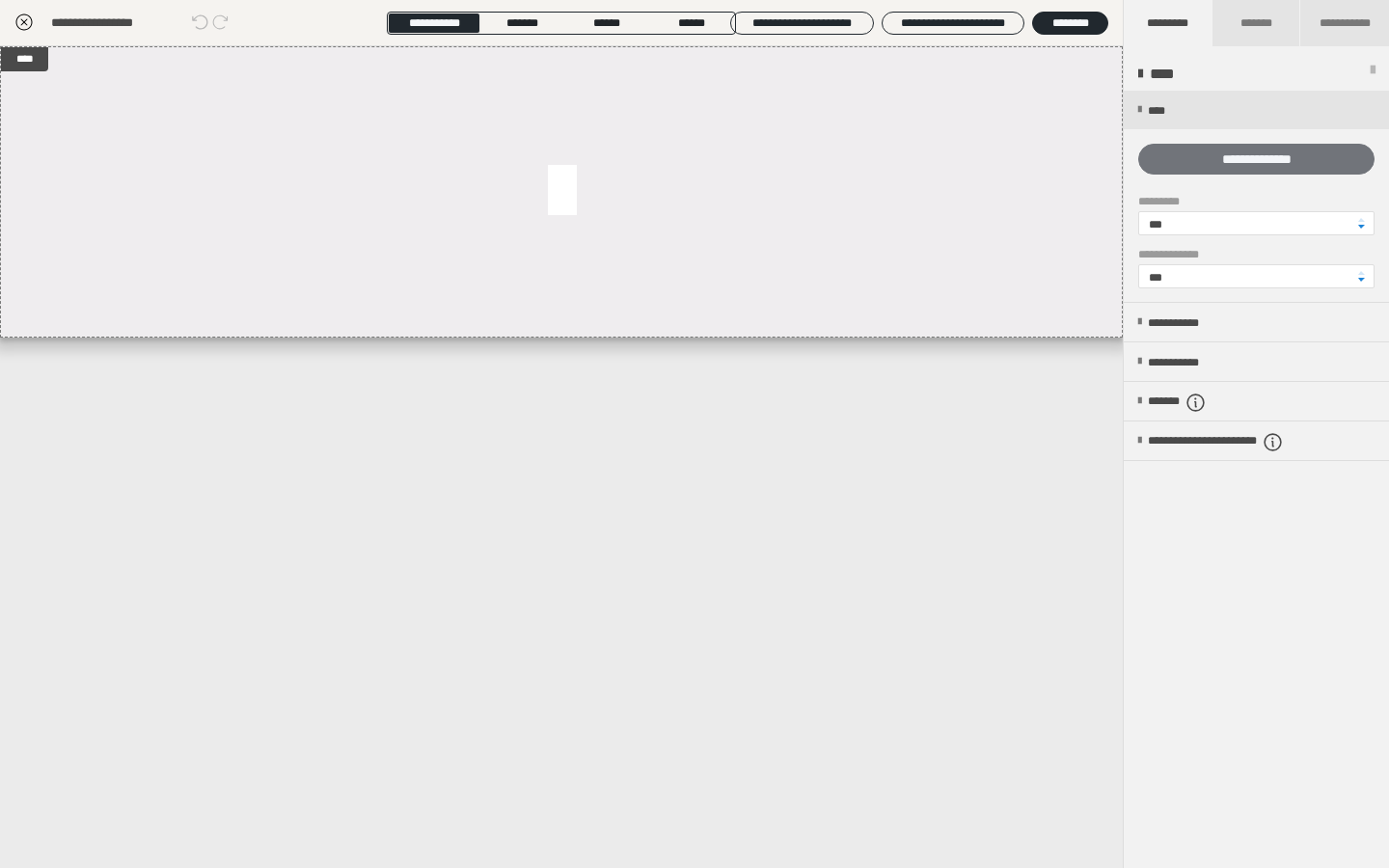 click on "**********" at bounding box center [1256, 159] 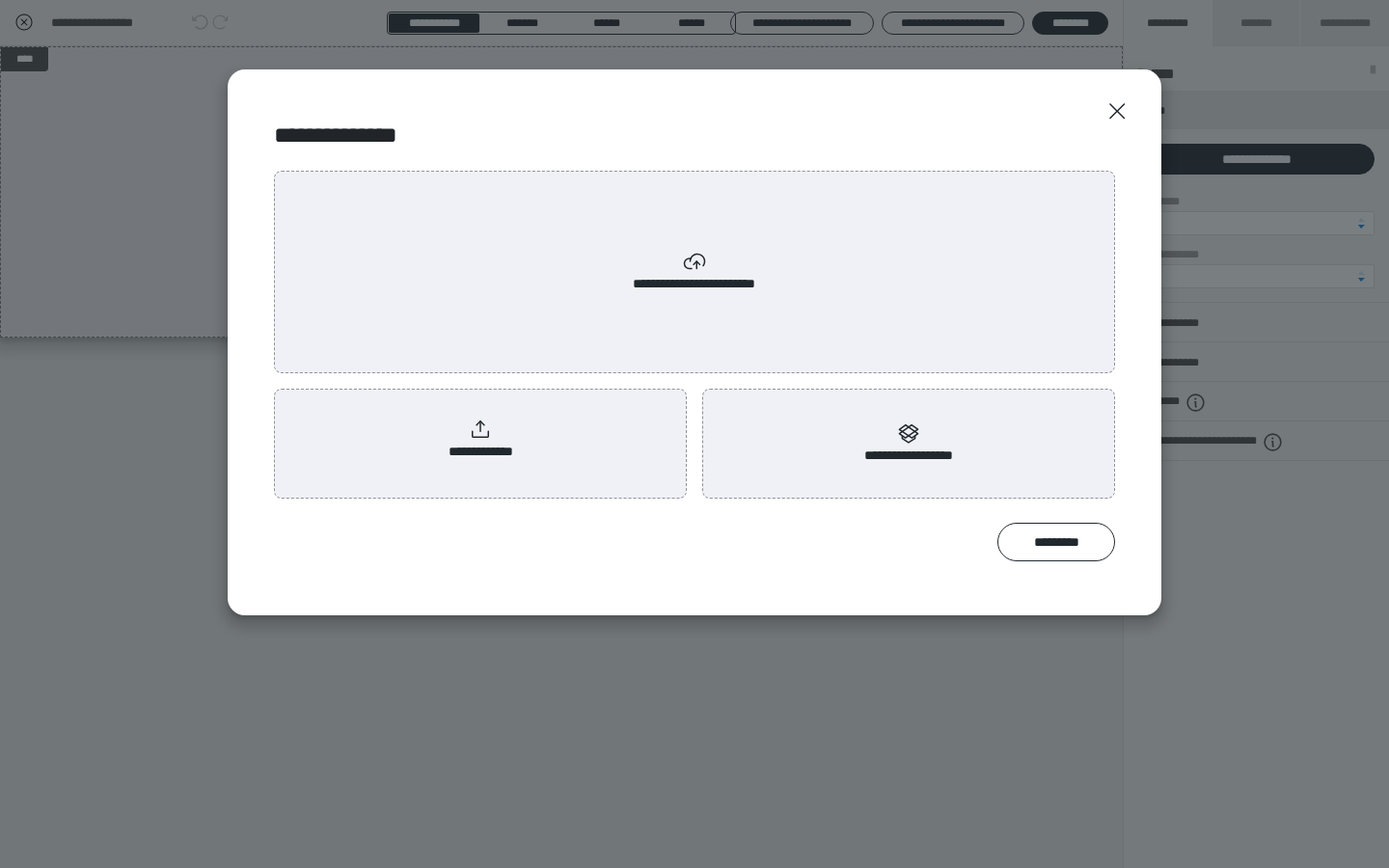 click on "**********" at bounding box center [480, 440] 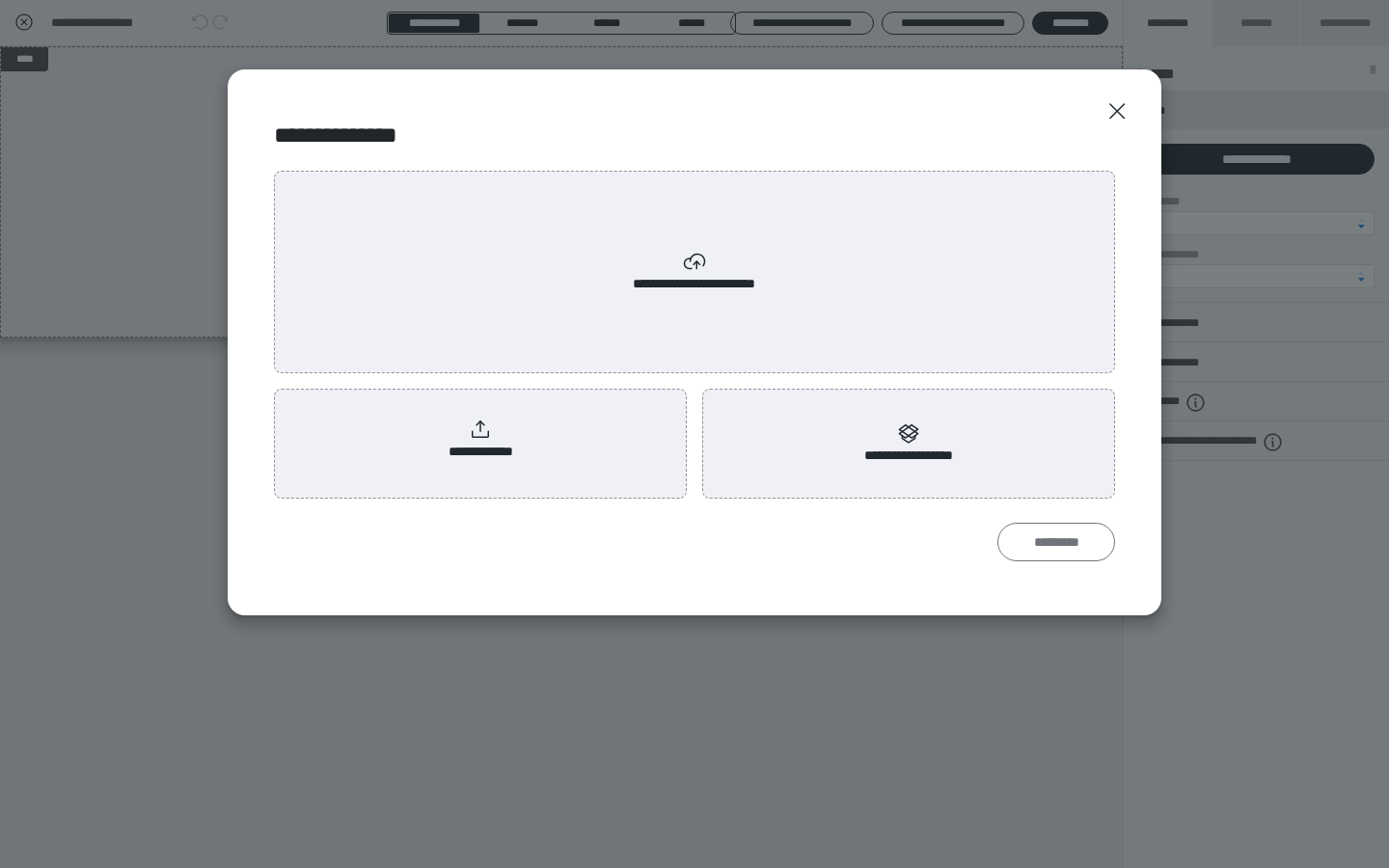 click on "*********" at bounding box center [1056, 542] 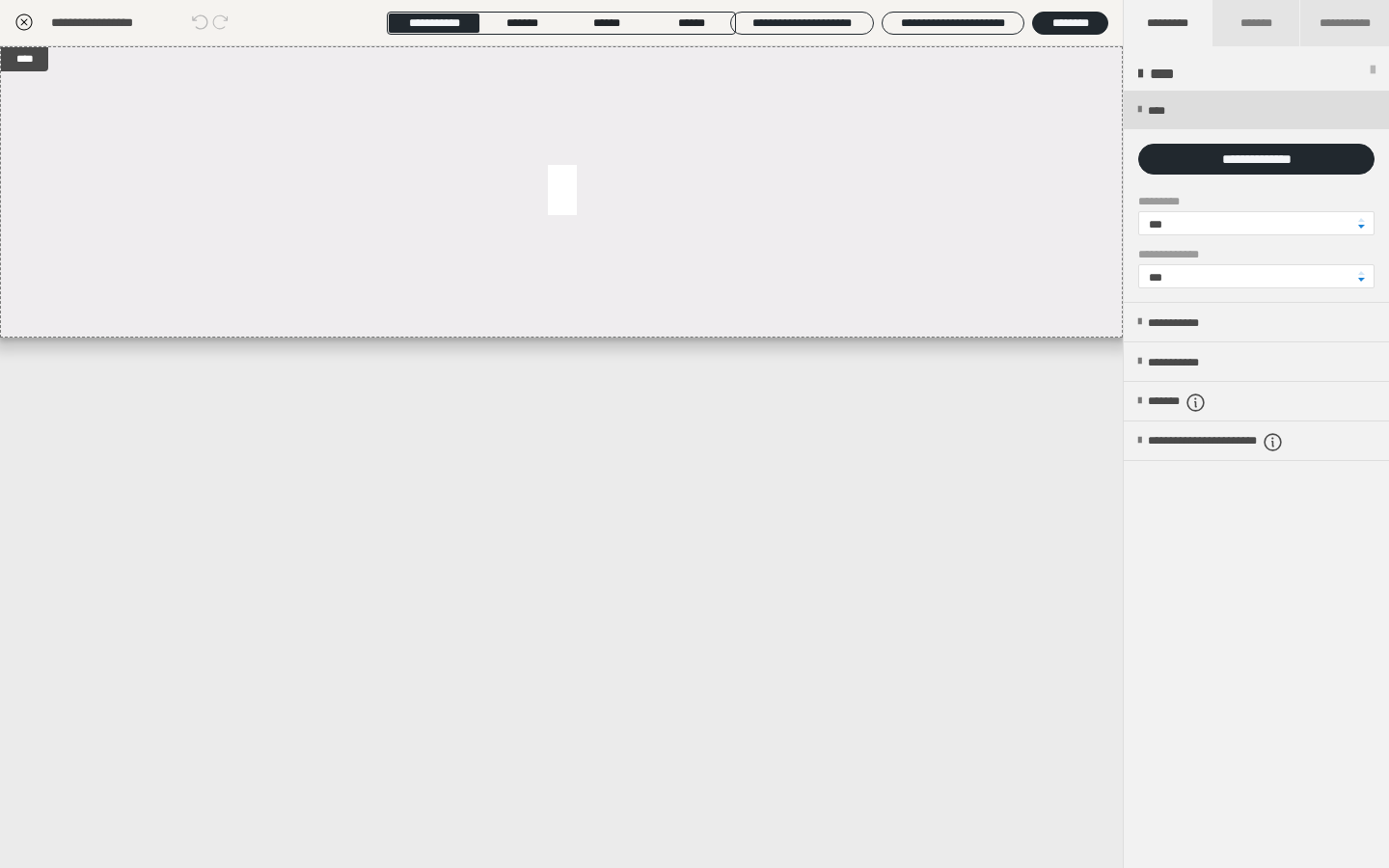 click on "****" at bounding box center (1162, 111) 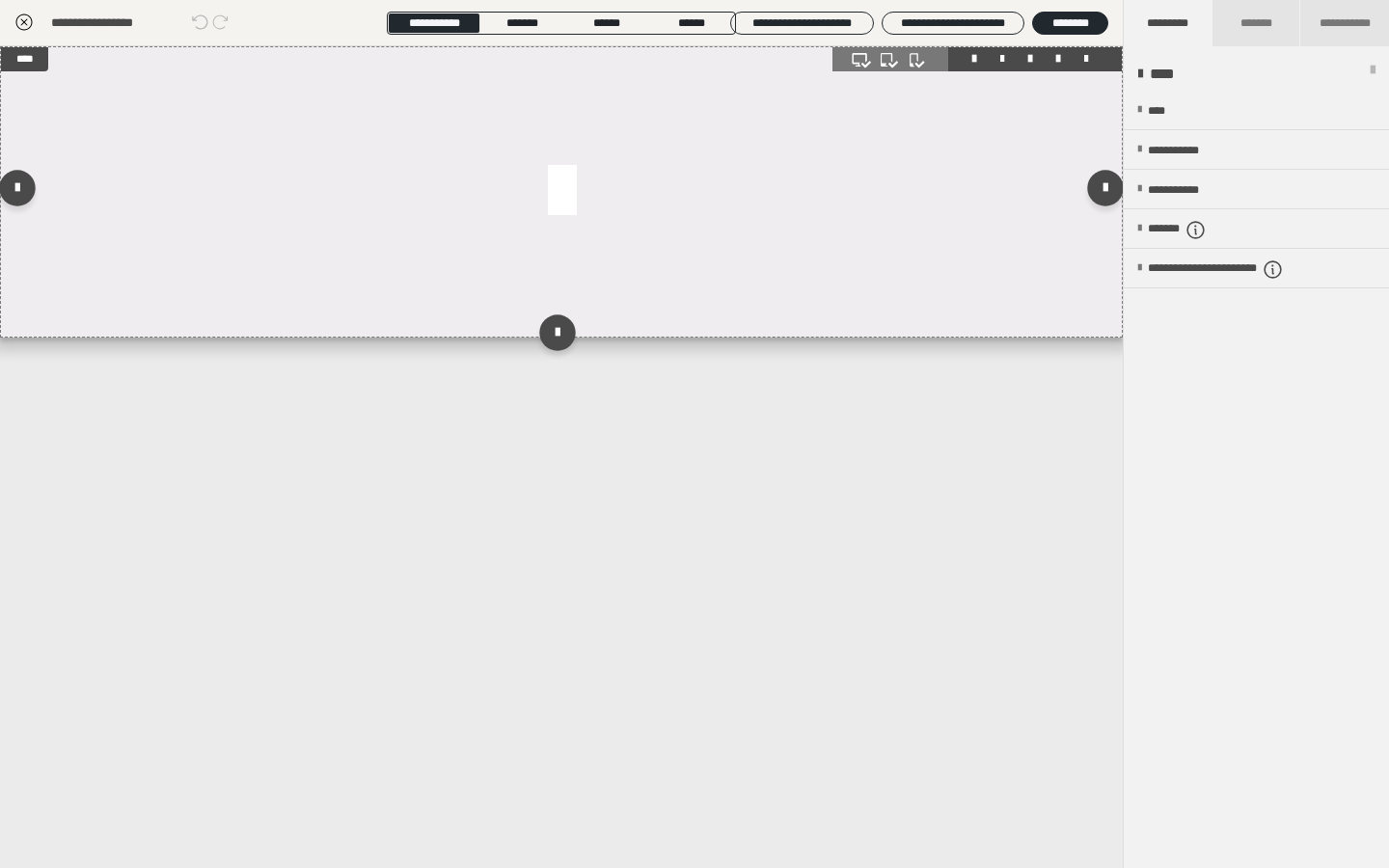 click at bounding box center (1086, 59) 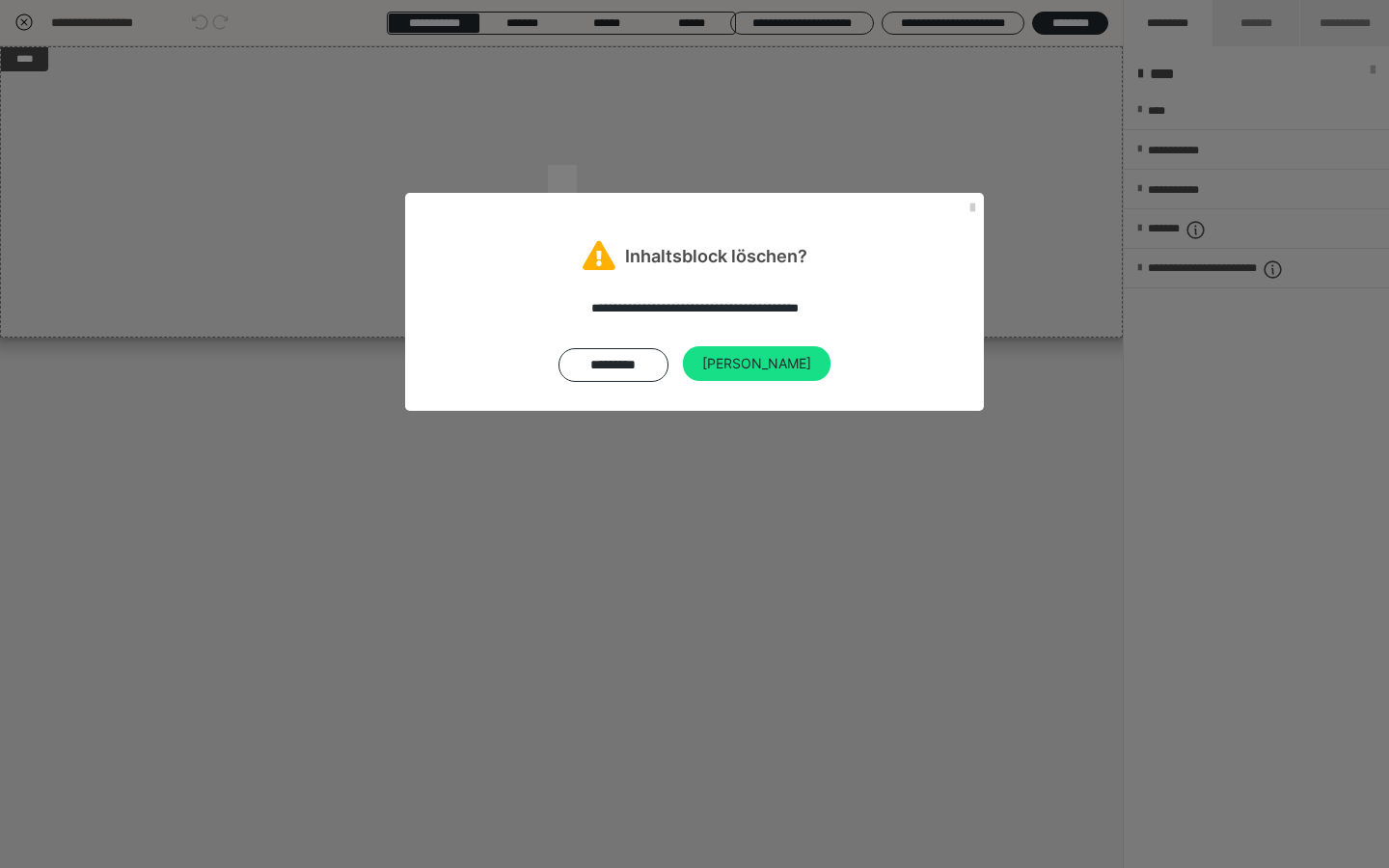 click on "**********" at bounding box center (694, 434) 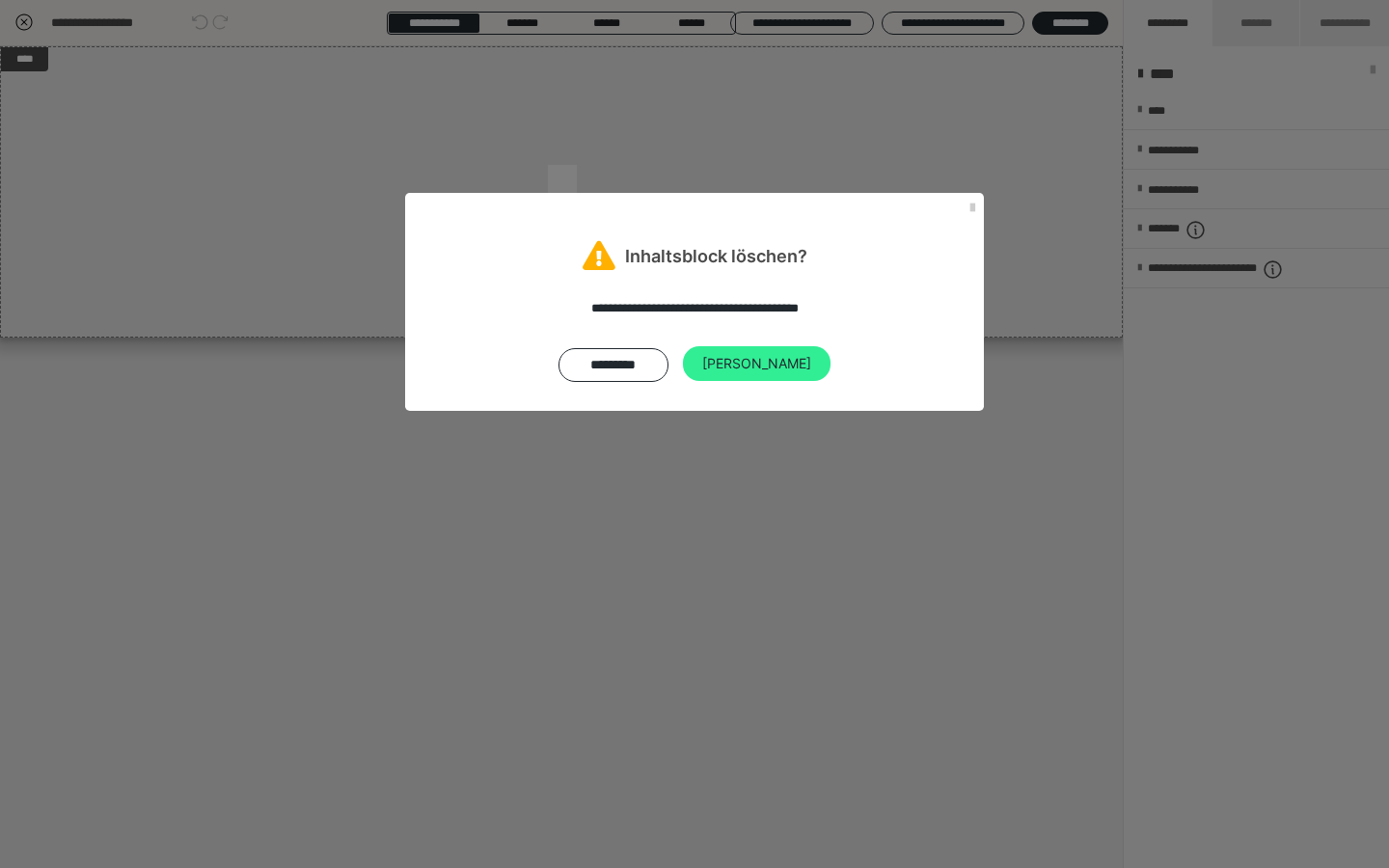 click on "[PERSON_NAME]" at bounding box center [756, 364] 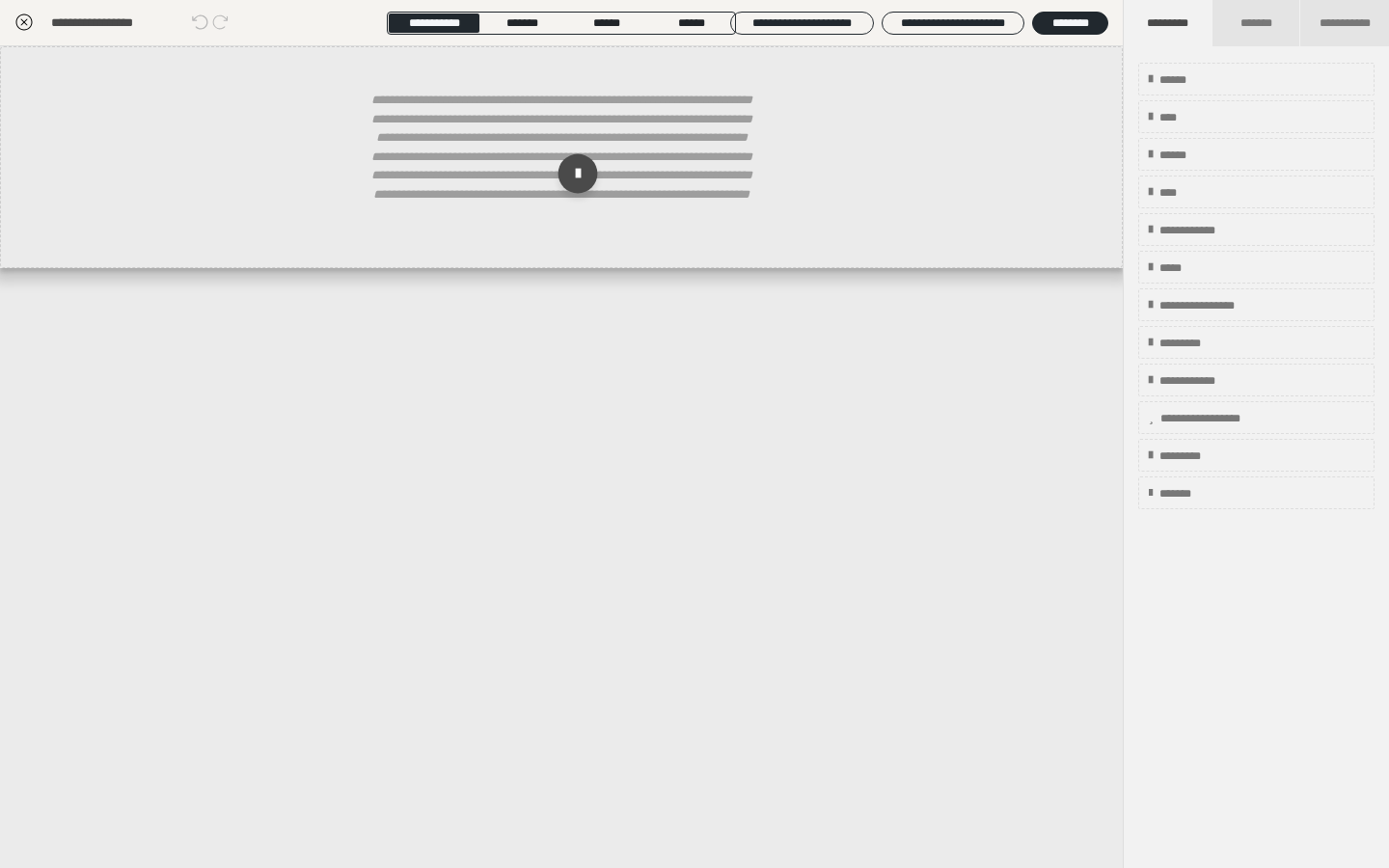 click at bounding box center [578, 174] 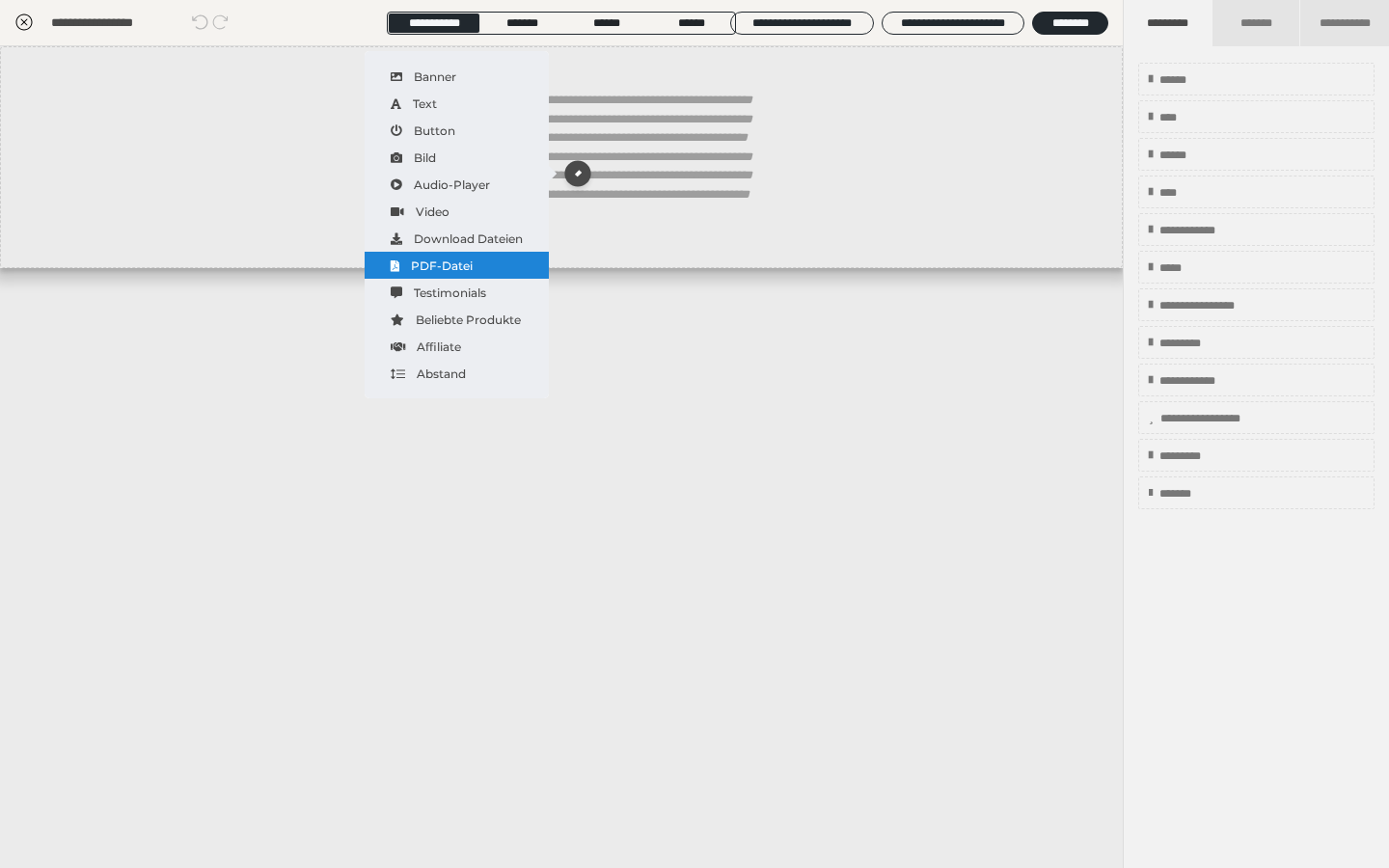 click on "PDF-Datei" at bounding box center (456, 265) 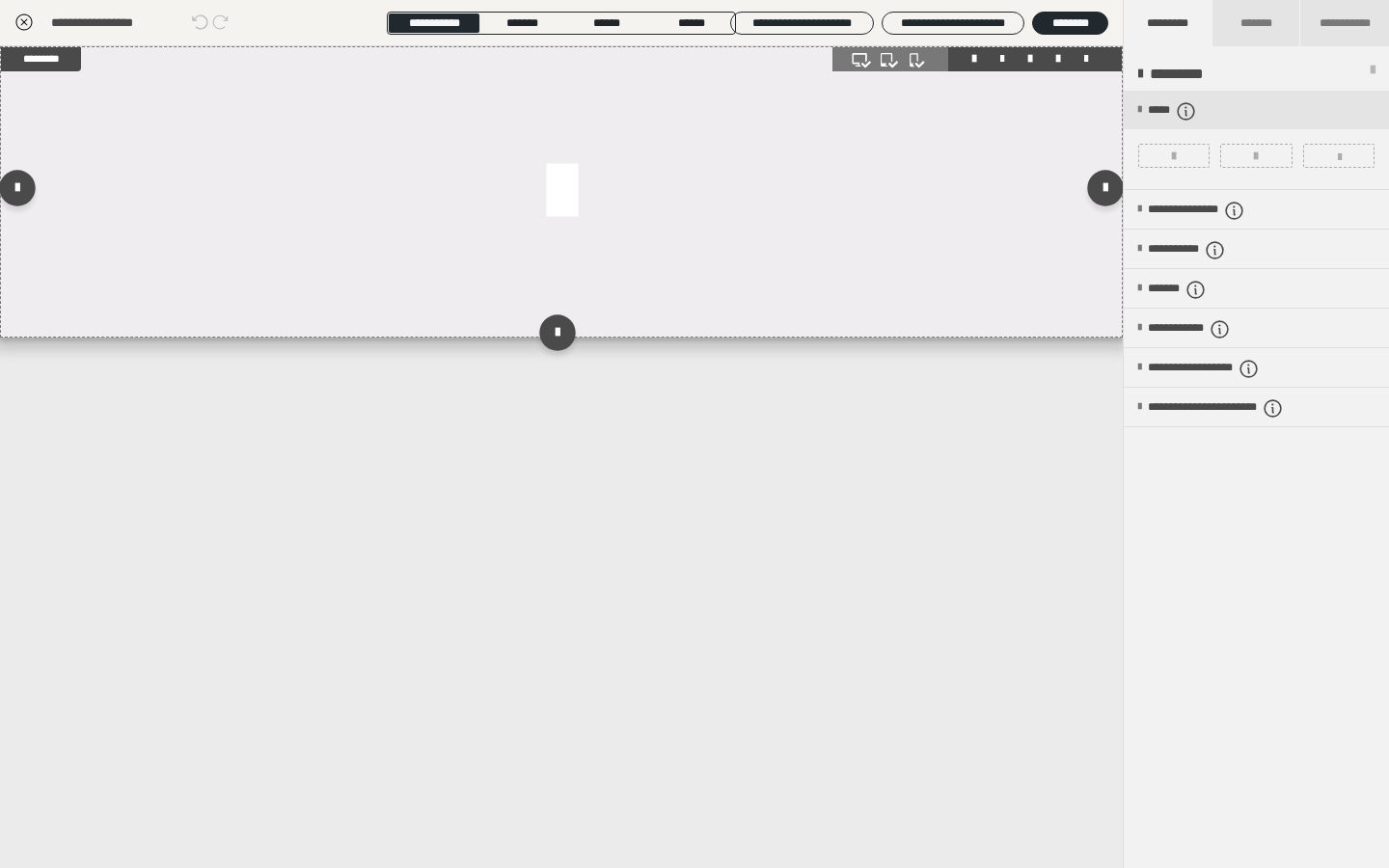 click at bounding box center (561, 192) 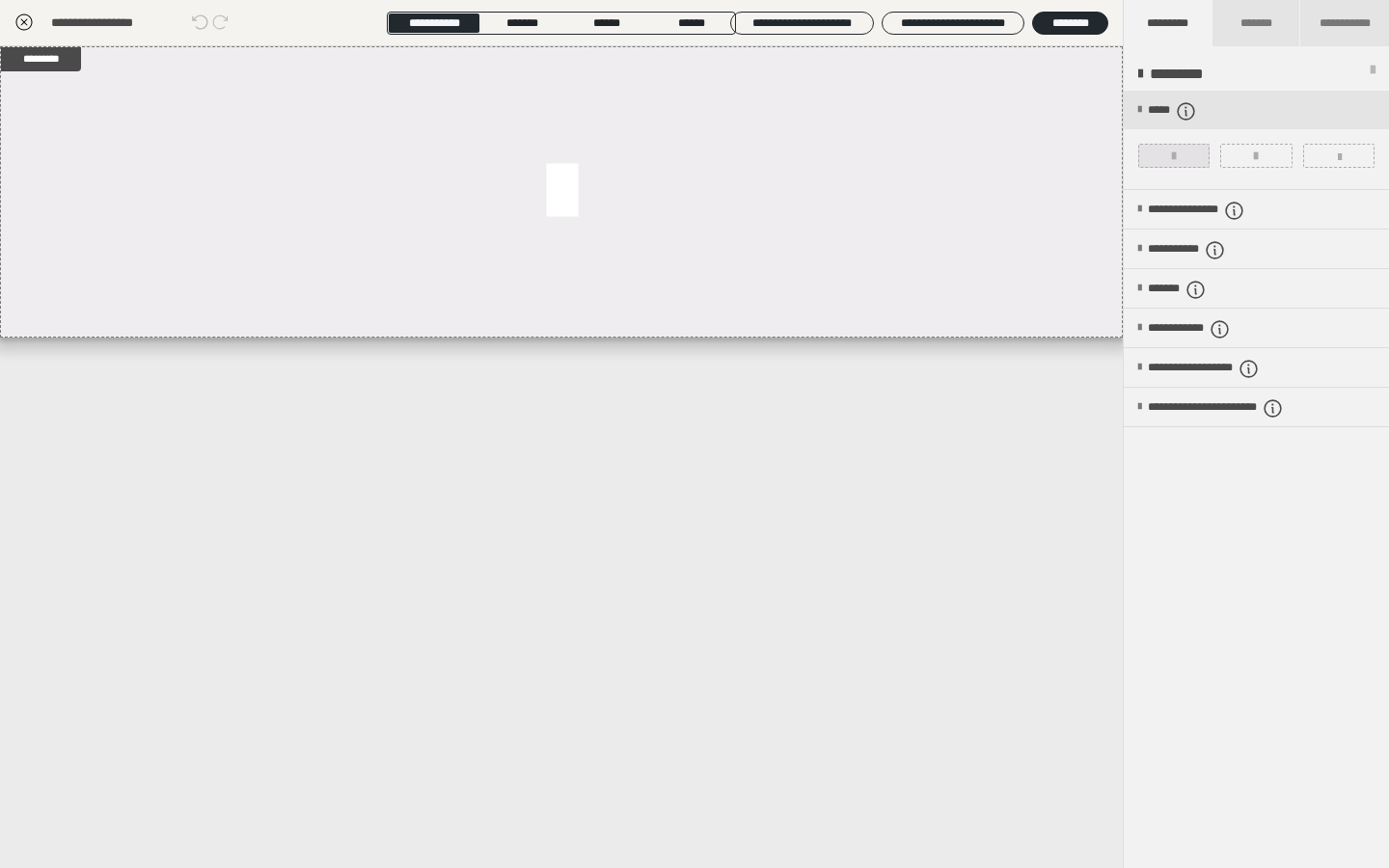 click at bounding box center [1174, 155] 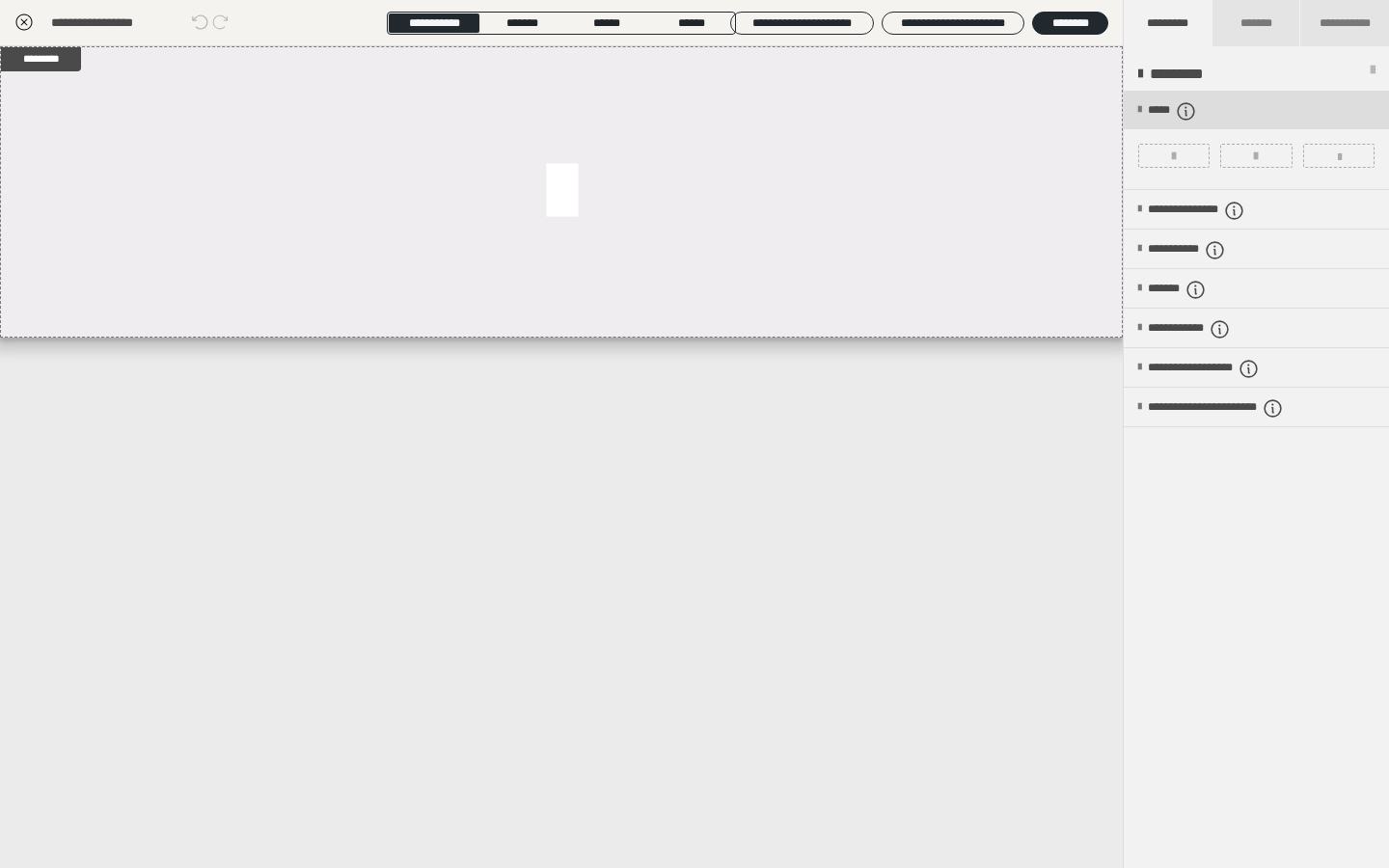 click at bounding box center (1139, 110) 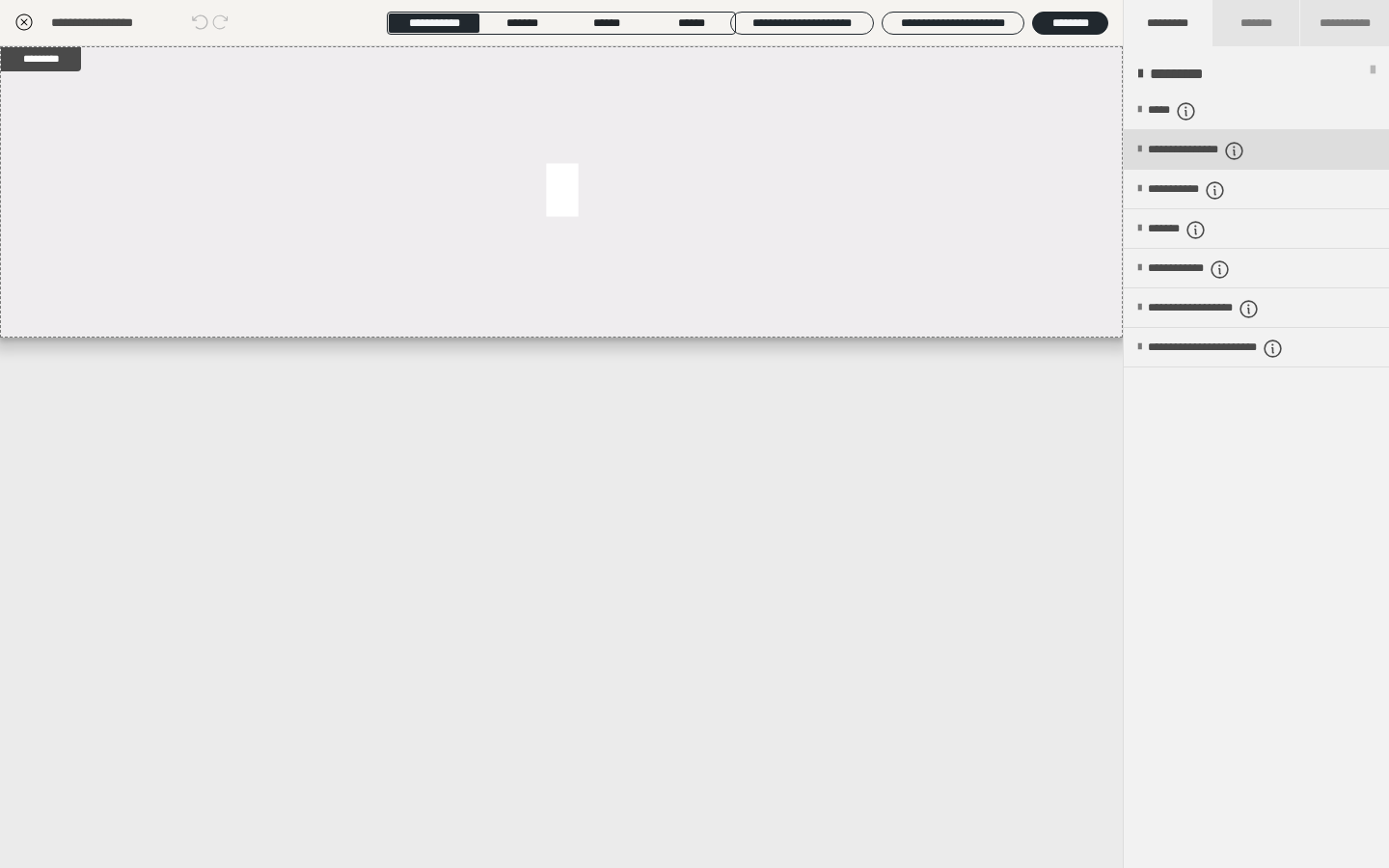 click on "**********" at bounding box center [1256, 149] 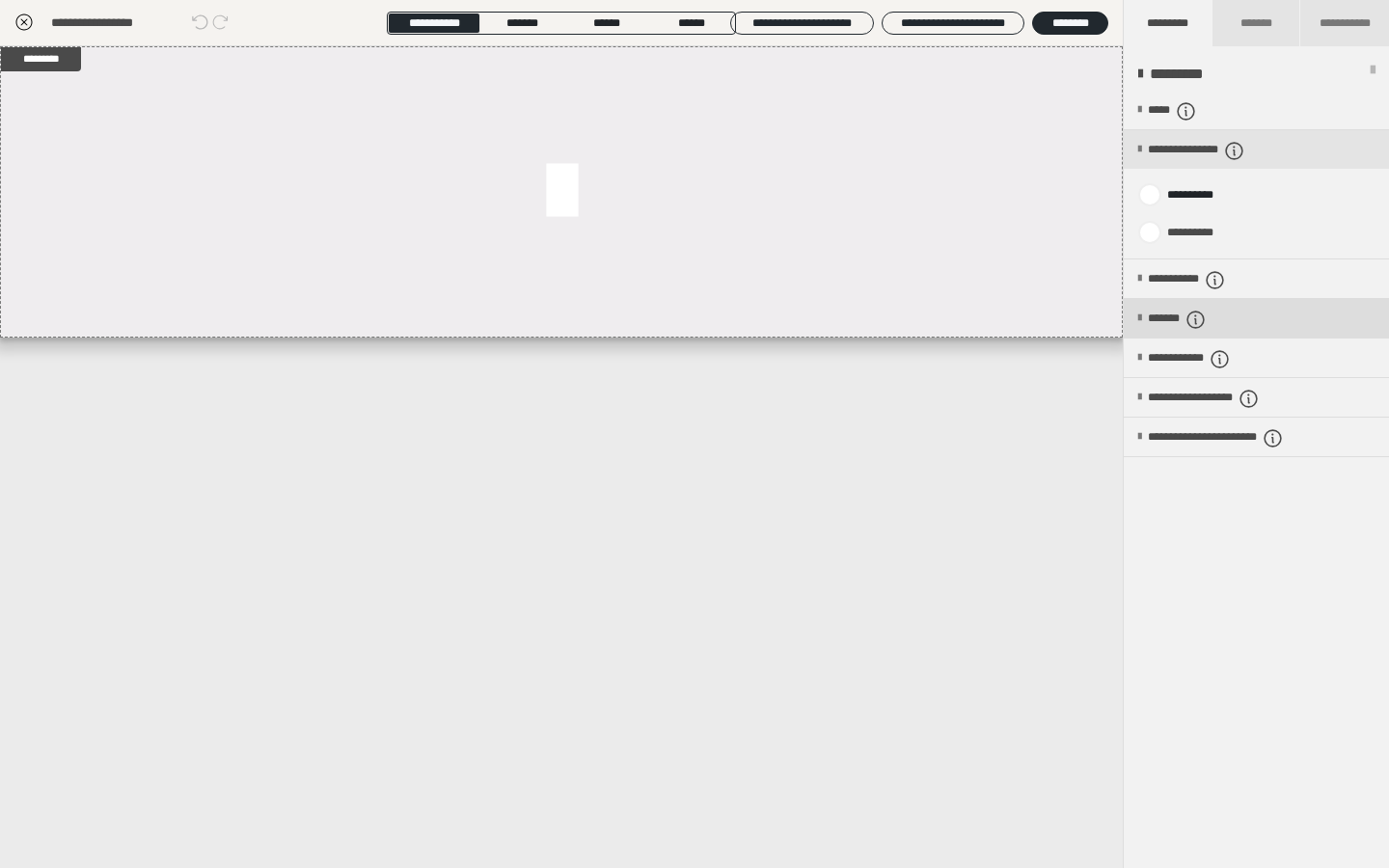 click on "*******" at bounding box center [1256, 318] 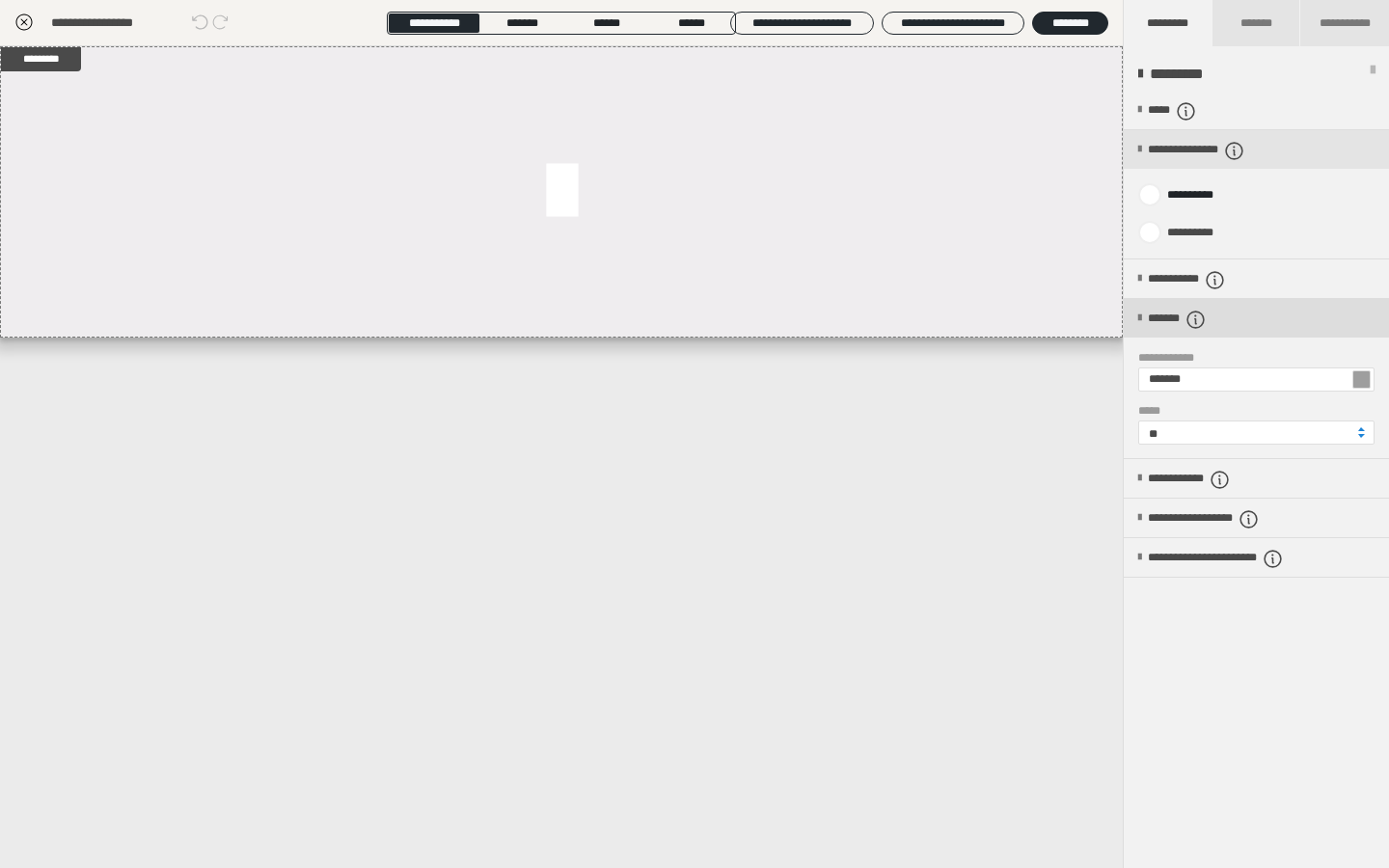 click on "*******" at bounding box center (1256, 318) 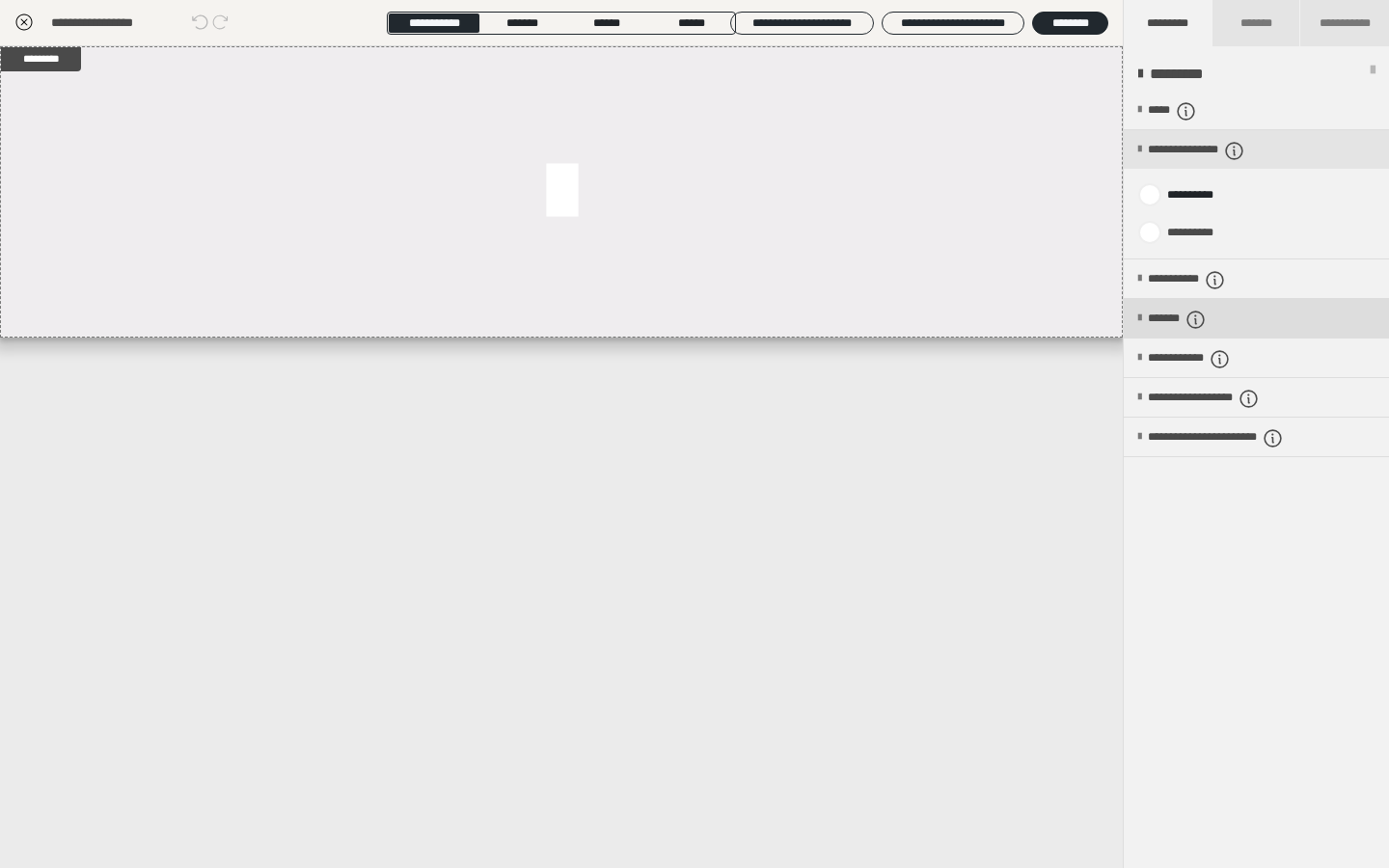 click on "*******" at bounding box center [1256, 318] 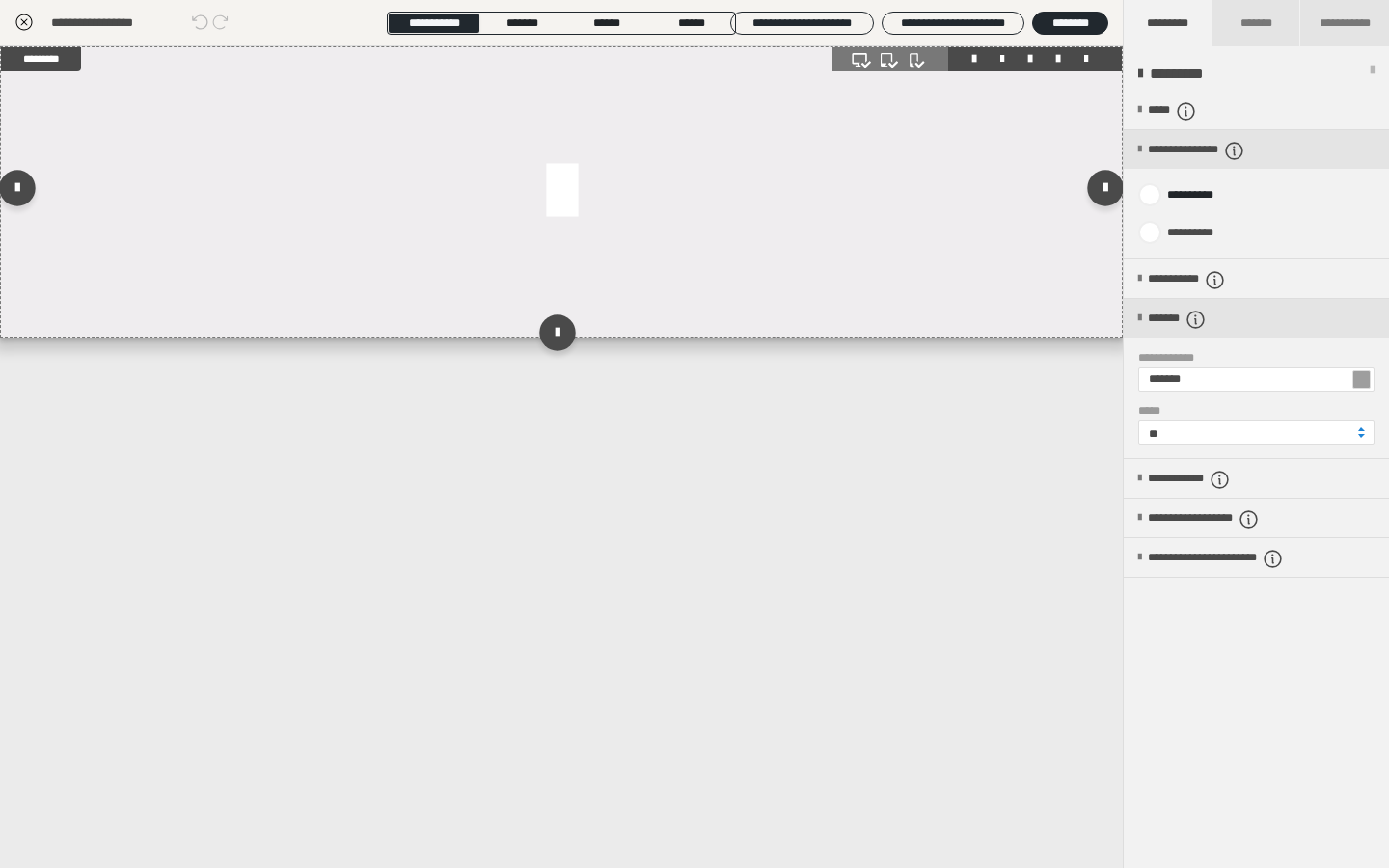 click at bounding box center [561, 192] 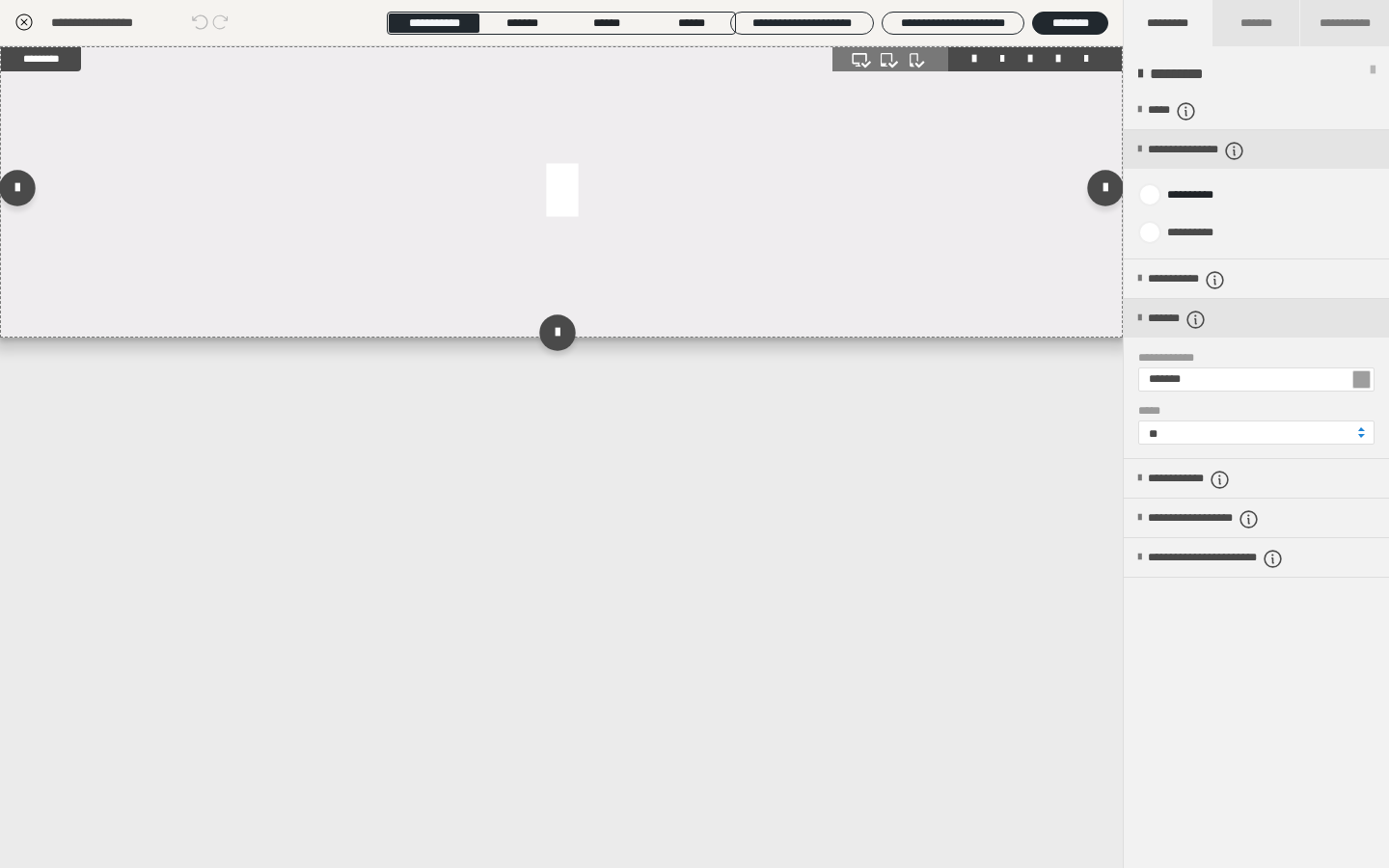 click at bounding box center (1086, 59) 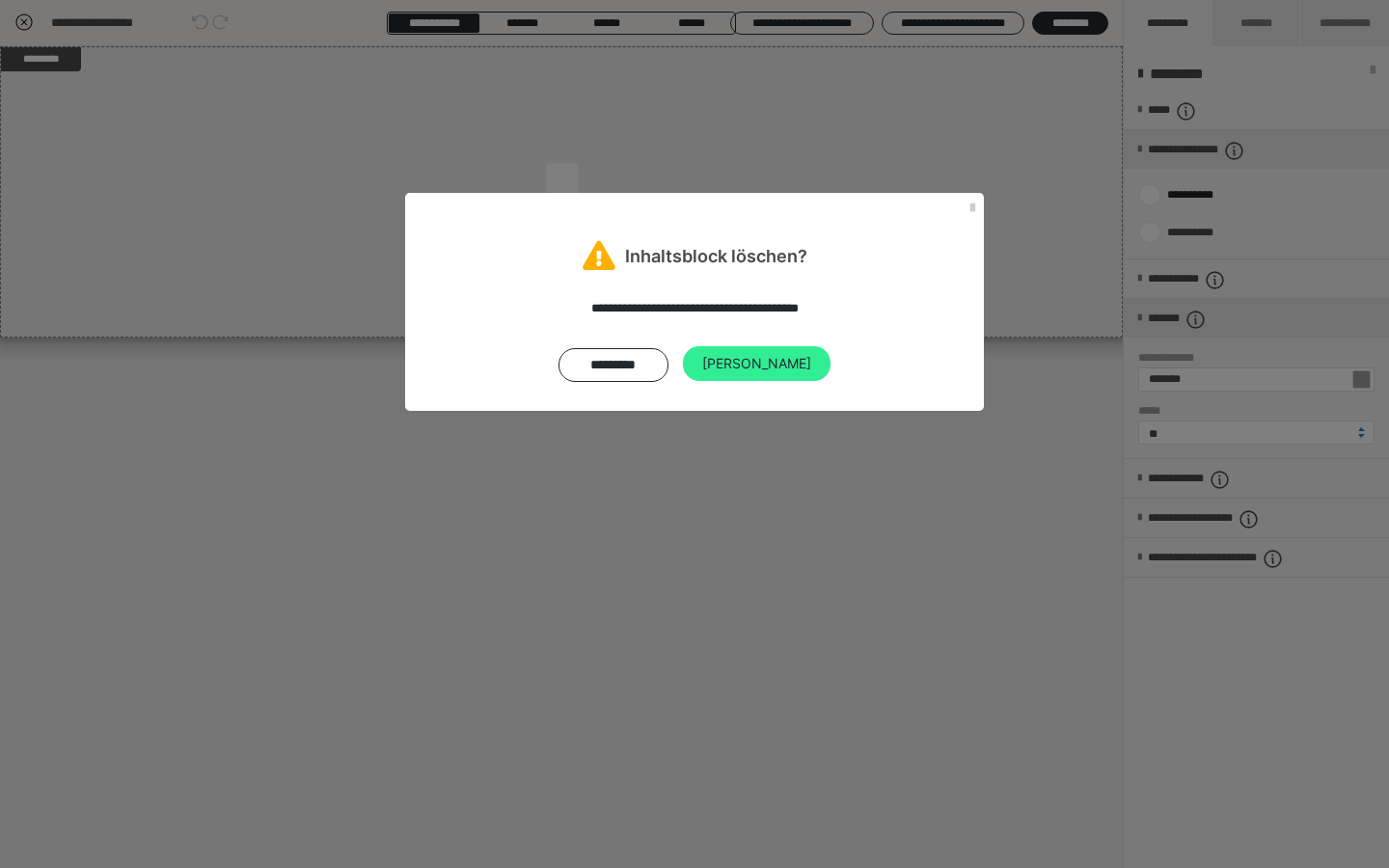 click on "[PERSON_NAME]" at bounding box center [756, 364] 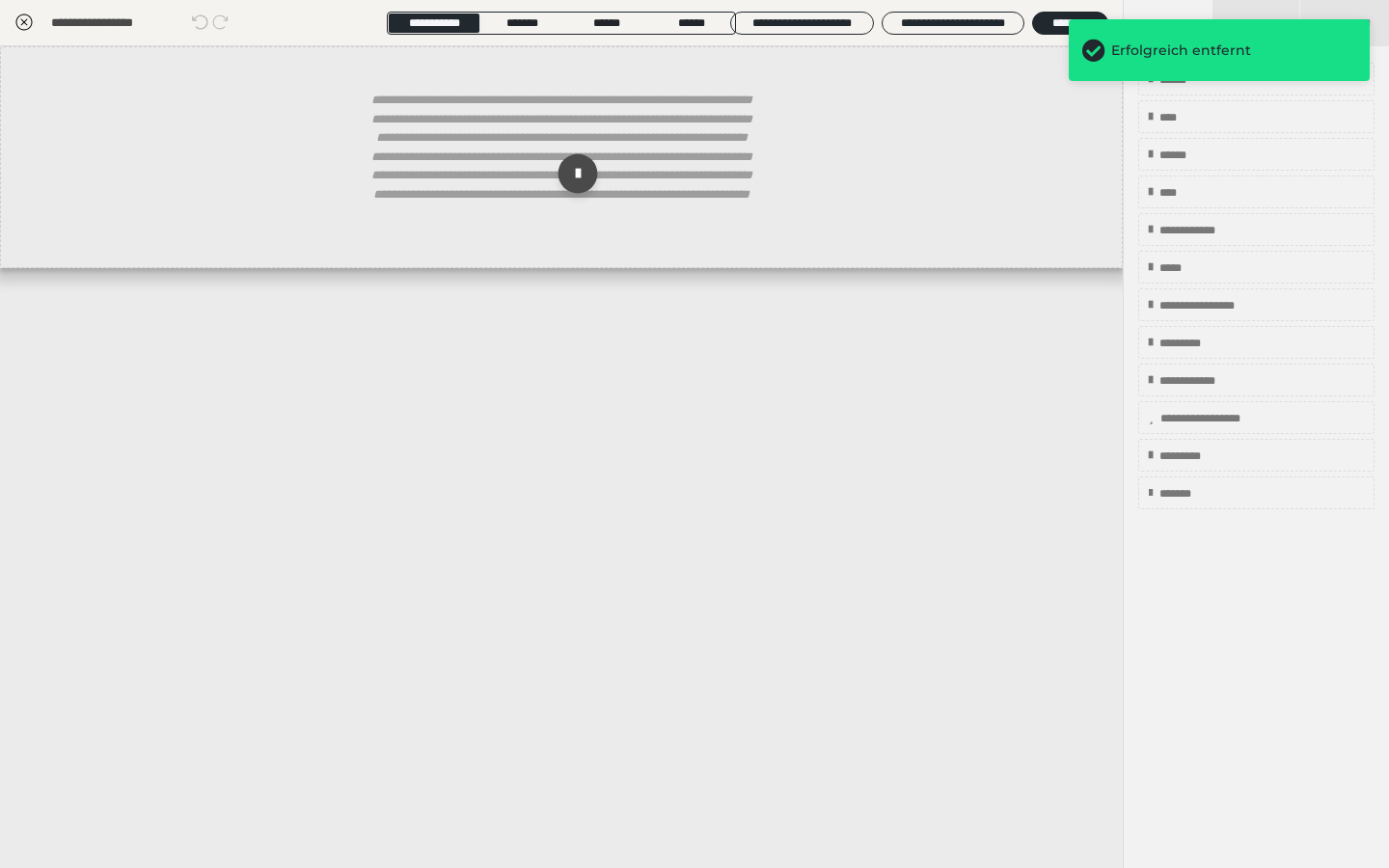 click at bounding box center [578, 174] 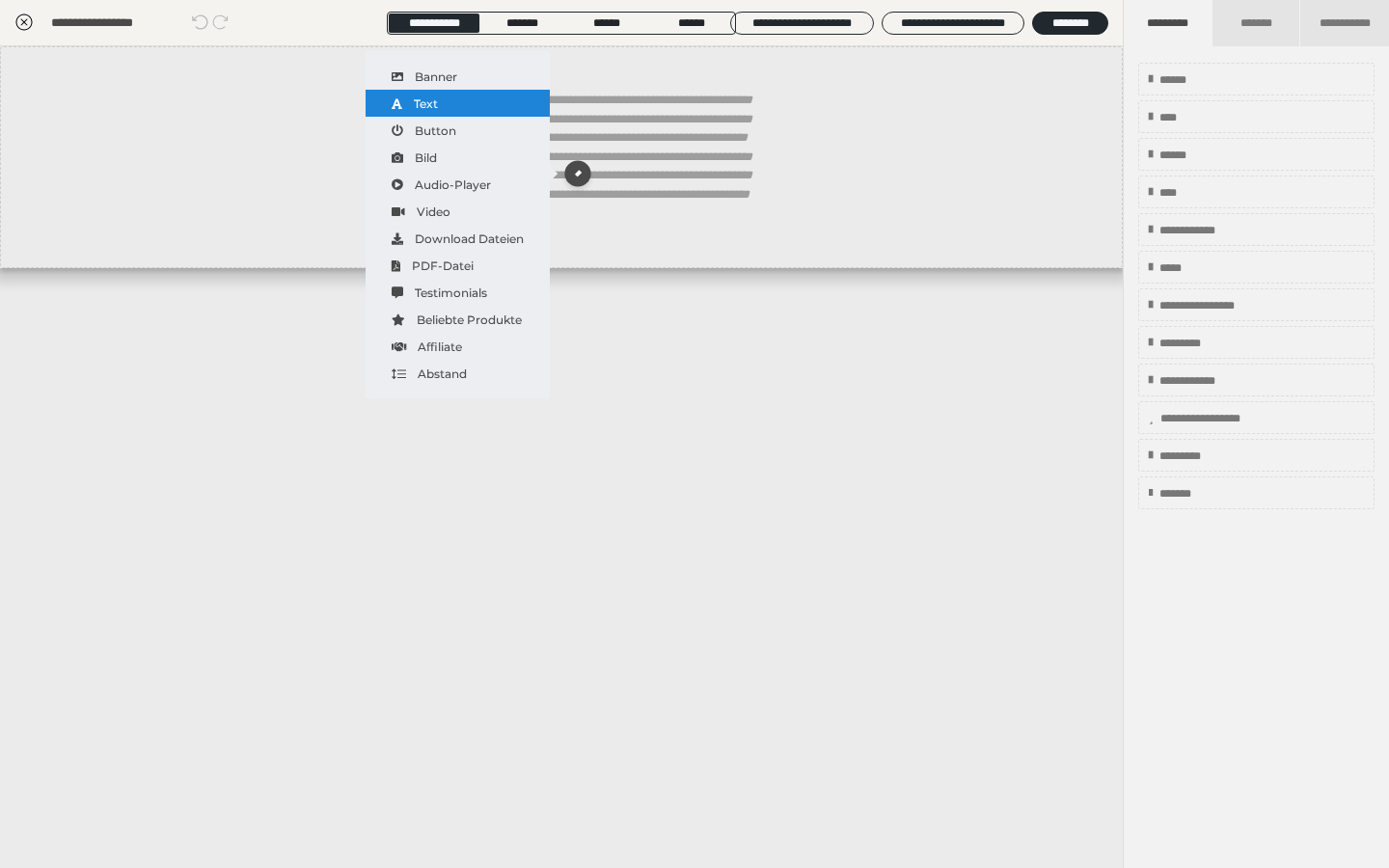 click on "Text" at bounding box center (457, 103) 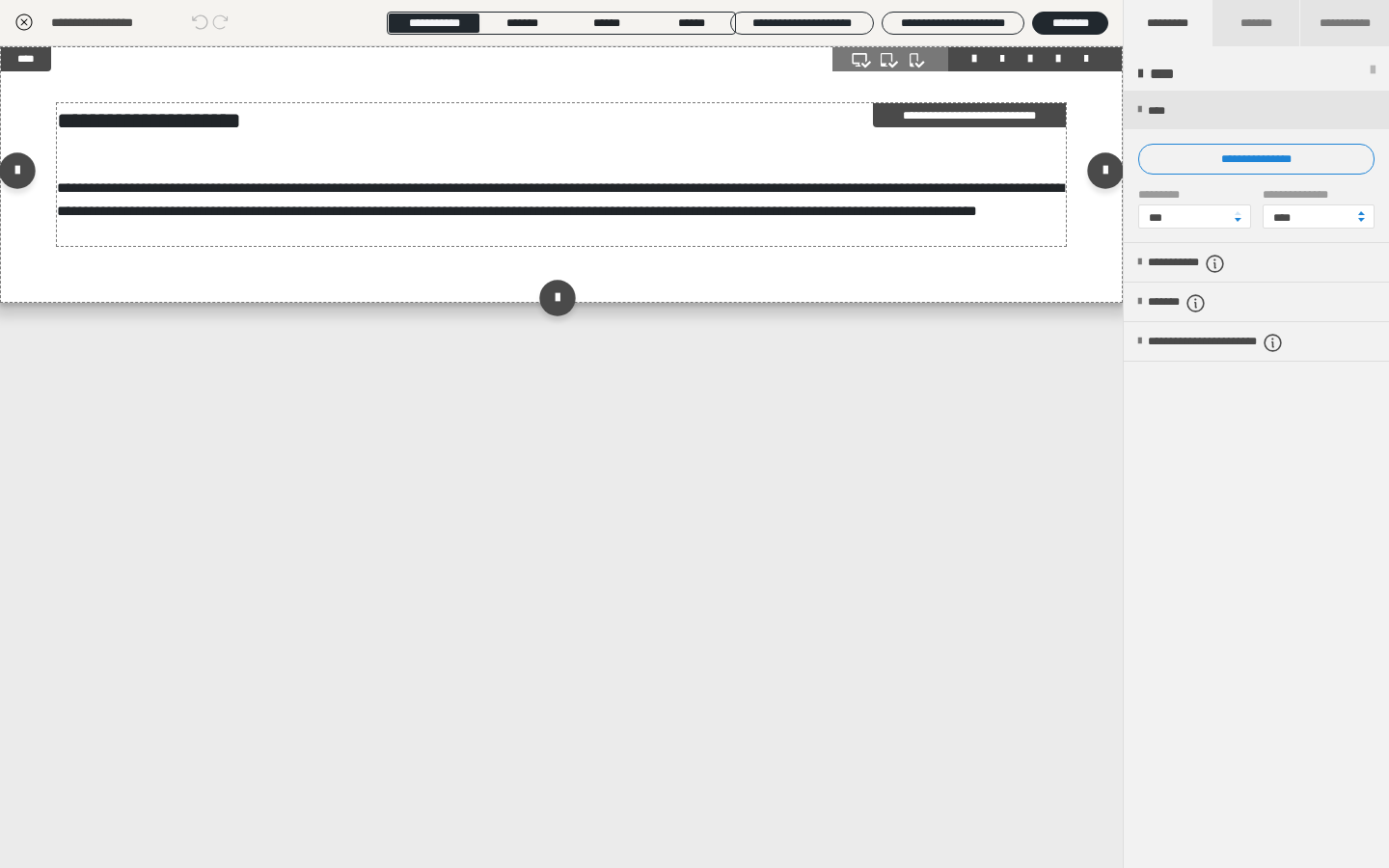 click on "**********" at bounding box center (969, 115) 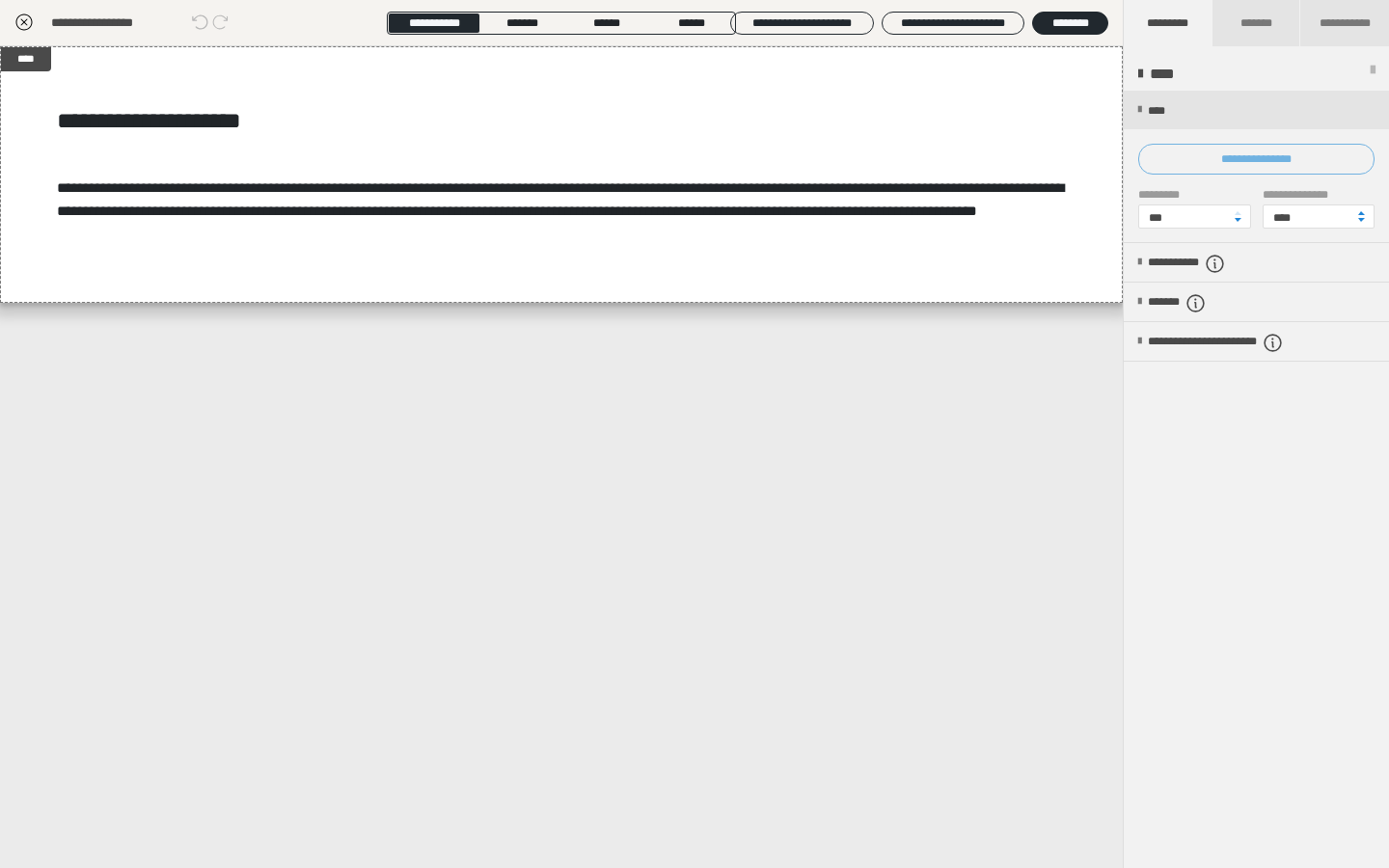 click on "**********" at bounding box center [1256, 159] 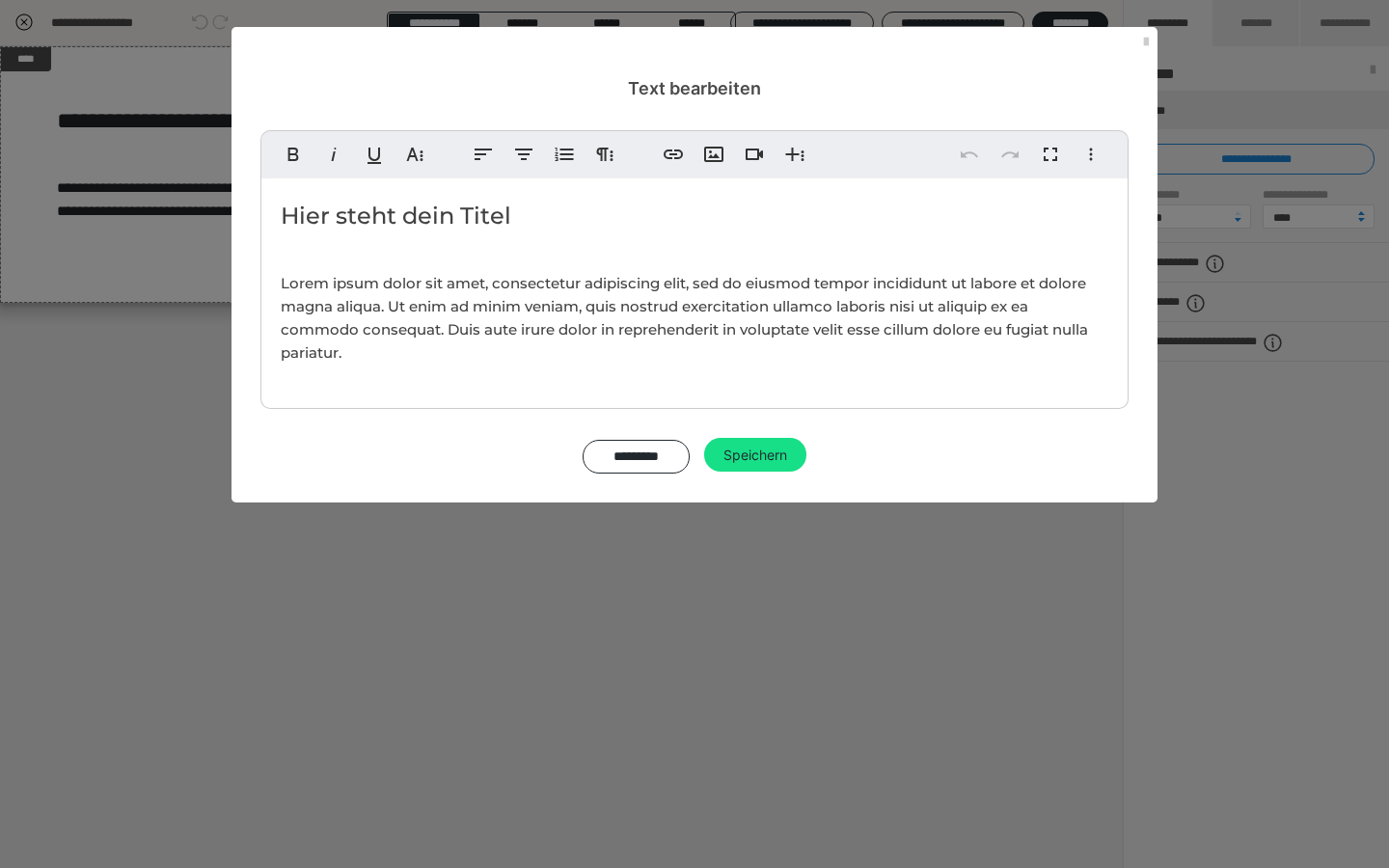 click on "Lorem ipsum dolor sit amet, consectetur adipiscing elit, sed do eiusmod tempor incididunt ut labore et dolore magna aliqua. Ut enim ad minim veniam, quis nostrud exercitation ullamco laboris nisi ut aliquip ex ea commodo consequat. Duis aute irure dolor in reprehenderit in voluptate velit esse cillum dolore eu fugiat nulla pariatur." at bounding box center [694, 318] 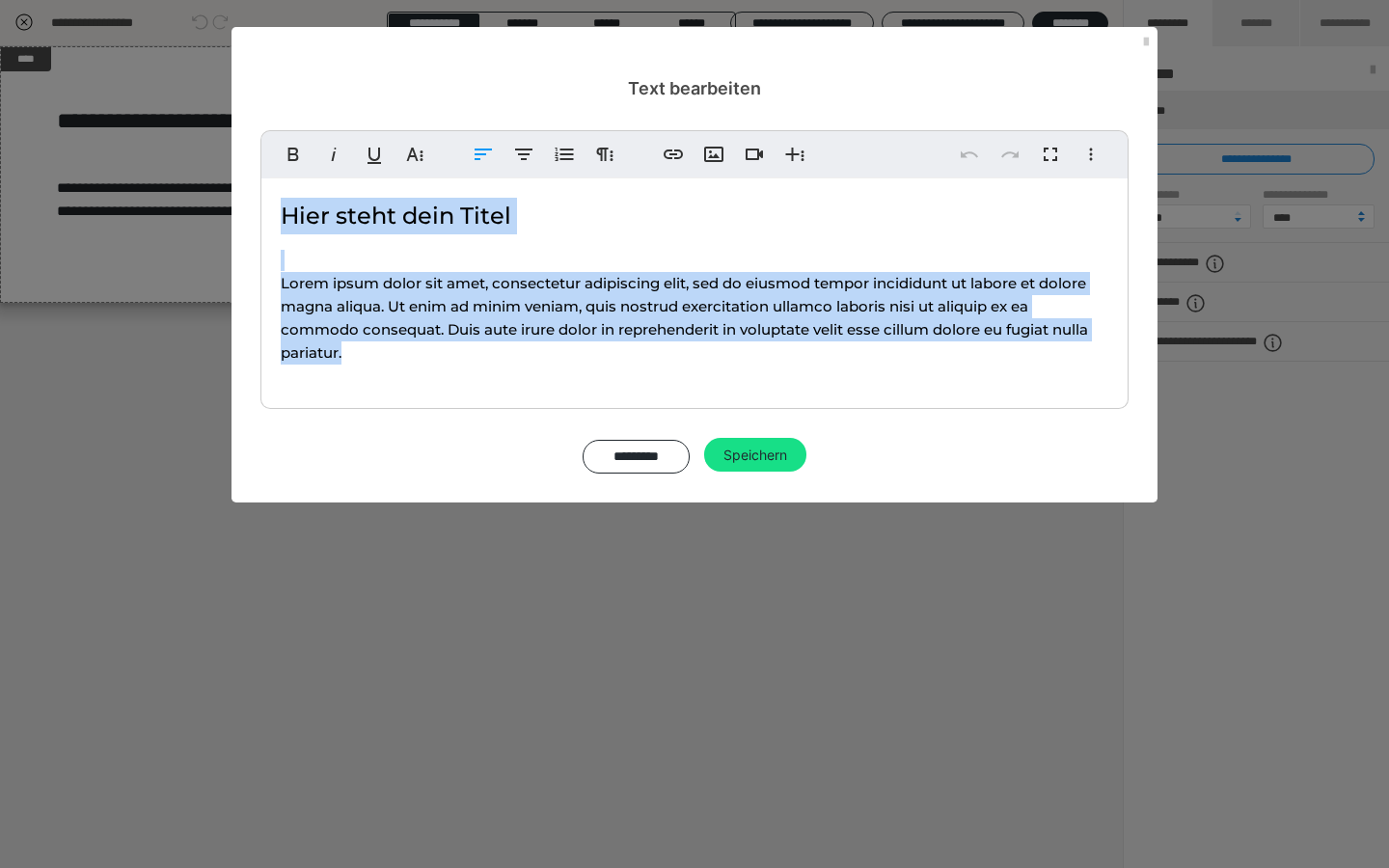 drag, startPoint x: 345, startPoint y: 349, endPoint x: 259, endPoint y: 171, distance: 197.68662 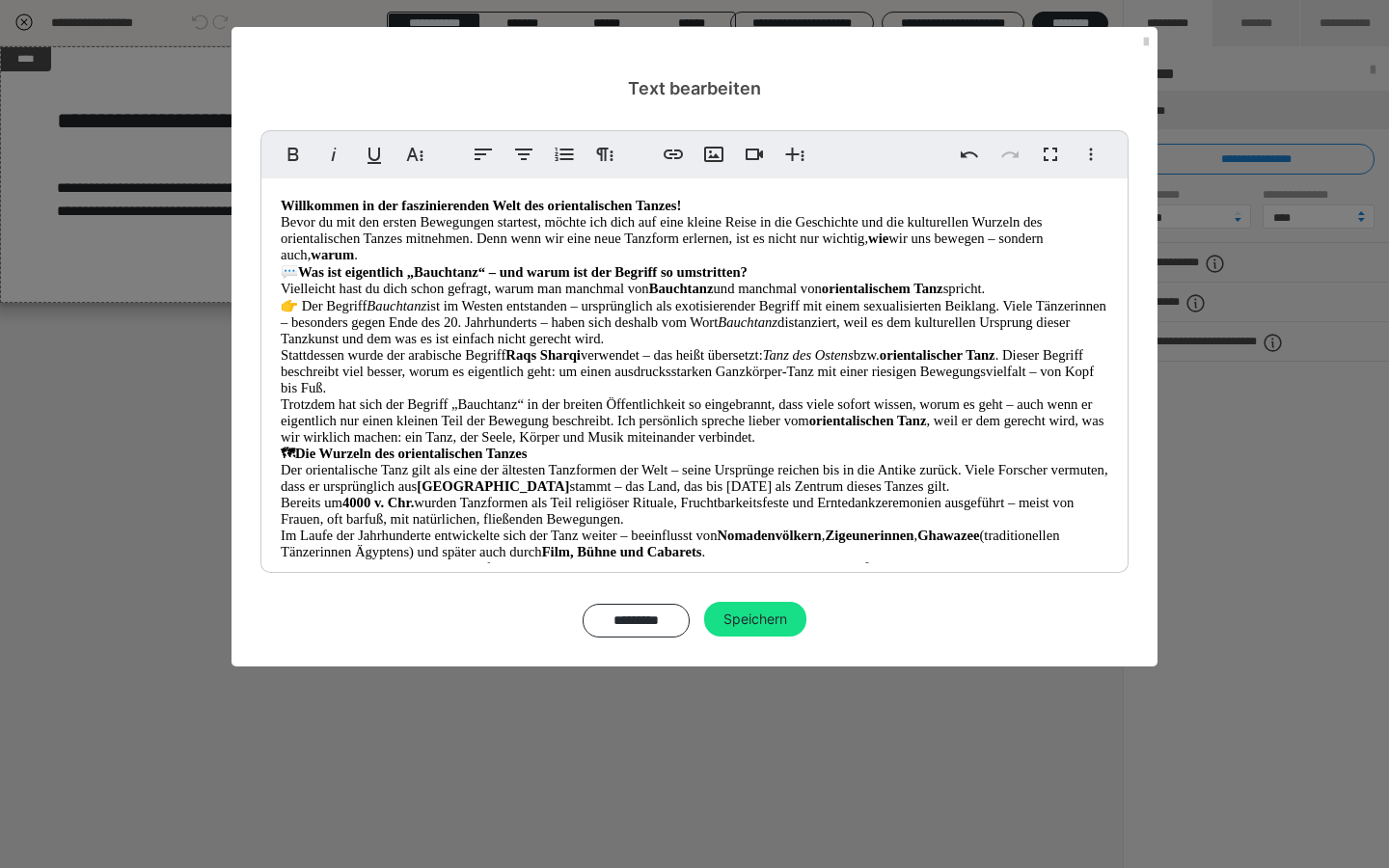 scroll, scrollTop: 0, scrollLeft: 0, axis: both 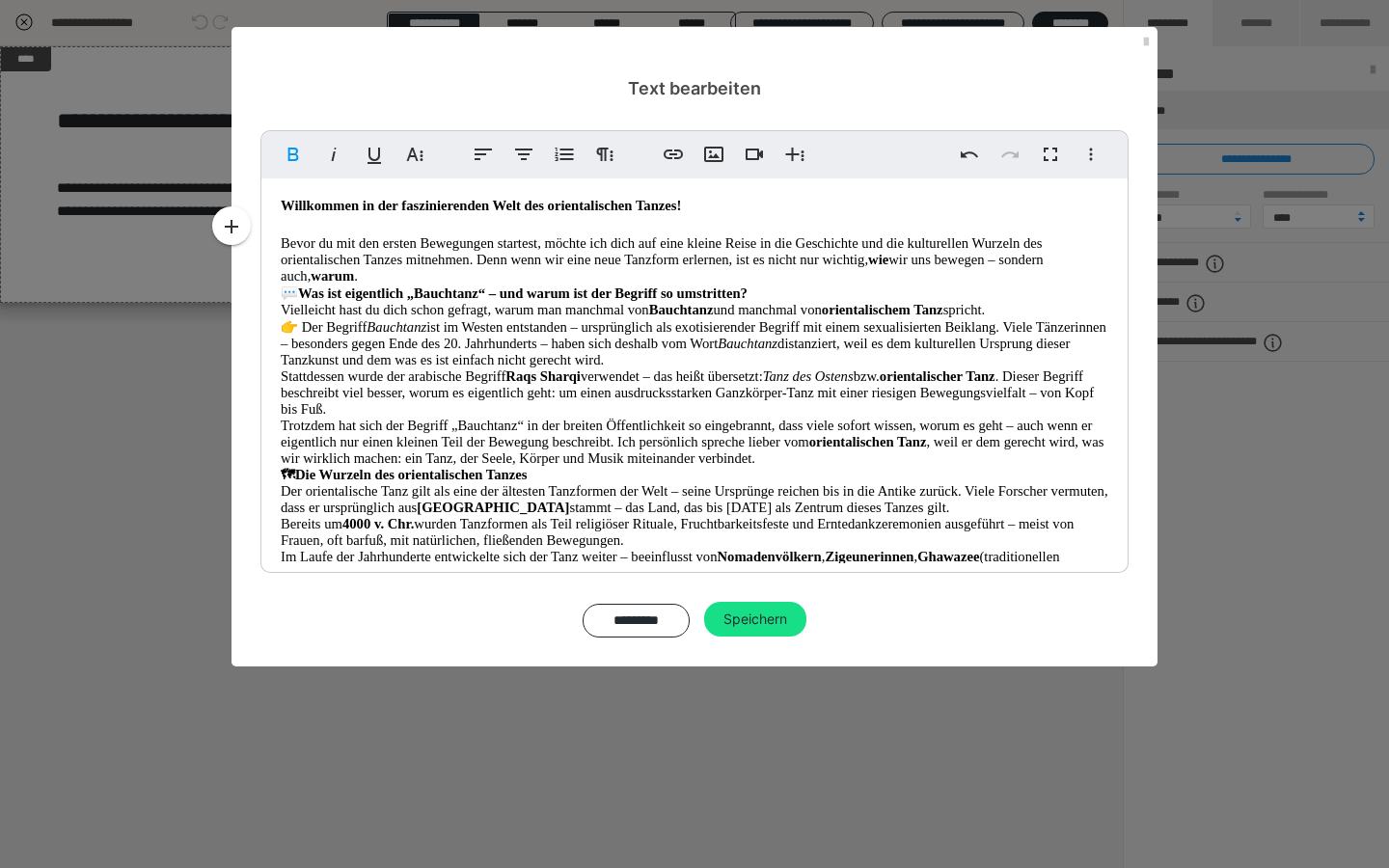 click on "Bevor du mit den ersten Bewegungen startest, möchte ich dich auf eine kleine Reise in die Geschichte und die kulturellen Wurzeln des orientalischen Tanzes mitnehmen. Denn wenn wir eine neue Tanzform erlernen, ist es nicht nur wichtig,  wie wir uns bewegen – sondern auch,  warum ." at bounding box center [694, 259] 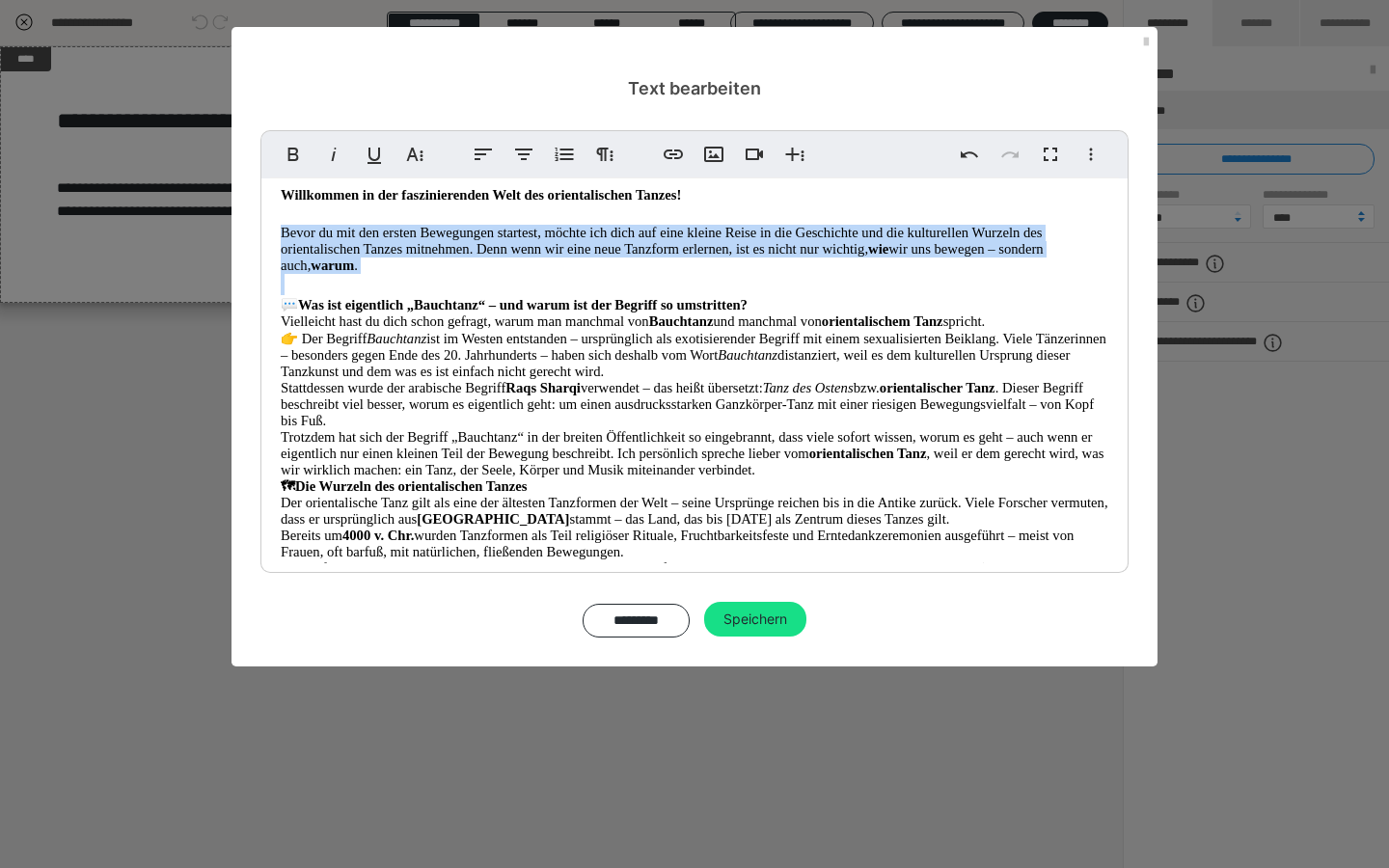 scroll, scrollTop: 136, scrollLeft: 0, axis: vertical 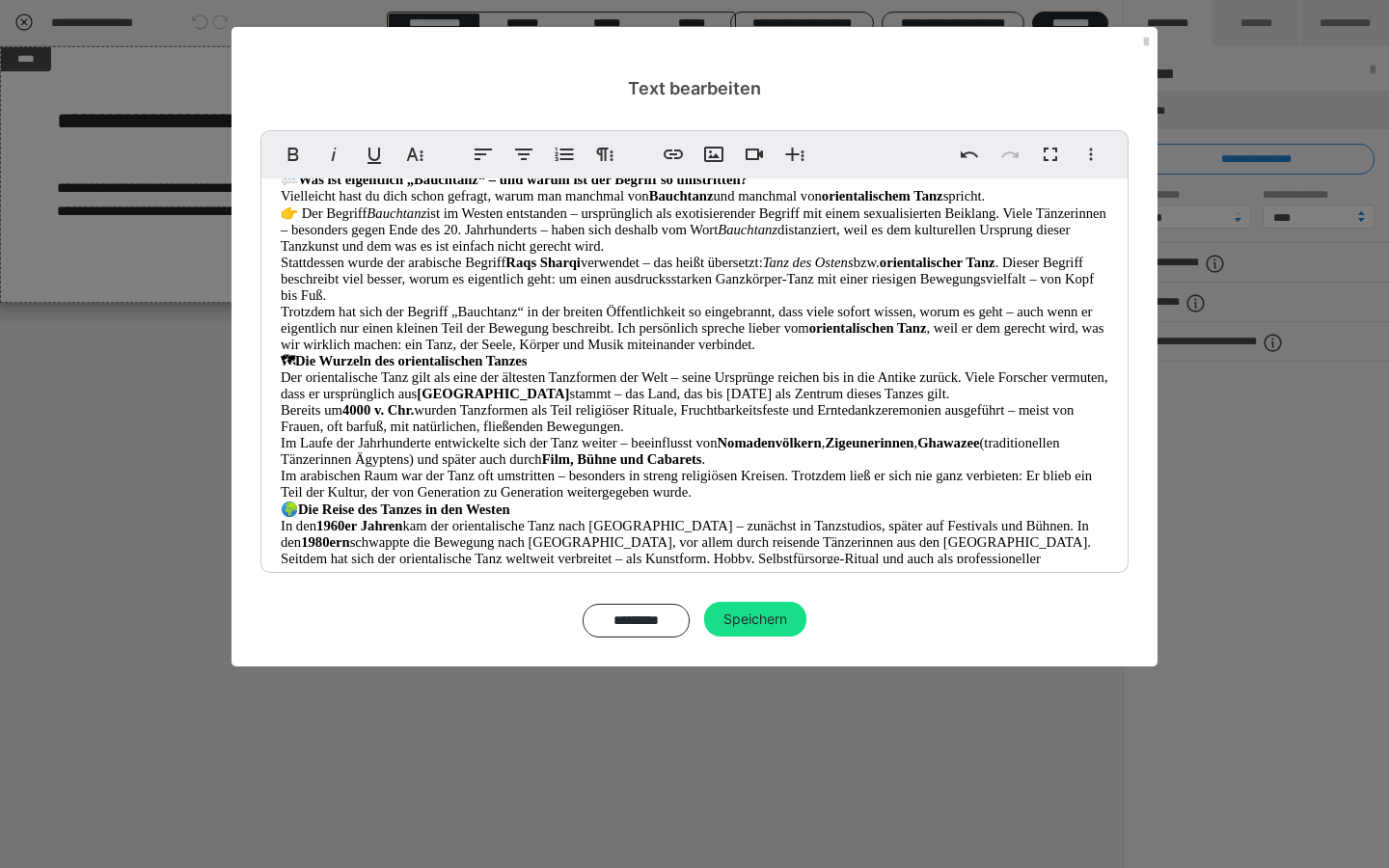 click on "Trotzdem hat sich der Begriff „Bauchtanz“ in der breiten Öffentlichkeit so eingebrannt, dass viele sofort wissen, worum es geht – auch wenn er eigentlich nur einen kleinen Teil der Bewegung beschreibt. Ich persönlich spreche lieber vom  orientalischen [PERSON_NAME] , weil er dem gerecht wird, was wir wirklich machen: ein Tanz, der Seele, Körper und Musik miteinander verbindet." at bounding box center [694, 328] 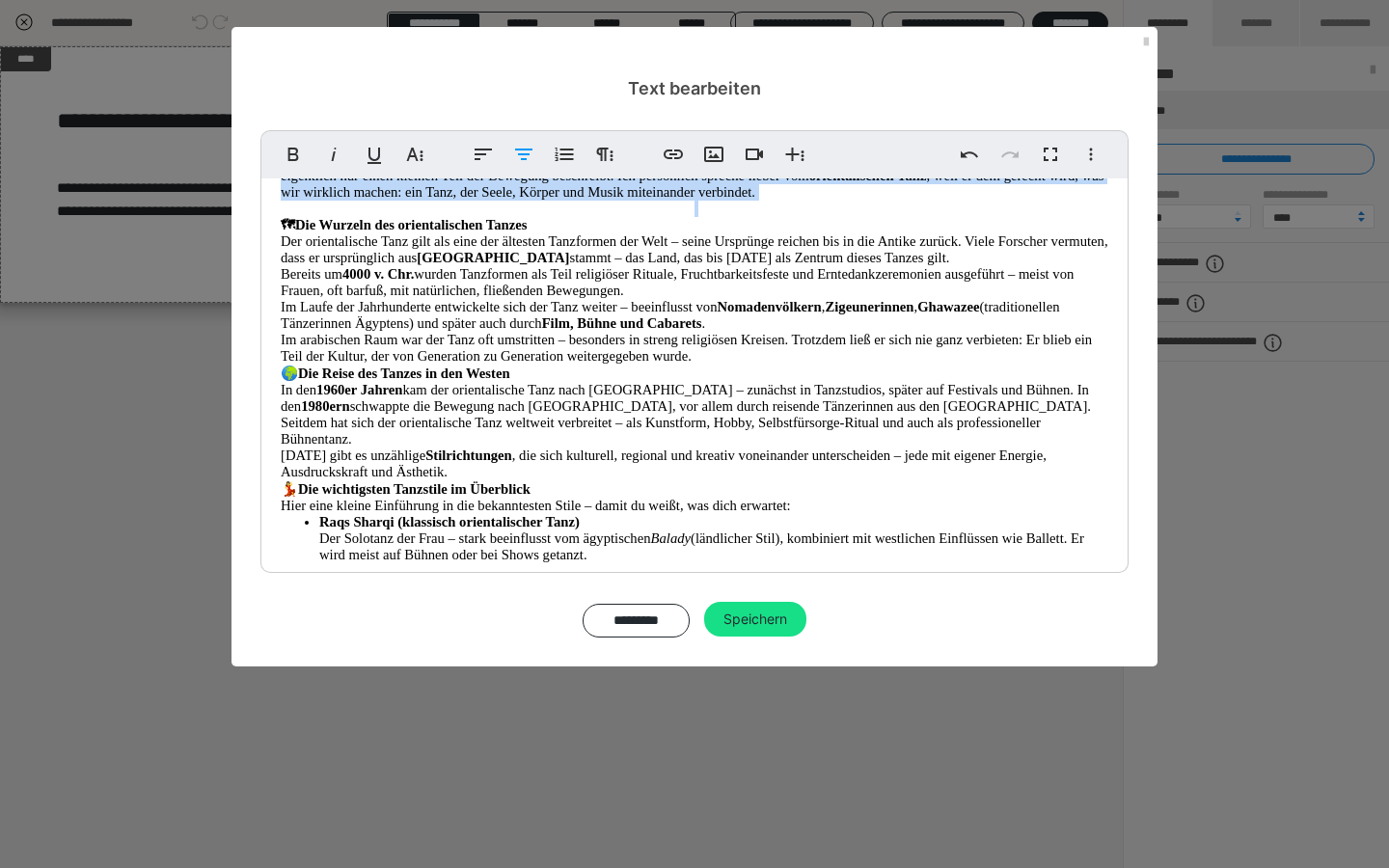 scroll, scrollTop: 304, scrollLeft: 0, axis: vertical 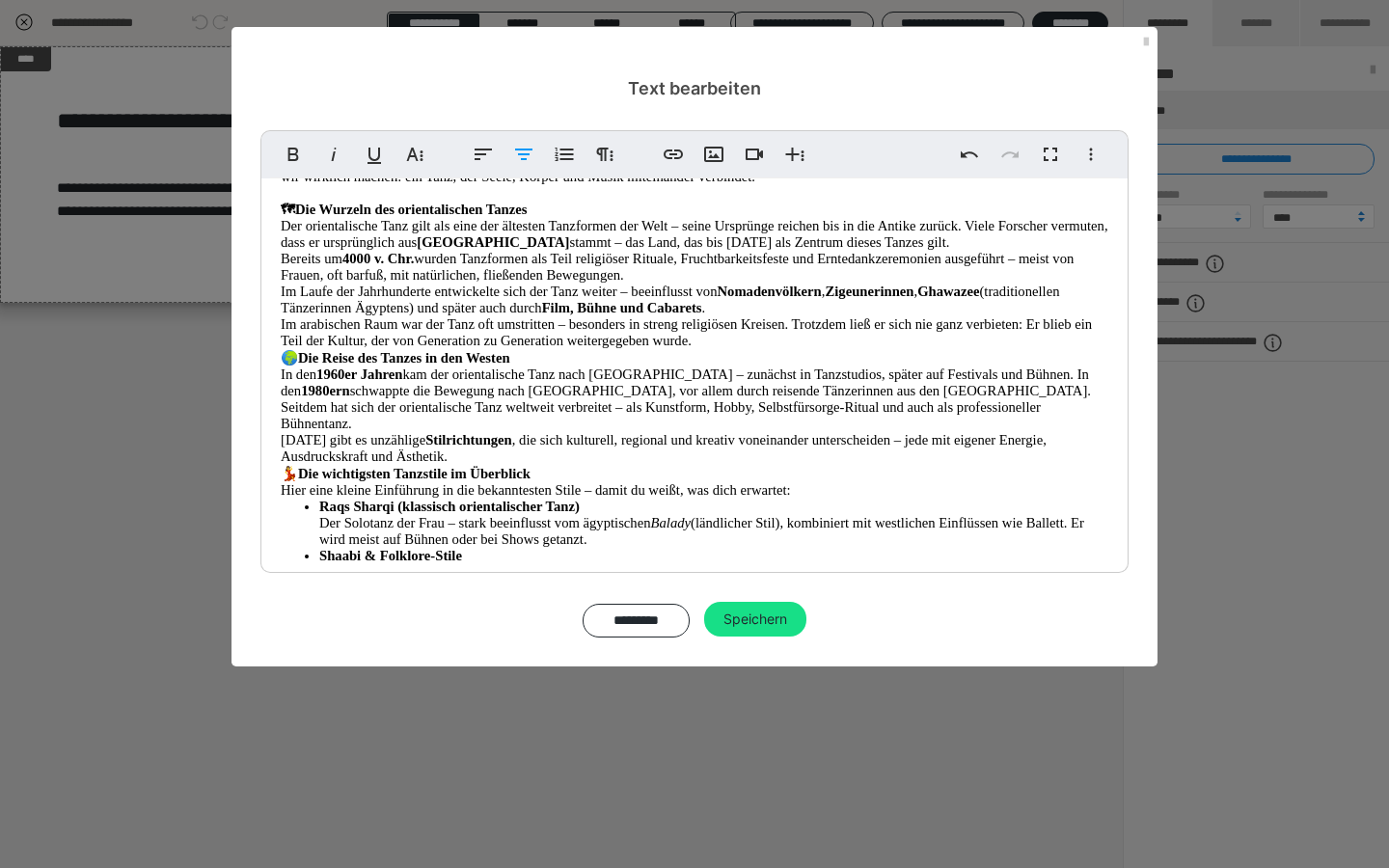 click on "🌍  Die Reise des Tanzes in den Westen" at bounding box center (694, 358) 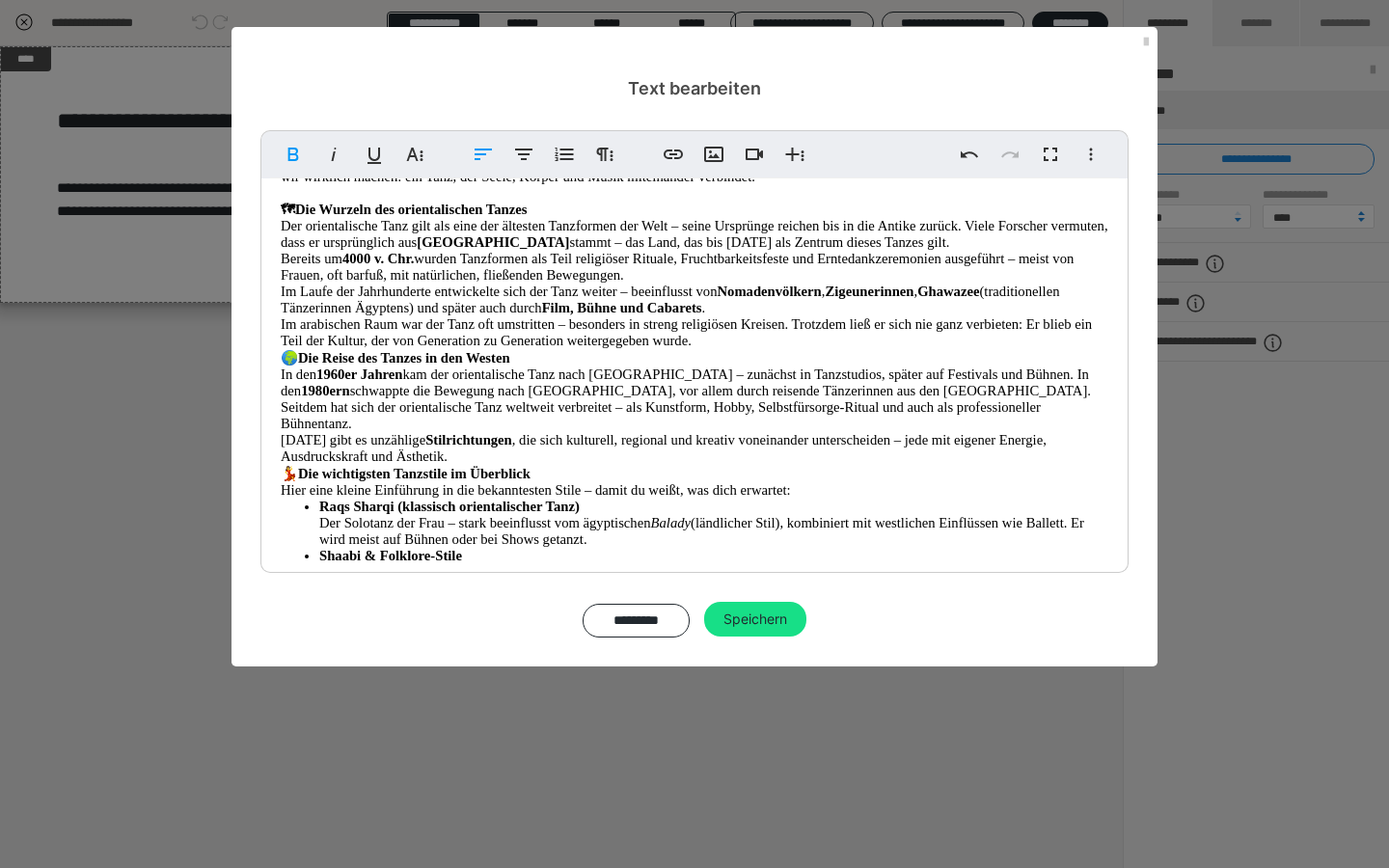click on "Im arabischen Raum war der Tanz oft umstritten – besonders in streng religiösen Kreisen. Trotzdem ließ er sich nie ganz verbieten: Er blieb ein Teil der Kultur, der von Generation zu Generation weitergegeben wurde." at bounding box center (694, 333) 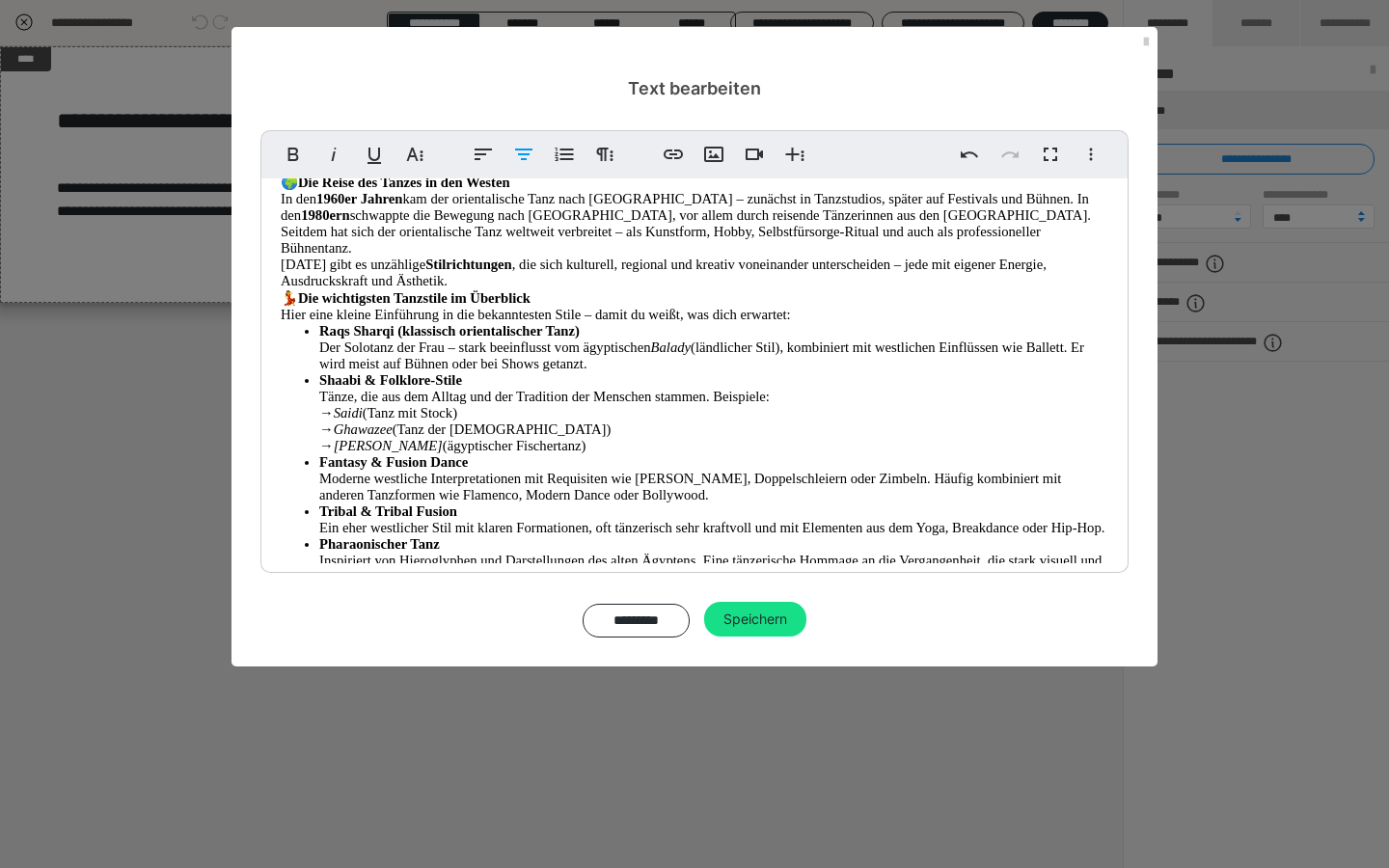 scroll, scrollTop: 504, scrollLeft: 0, axis: vertical 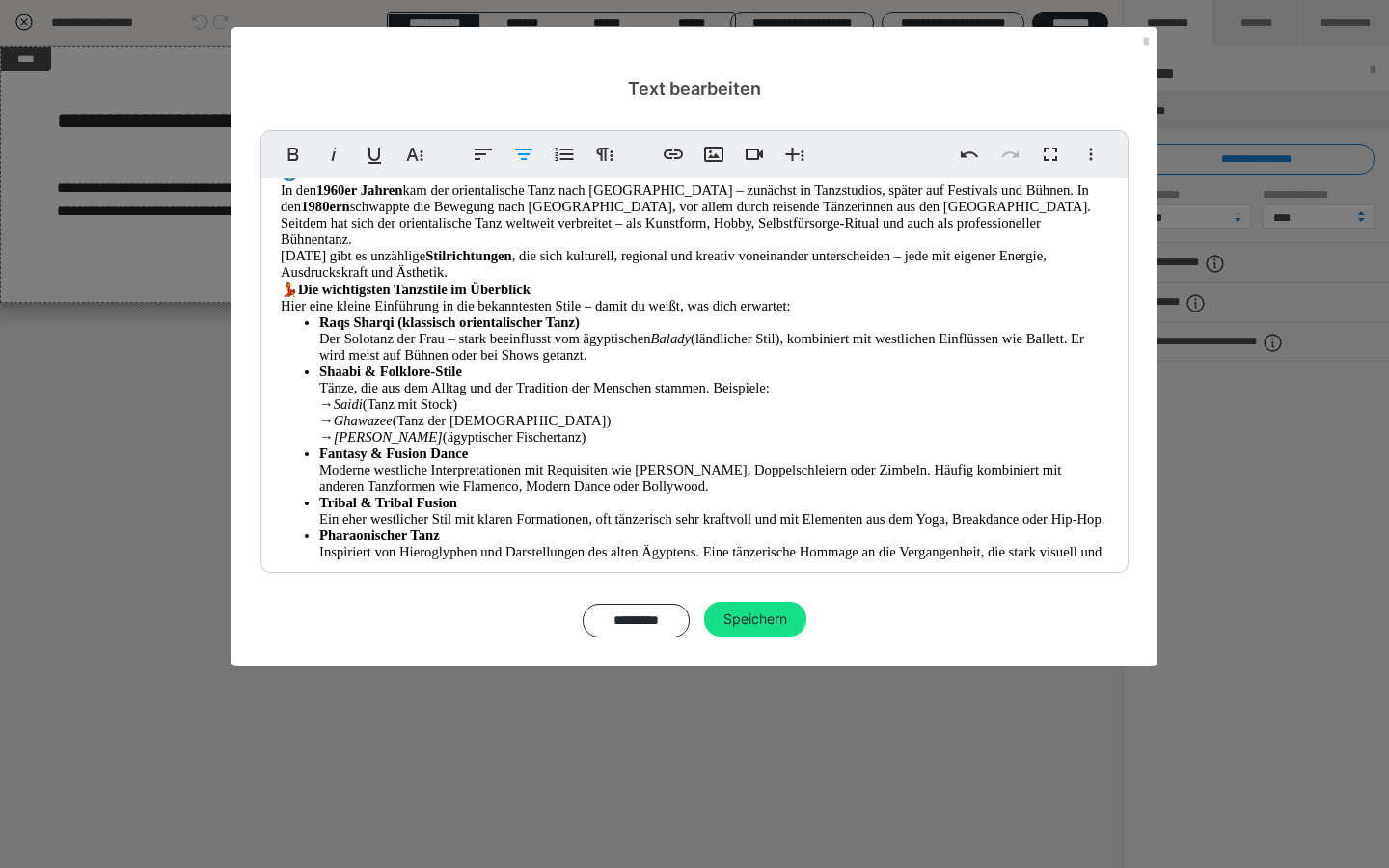 click on "[DATE] gibt es unzählige  Stilrichtungen , die sich kulturell, regional und kreativ voneinander unterscheiden – jede mit eigener Energie, Ausdruckskraft und Ästhetik." at bounding box center (694, 264) 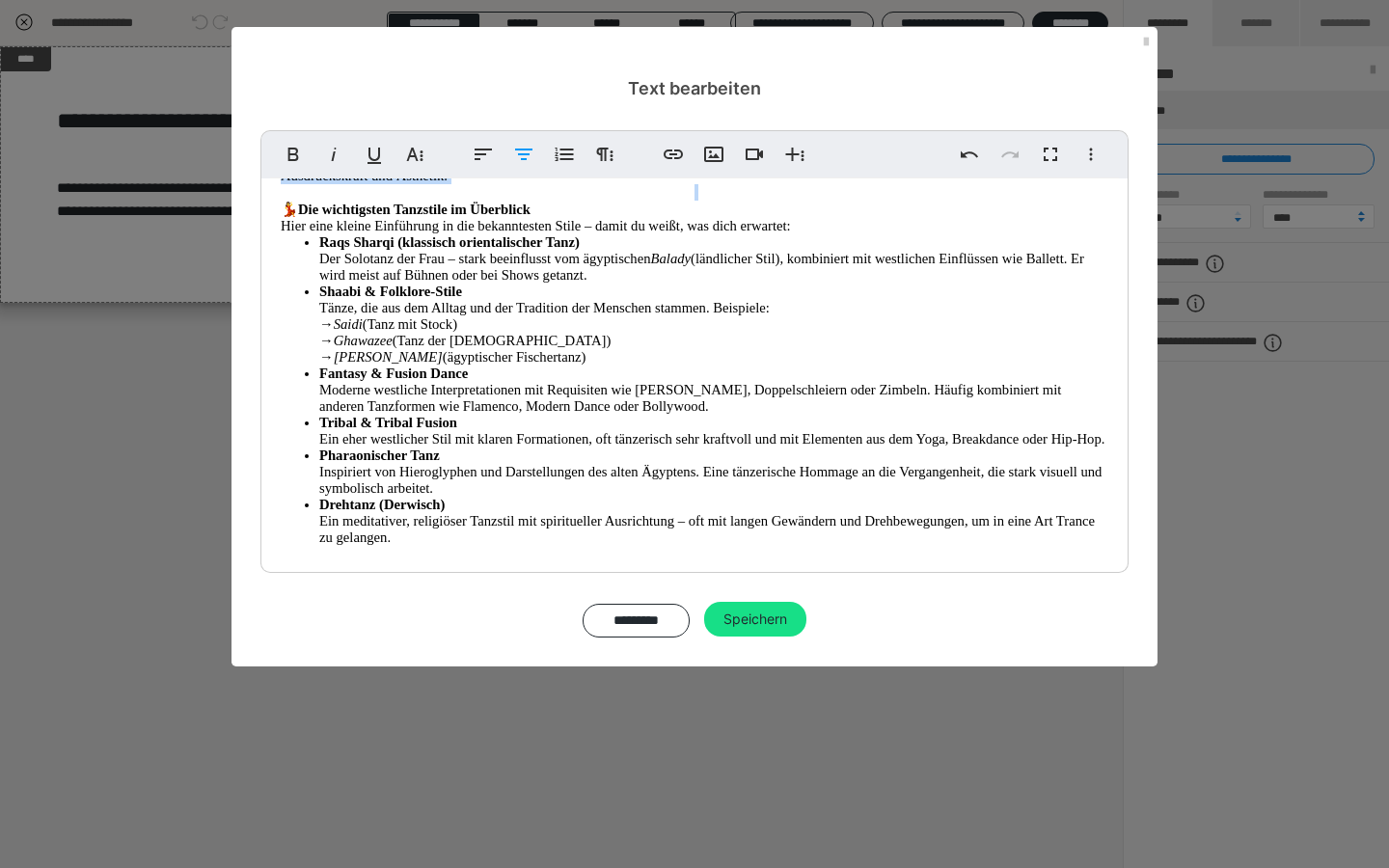 scroll, scrollTop: 639, scrollLeft: 0, axis: vertical 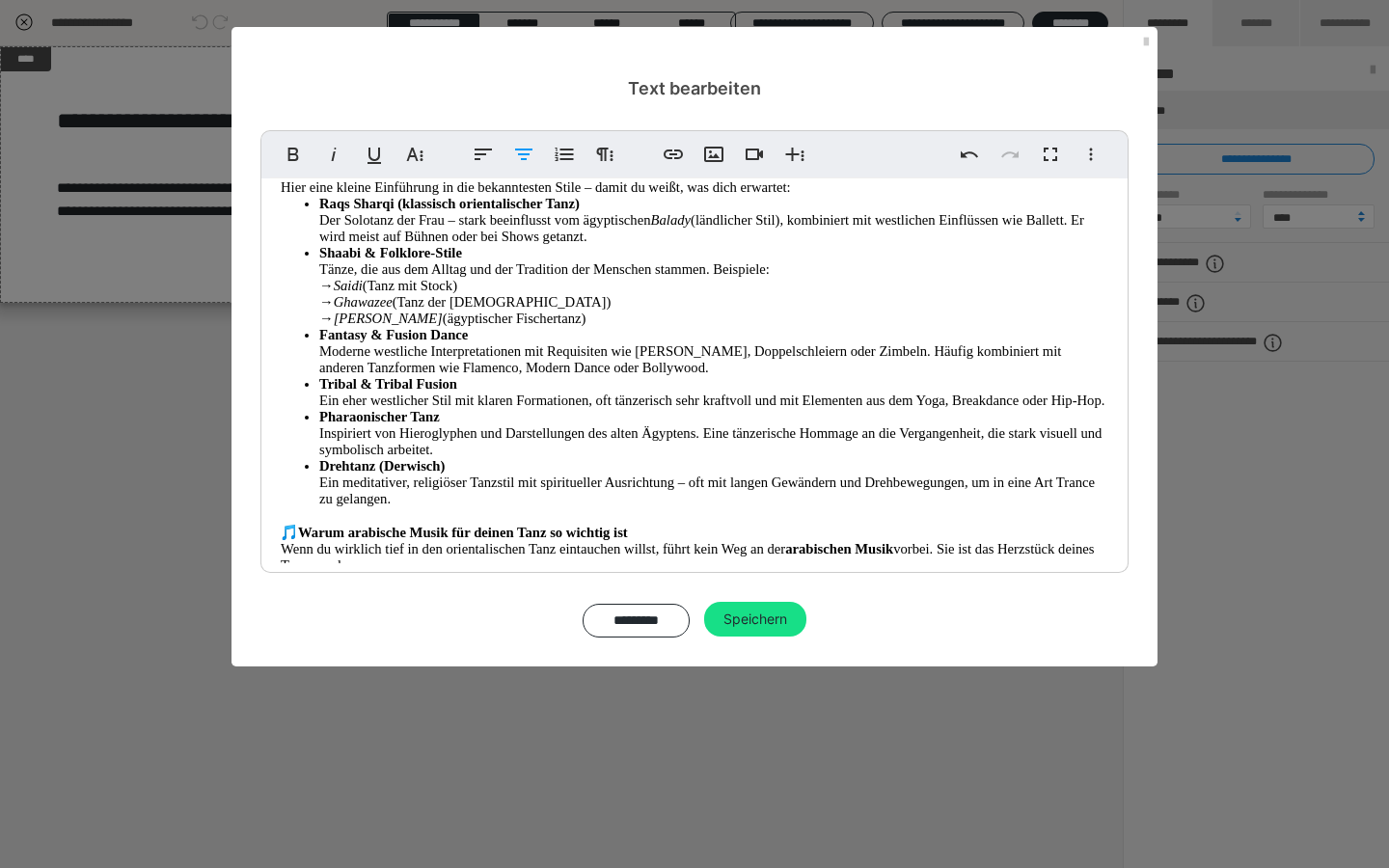 click on "Hier eine kleine Einführung in die bekanntesten Stile – damit du weißt, was dich erwartet:" at bounding box center (694, 187) 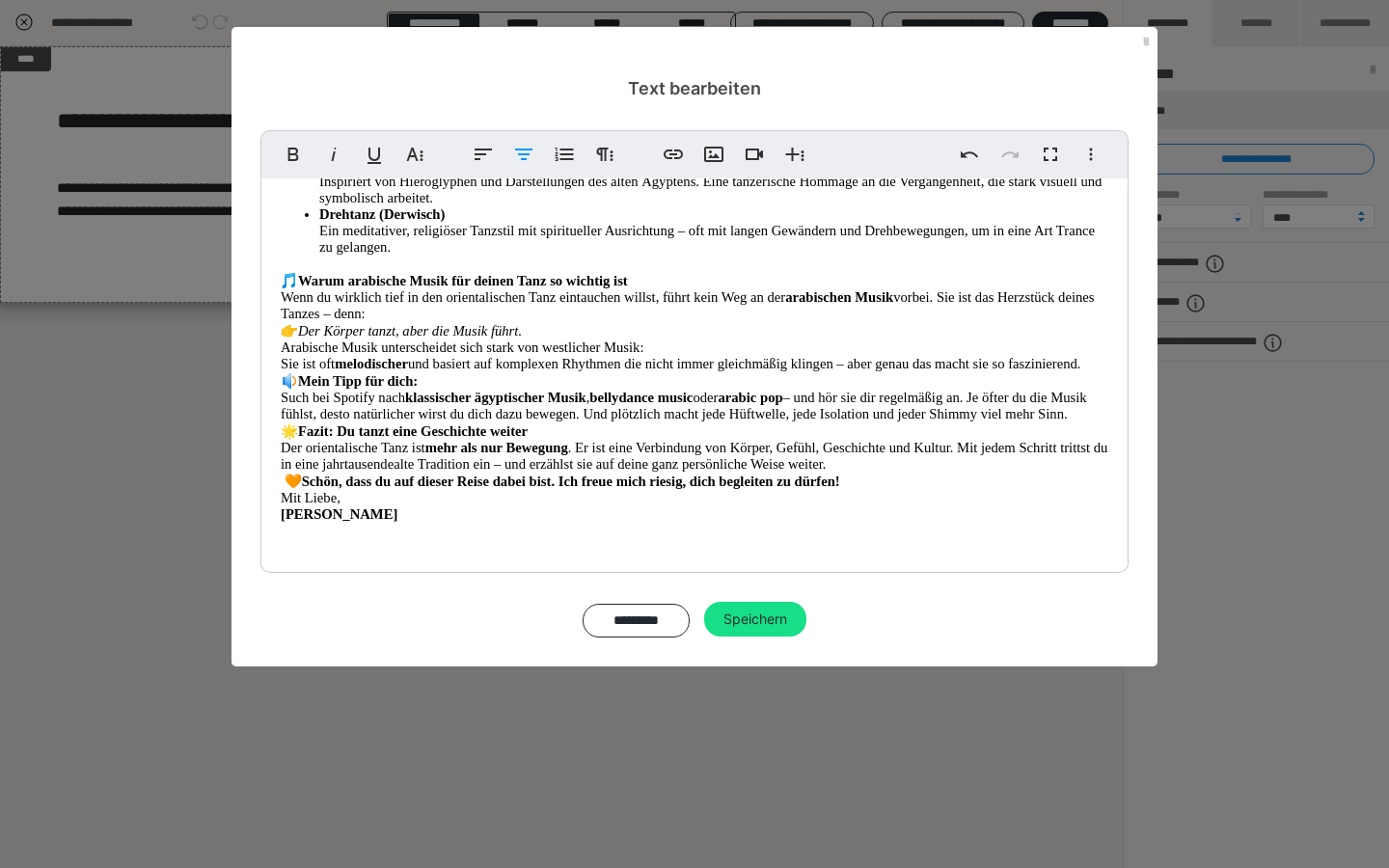 scroll, scrollTop: 1013, scrollLeft: 0, axis: vertical 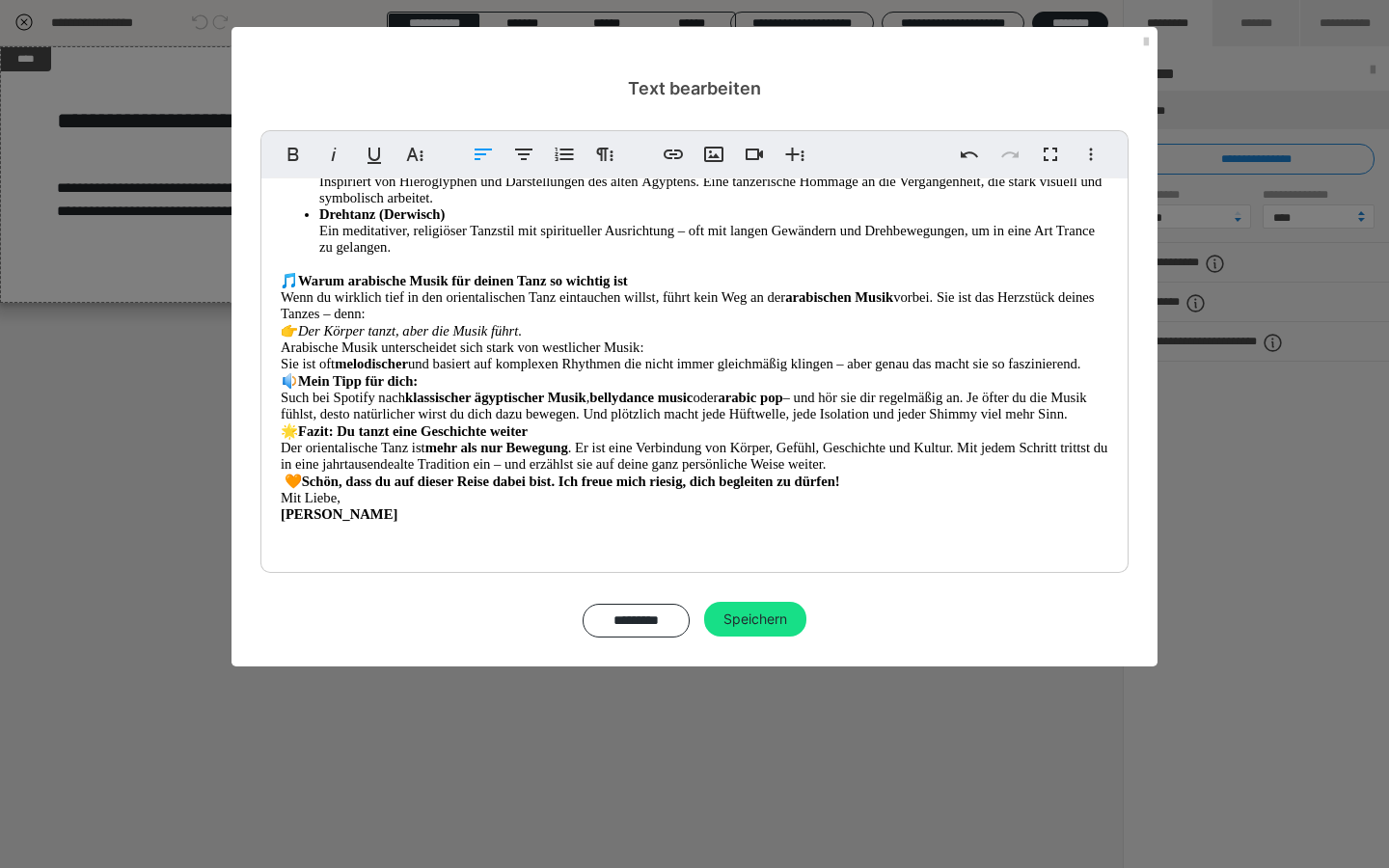 click on "Arabische Musik unterscheidet sich stark von westlicher Musik: Sie ist oft  melodischer  und basiert auf komplexen Rhythmen die nicht immer gleichmäßig klingen – aber genau das macht sie so faszinierend." at bounding box center (694, 356) 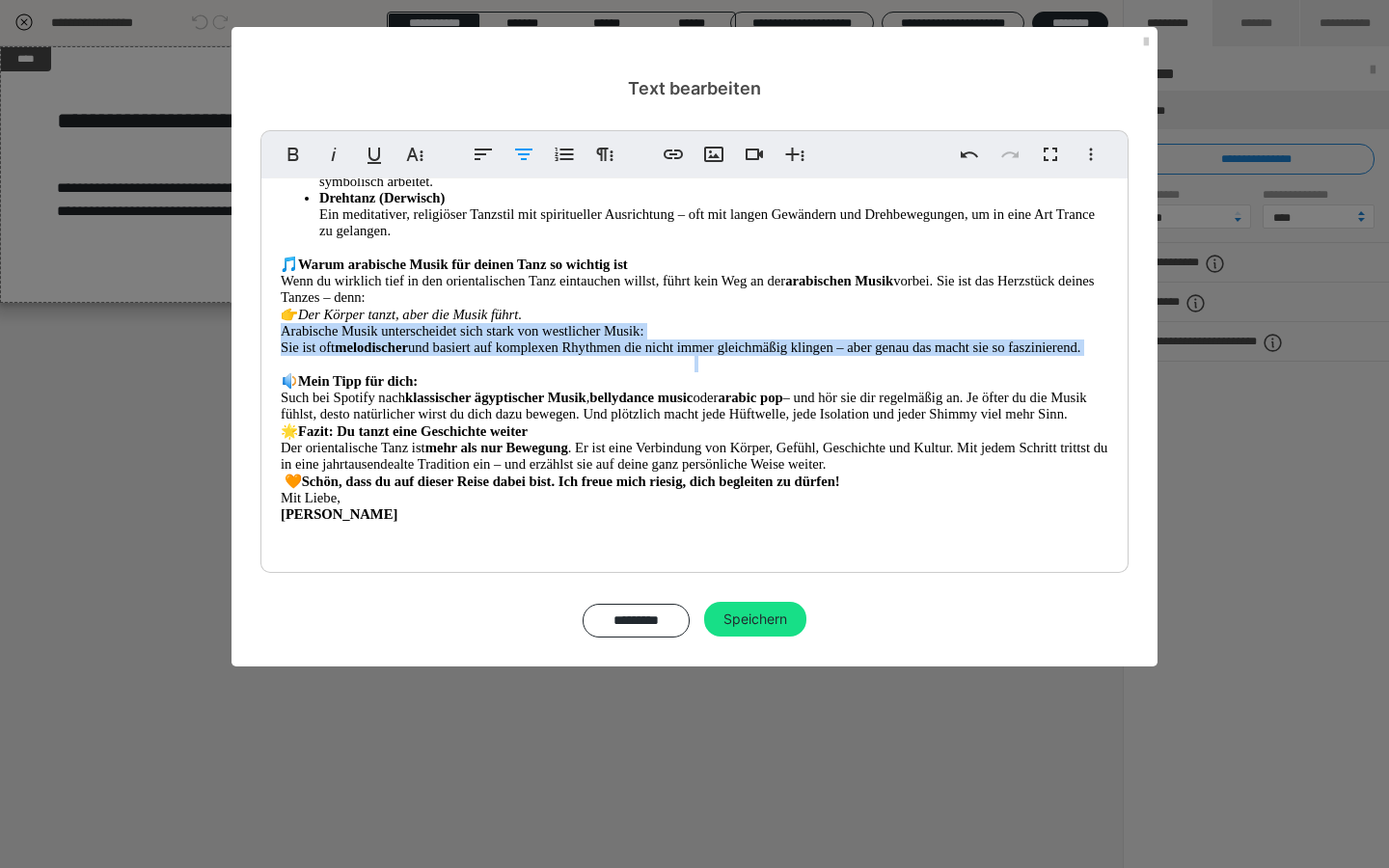 scroll, scrollTop: 1181, scrollLeft: 0, axis: vertical 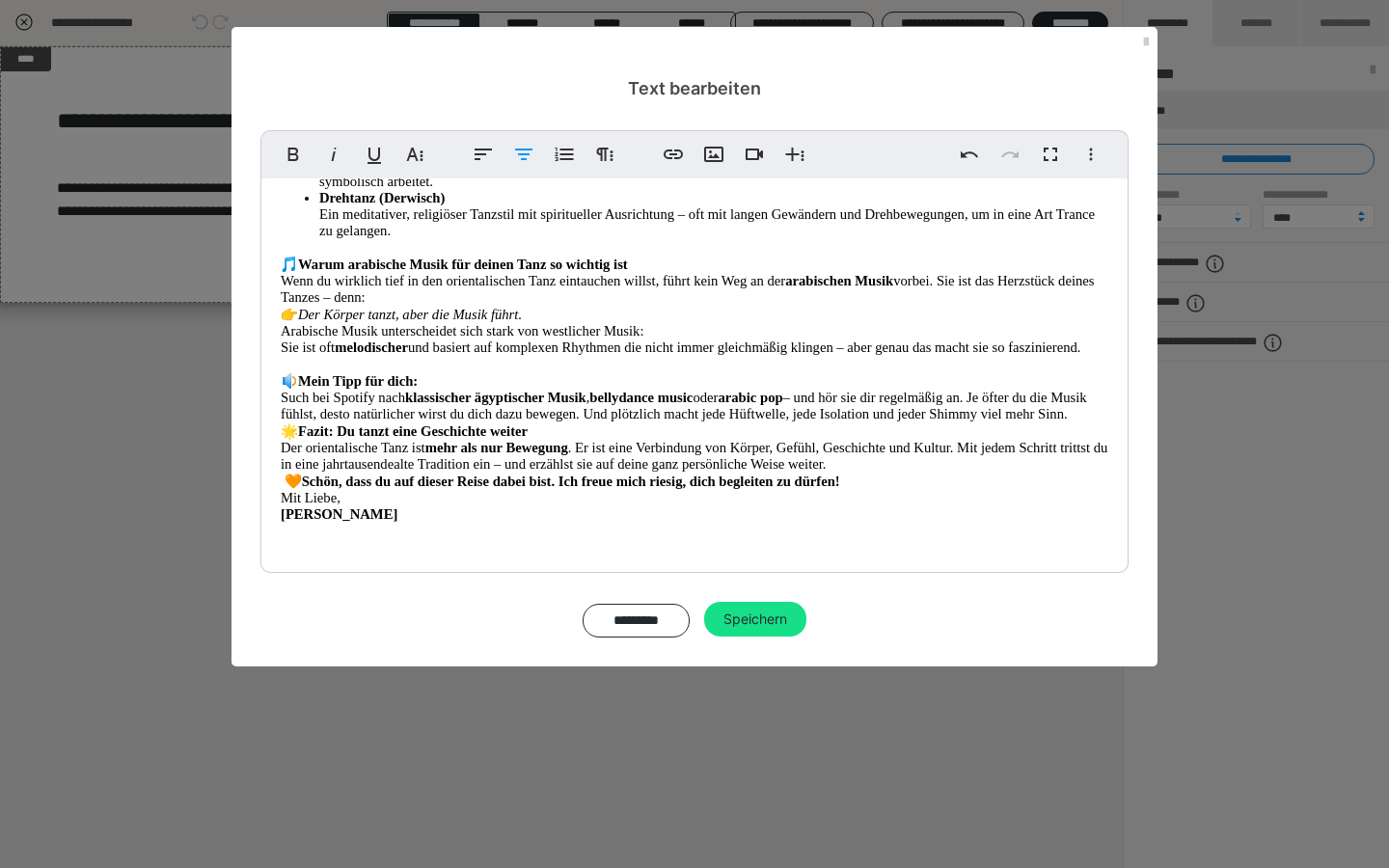 click on "🔉  Mein Tipp für dich: Such bei Spotify nach  klassischer ägyptischer Musik ,  bellydance music  oder  arabic pop  – und hör sie dir regelmäßig an. Je öfter du die Musik fühlst, desto natürlicher wirst du dich dazu bewegen. Und plötzlich macht jede Hüftwelle, jede Isolation und jeder Shimmy viel mehr Sinn." at bounding box center [694, 397] 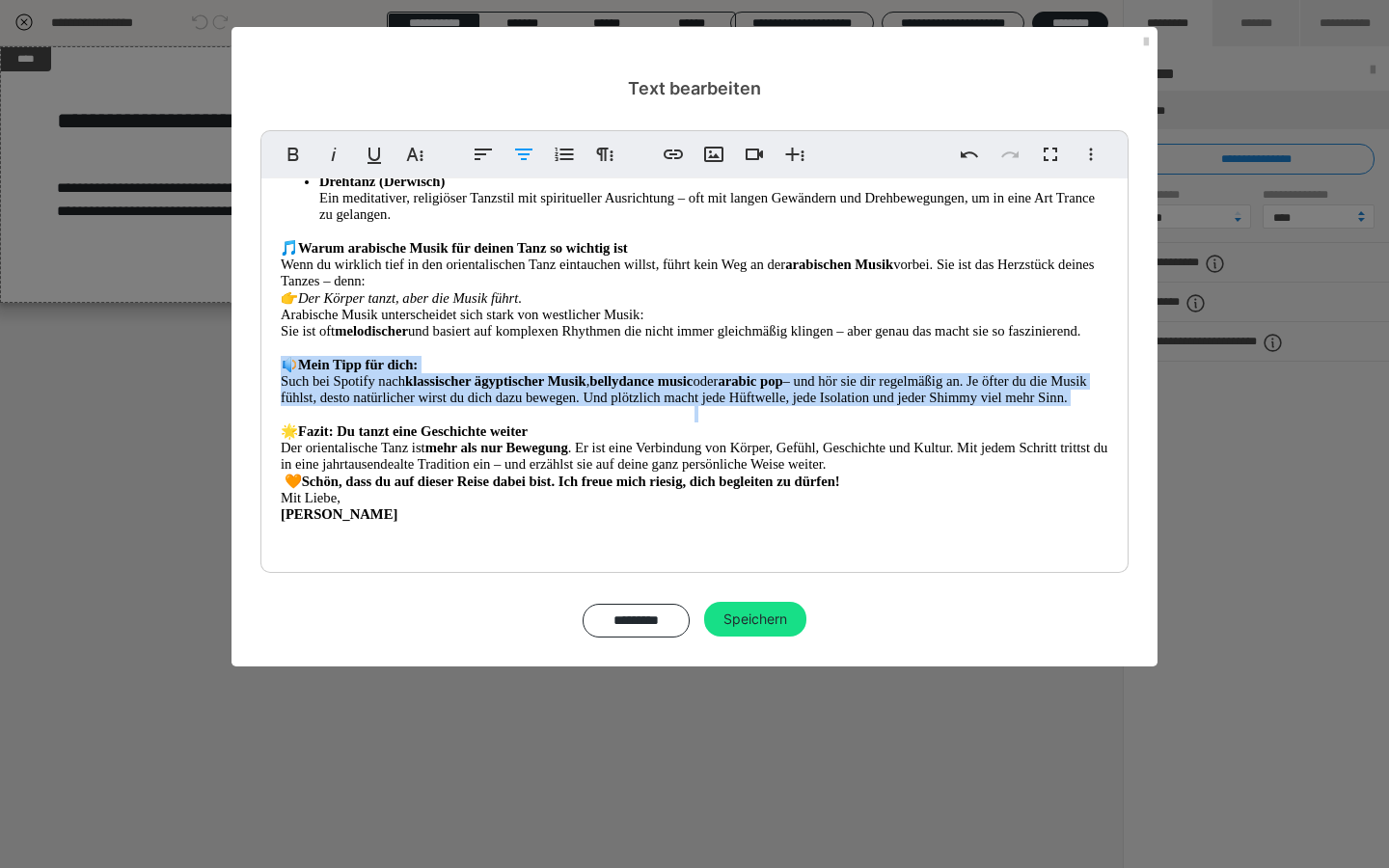 scroll, scrollTop: 1199, scrollLeft: 0, axis: vertical 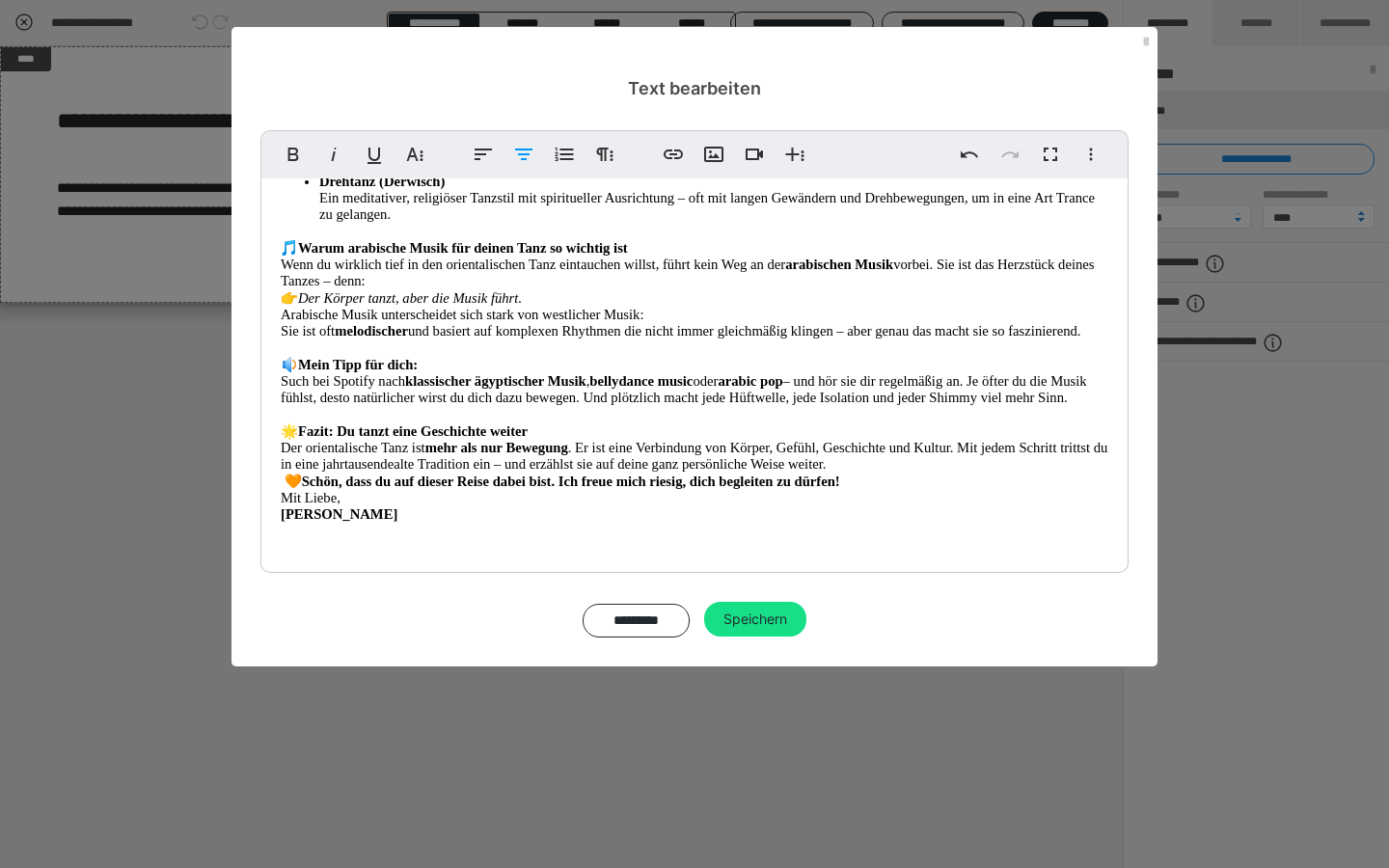 click on "Der orientalische Tanz ist  mehr als nur Bewegung . Er ist eine Verbindung von Körper, Gefühl, Geschichte und Kultur. Mit jedem Schritt trittst du in eine jahrtausendealte Tradition ein – und erzählst sie auf deine ganz persönliche Weise weiter." at bounding box center [694, 456] 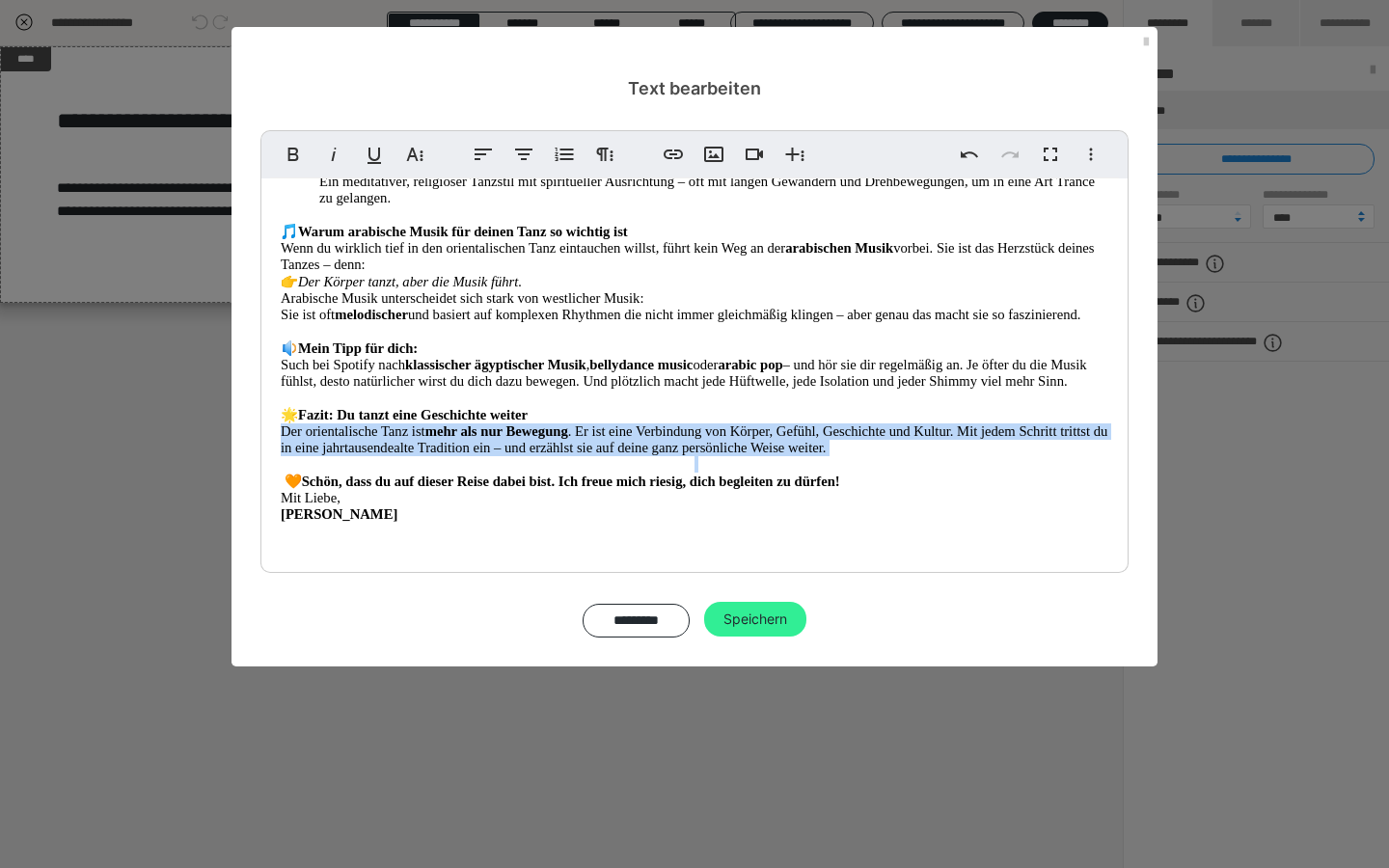 click on "Speichern" at bounding box center [755, 619] 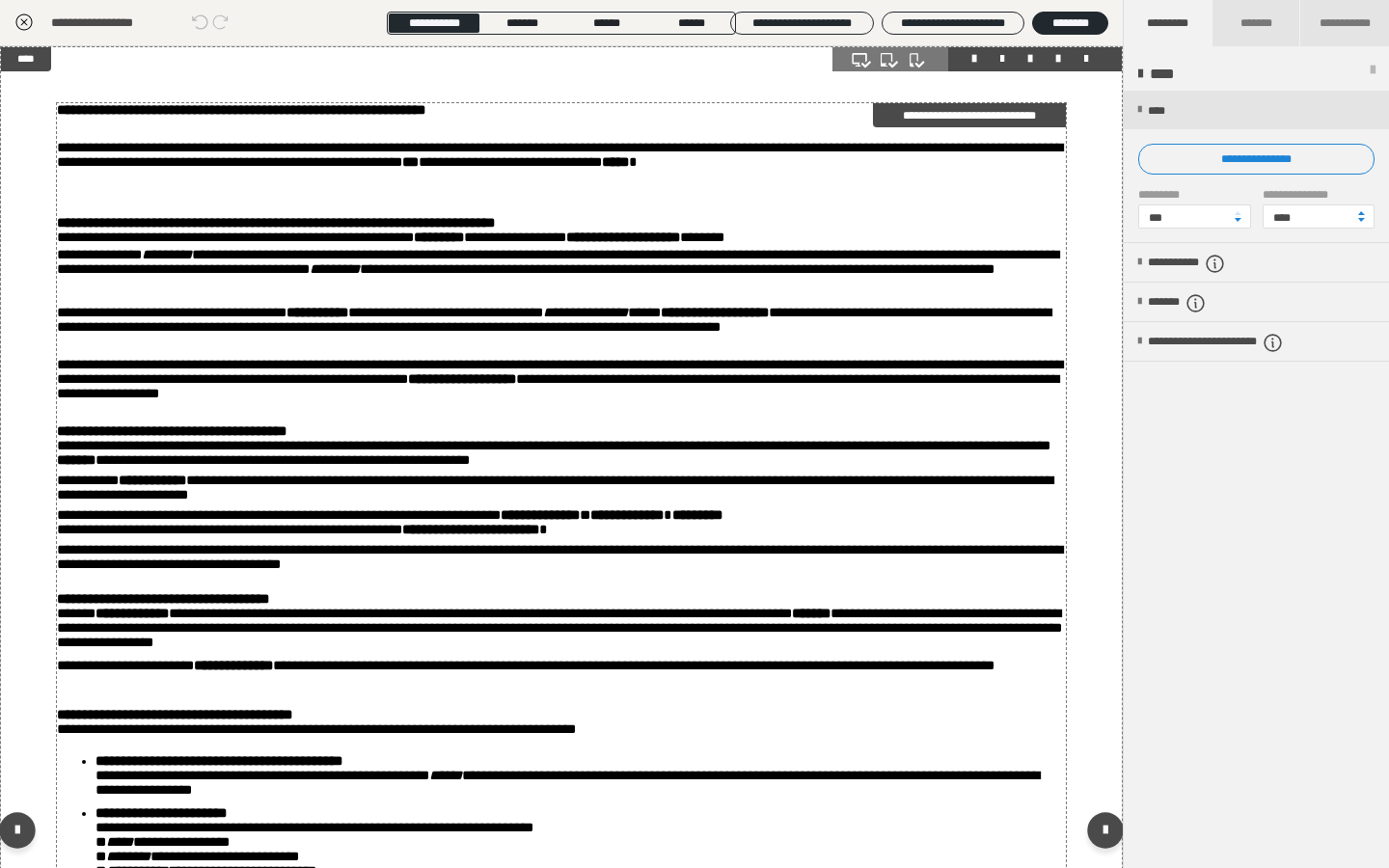 scroll, scrollTop: 0, scrollLeft: 0, axis: both 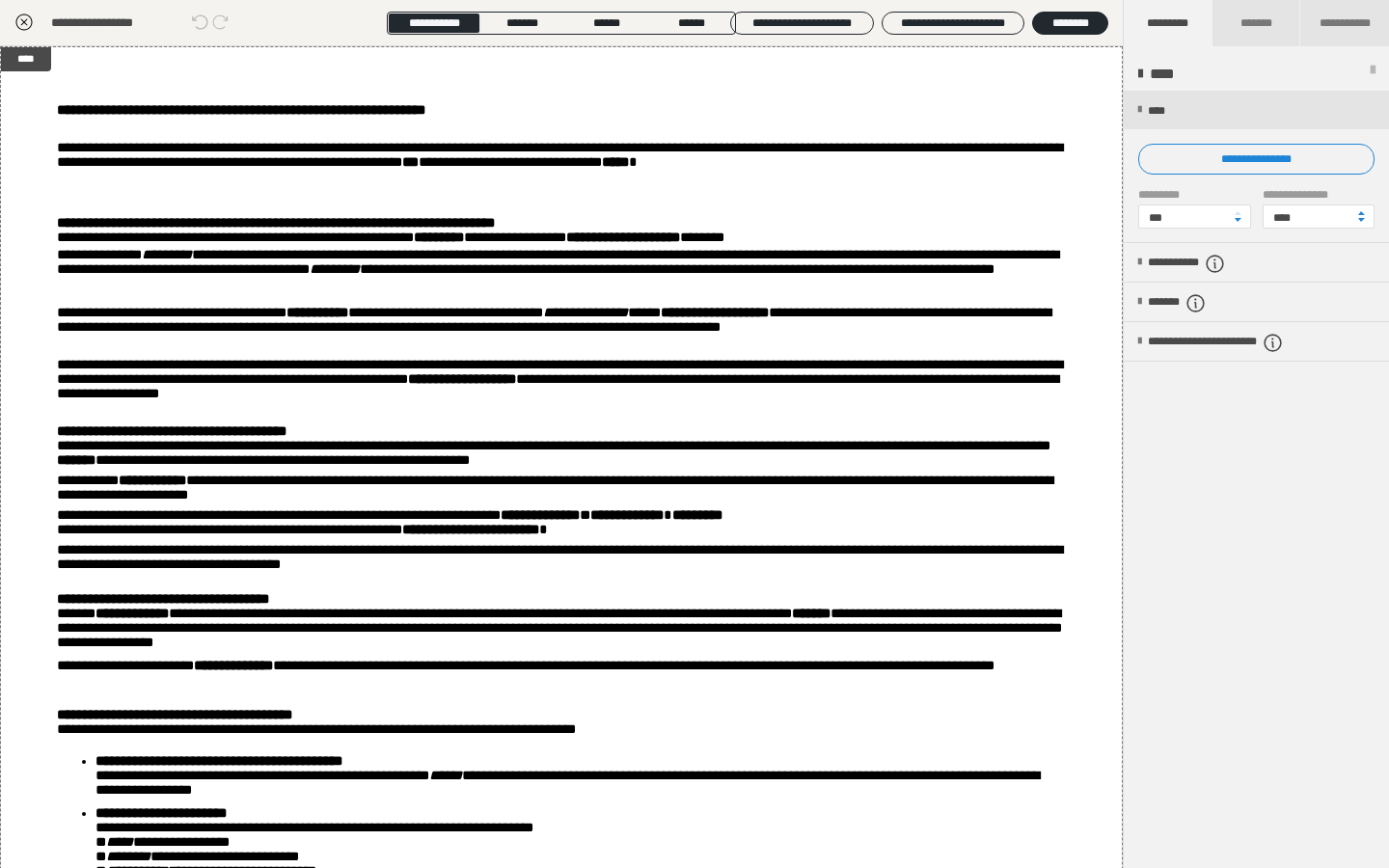 click 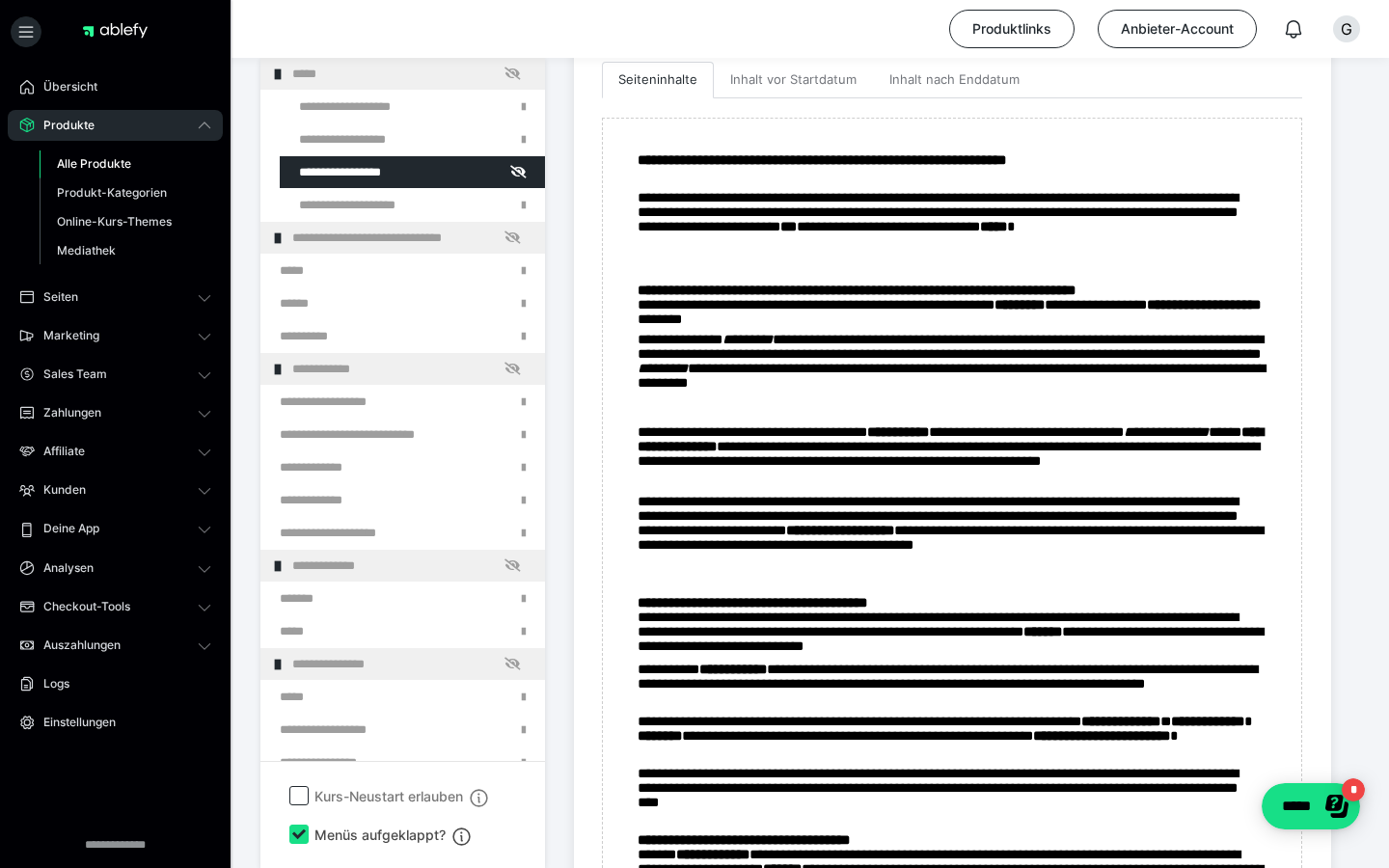 scroll, scrollTop: 573, scrollLeft: 0, axis: vertical 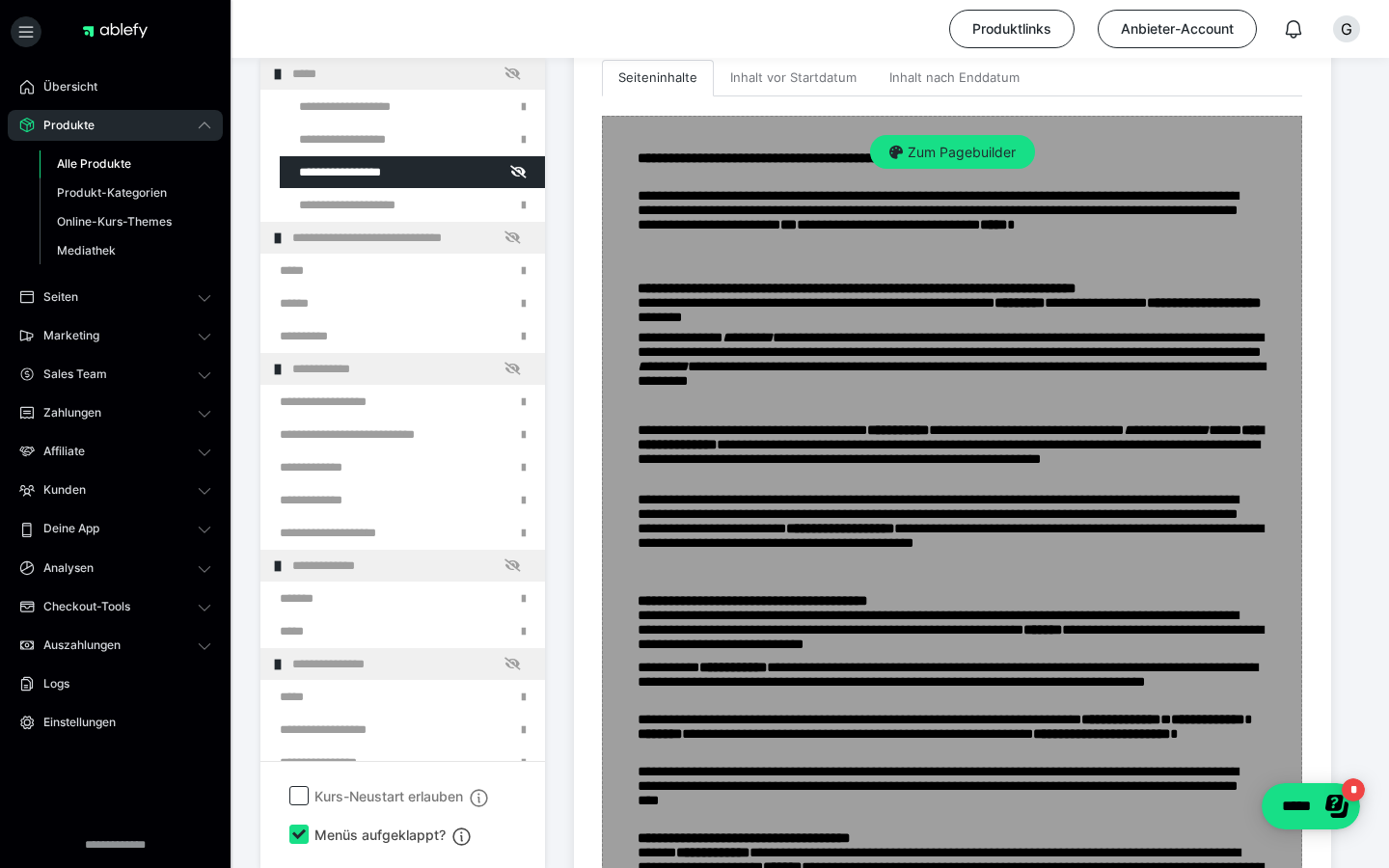 click on "Zum Pagebuilder" at bounding box center [952, 1021] 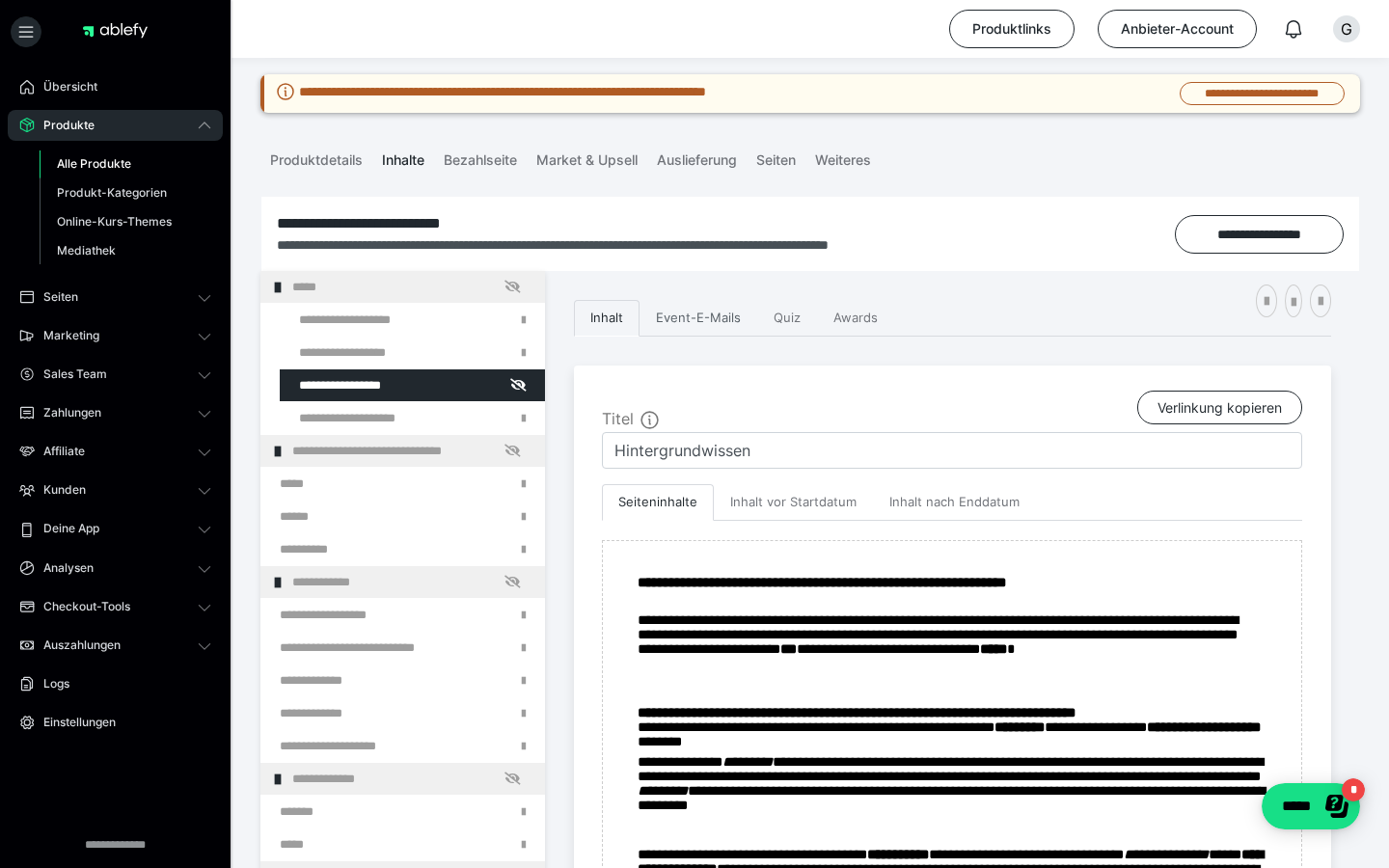 scroll, scrollTop: 149, scrollLeft: 0, axis: vertical 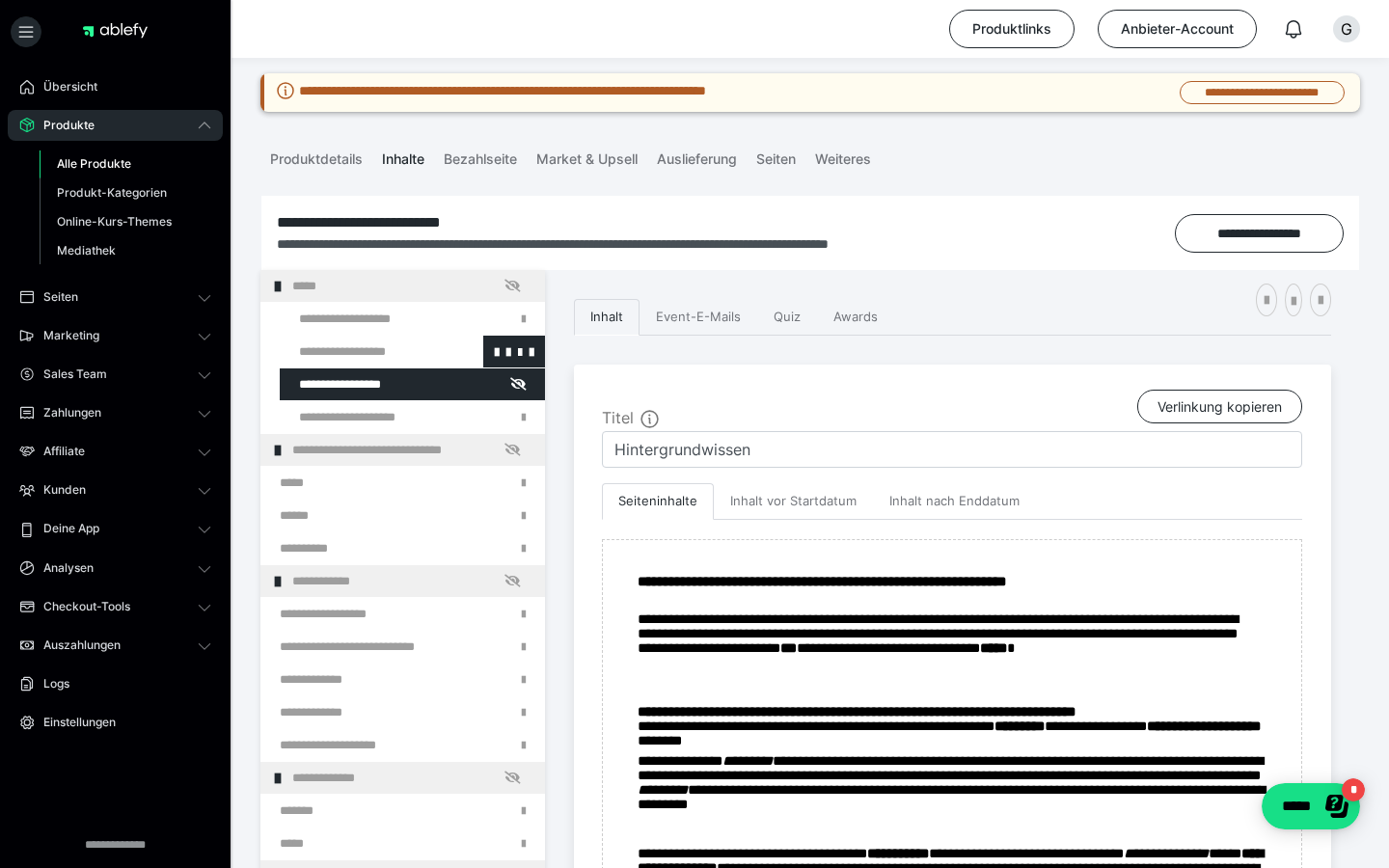 click at bounding box center (362, 351) 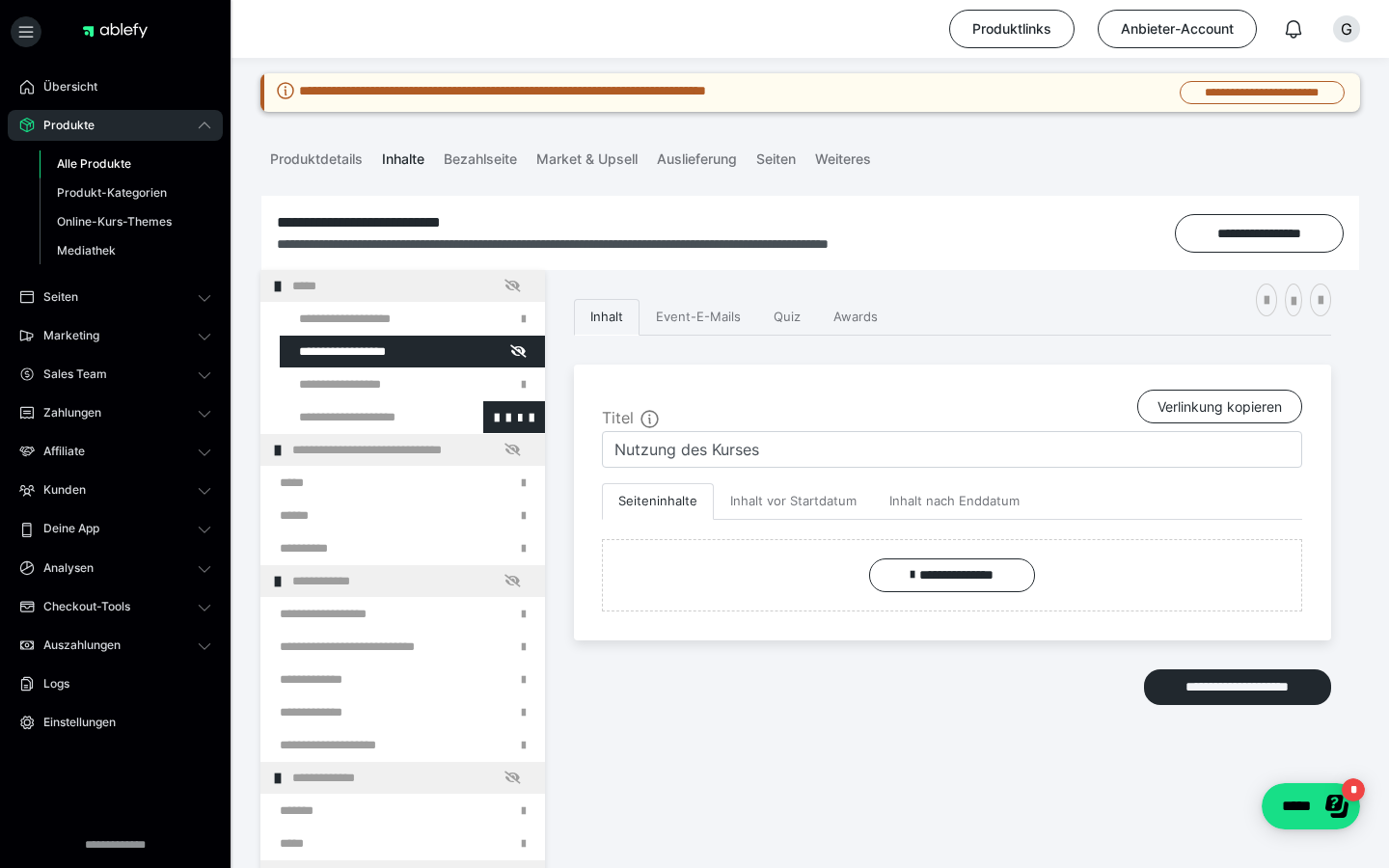 click at bounding box center [362, 417] 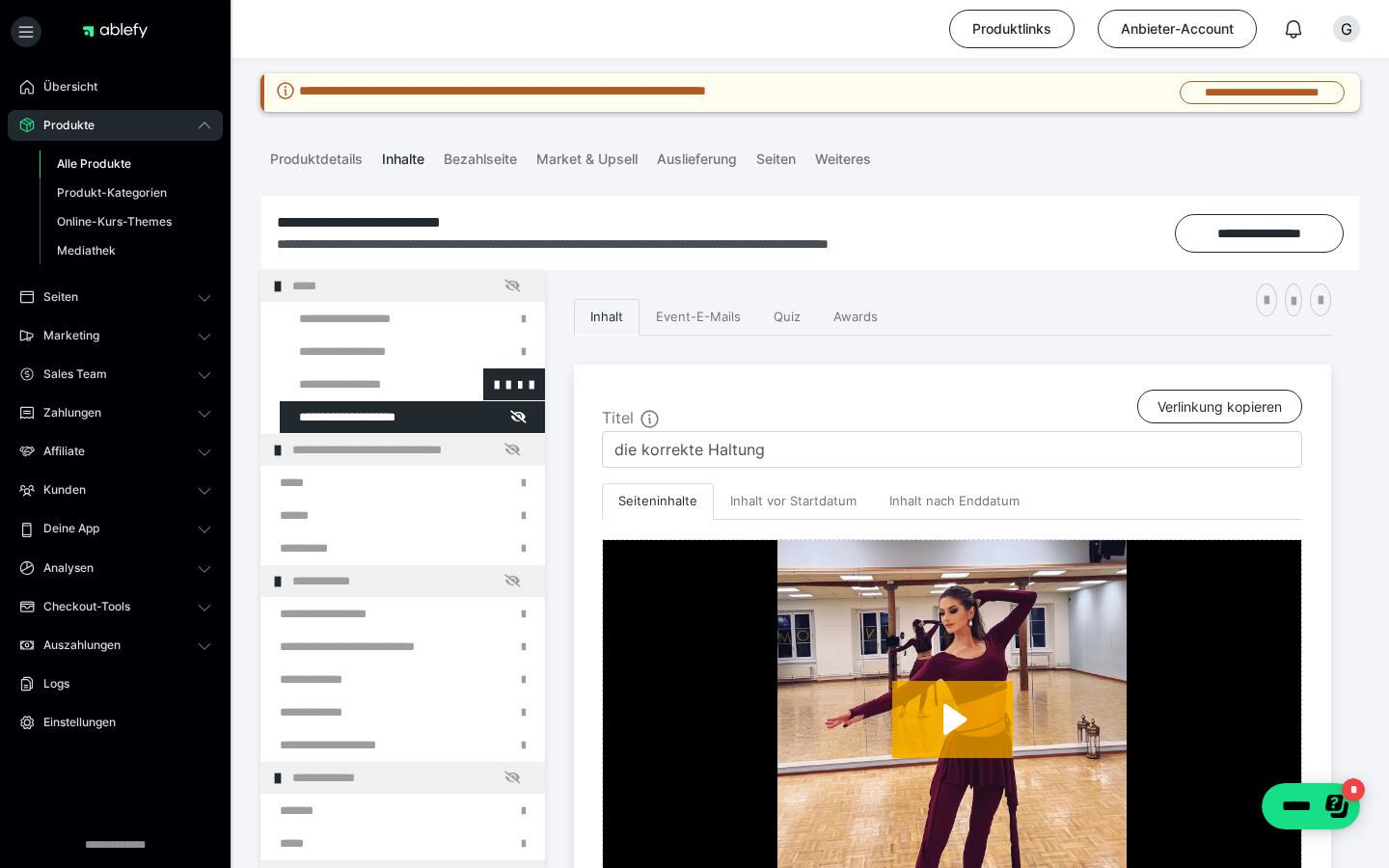 click at bounding box center [362, 384] 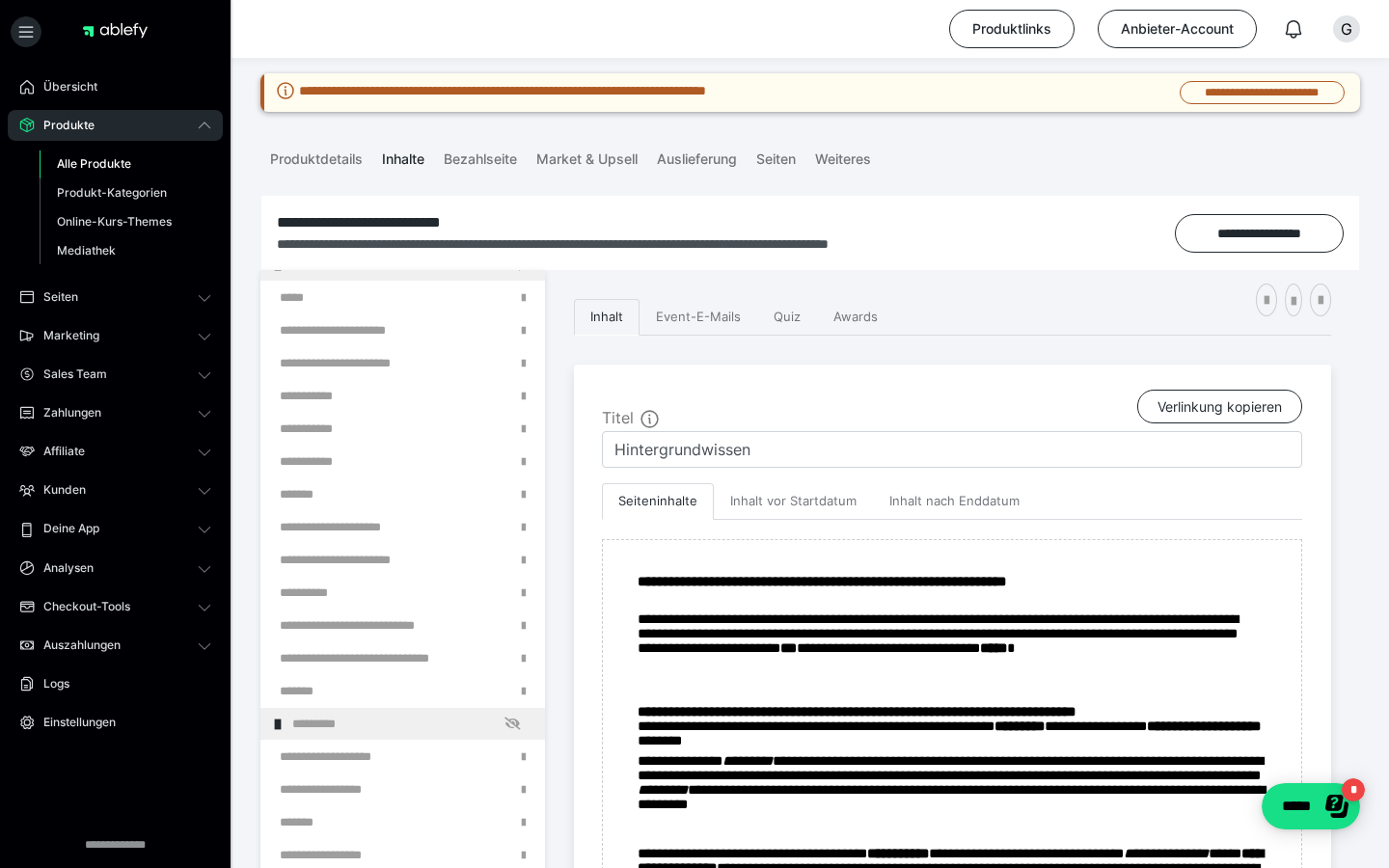 scroll, scrollTop: 1766, scrollLeft: 0, axis: vertical 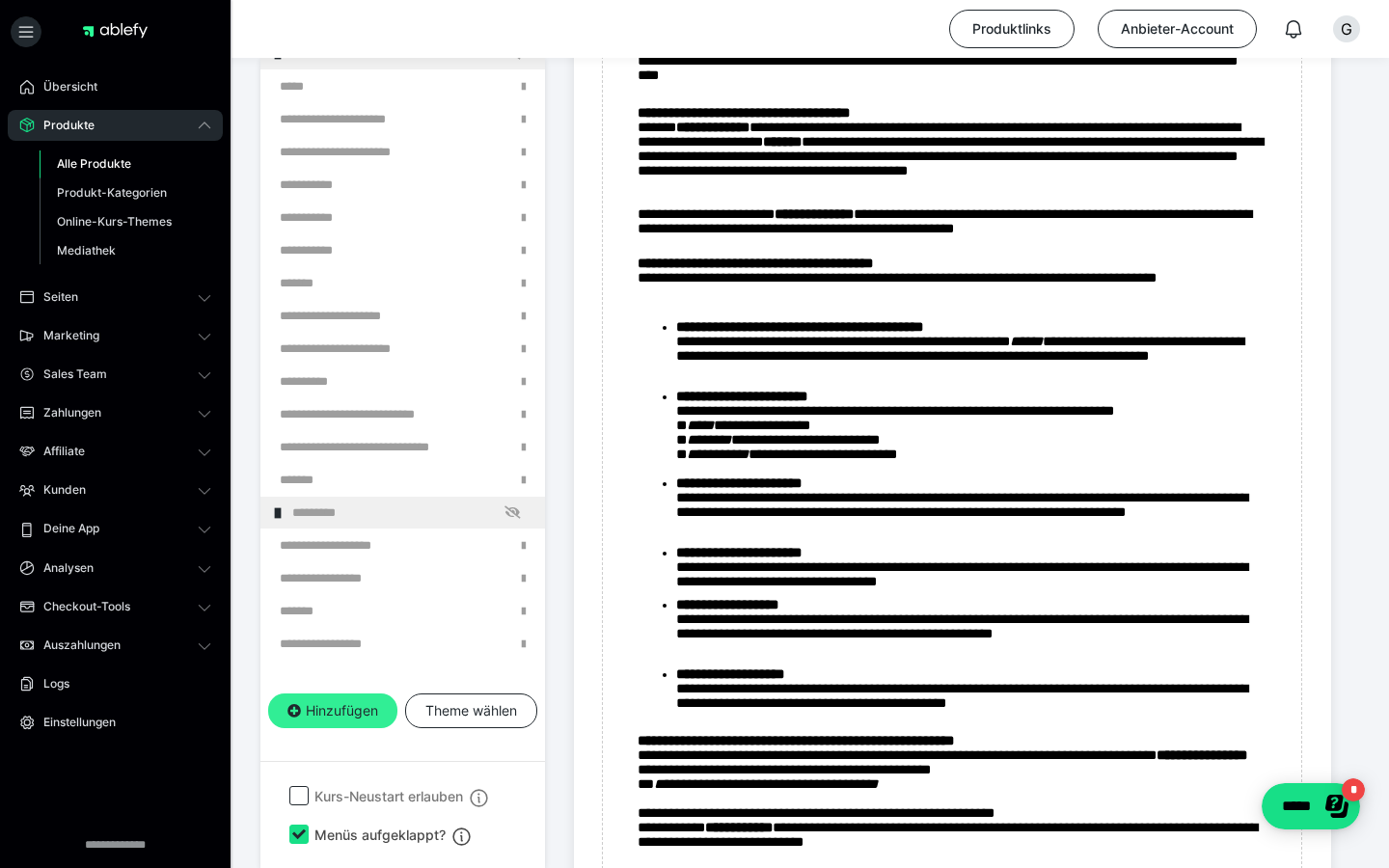 click at bounding box center (294, 711) 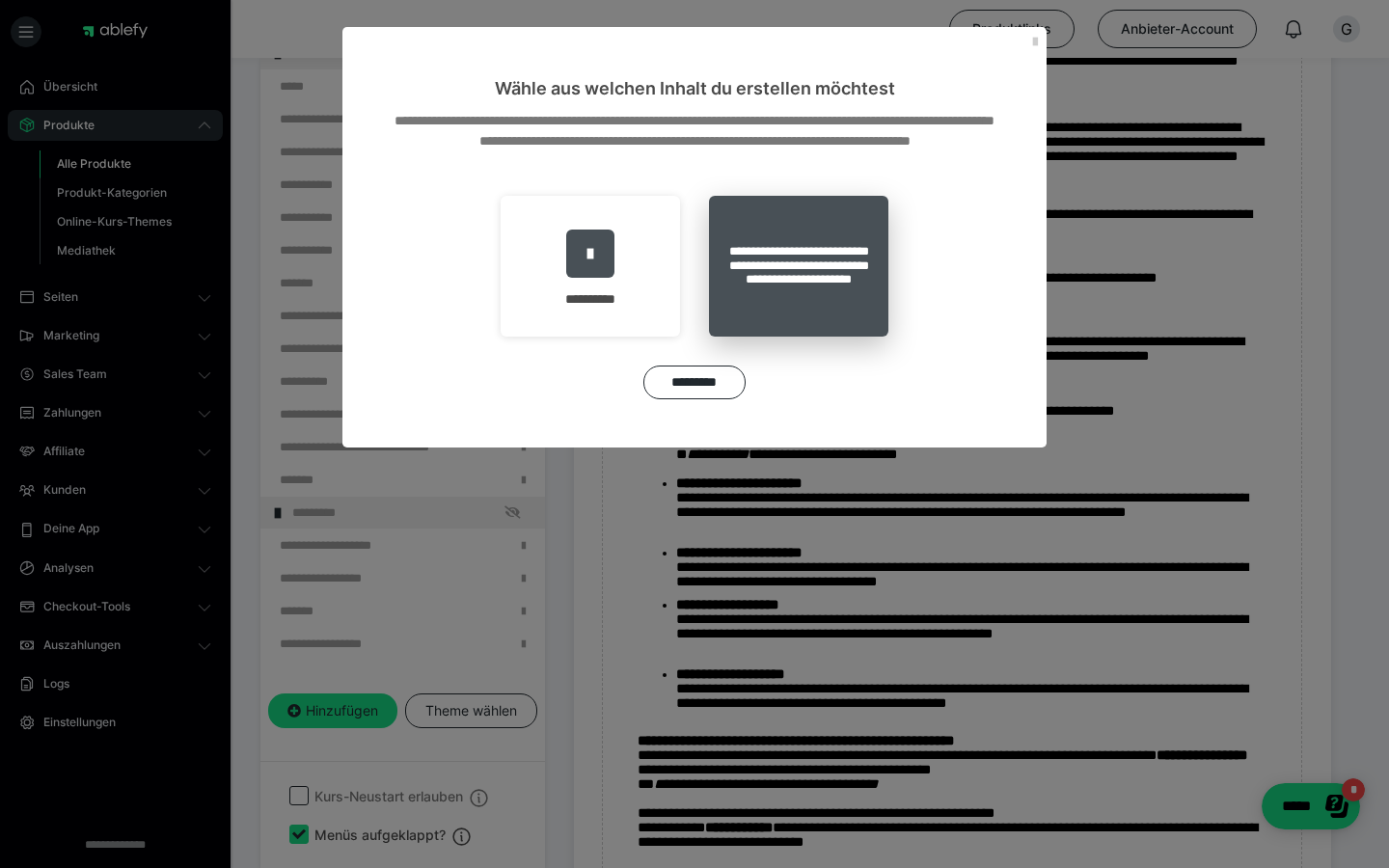 click on "**********" at bounding box center [799, 266] 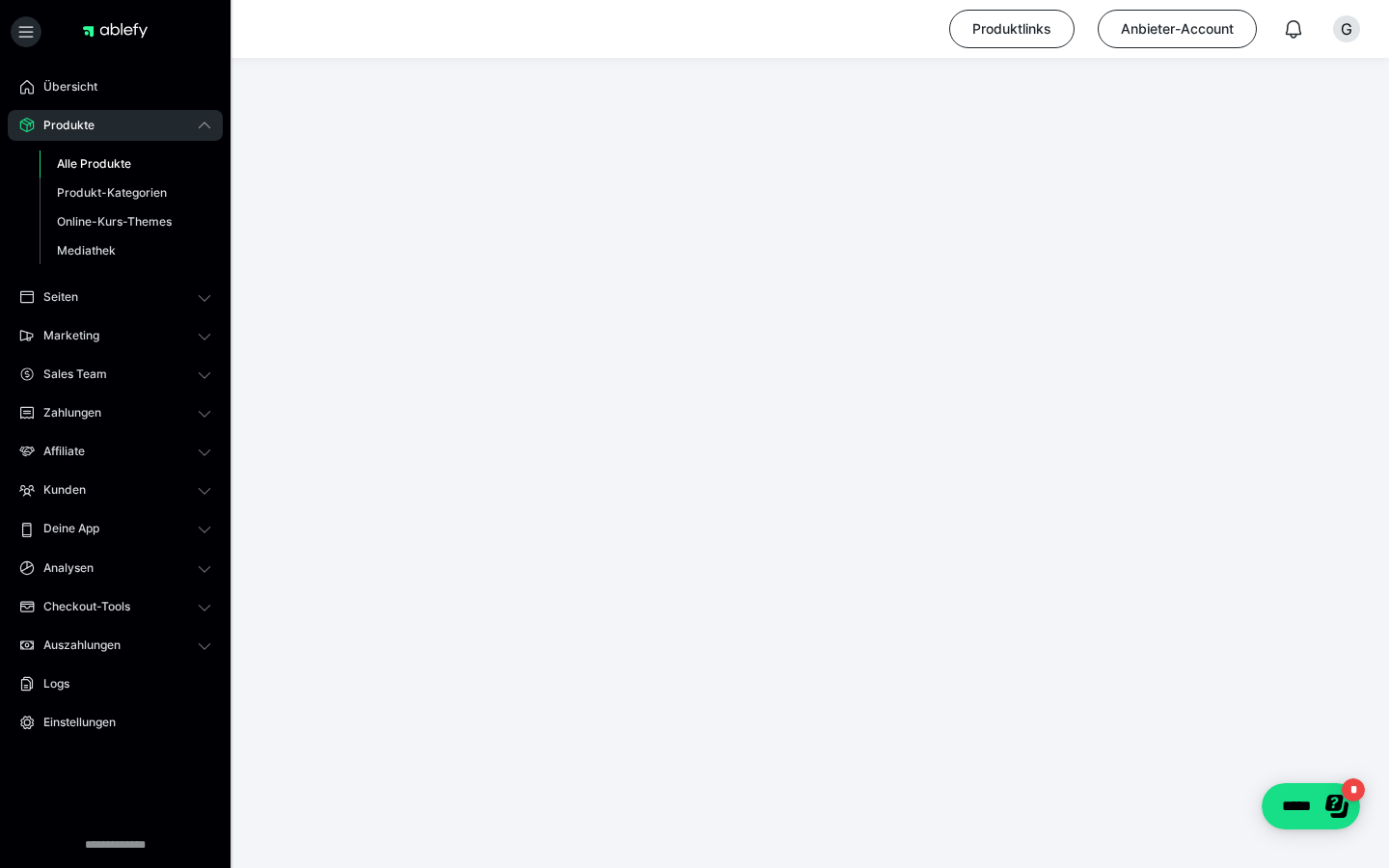 scroll, scrollTop: 362, scrollLeft: 0, axis: vertical 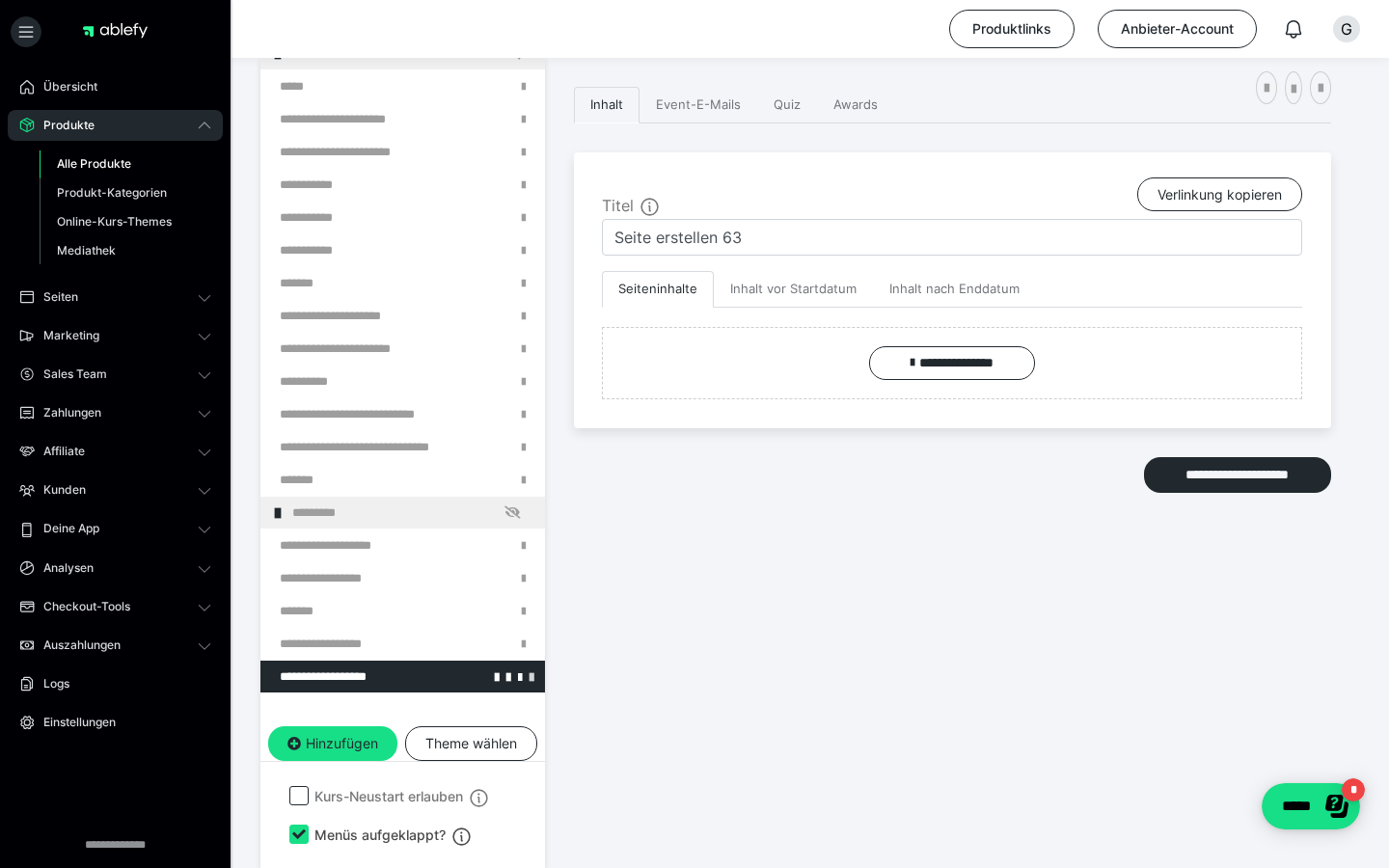 click at bounding box center [531, 676] 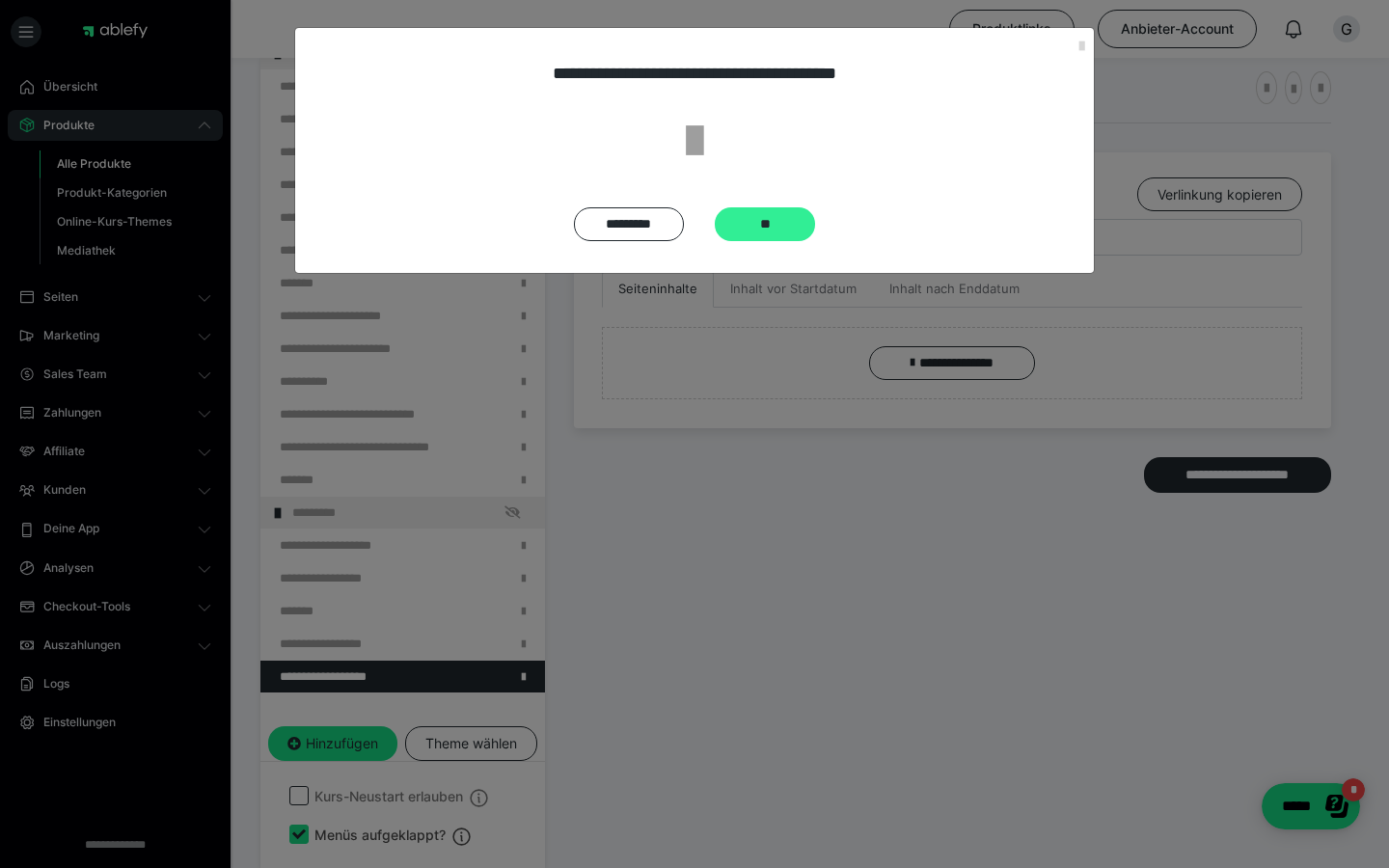 click on "**" at bounding box center (765, 224) 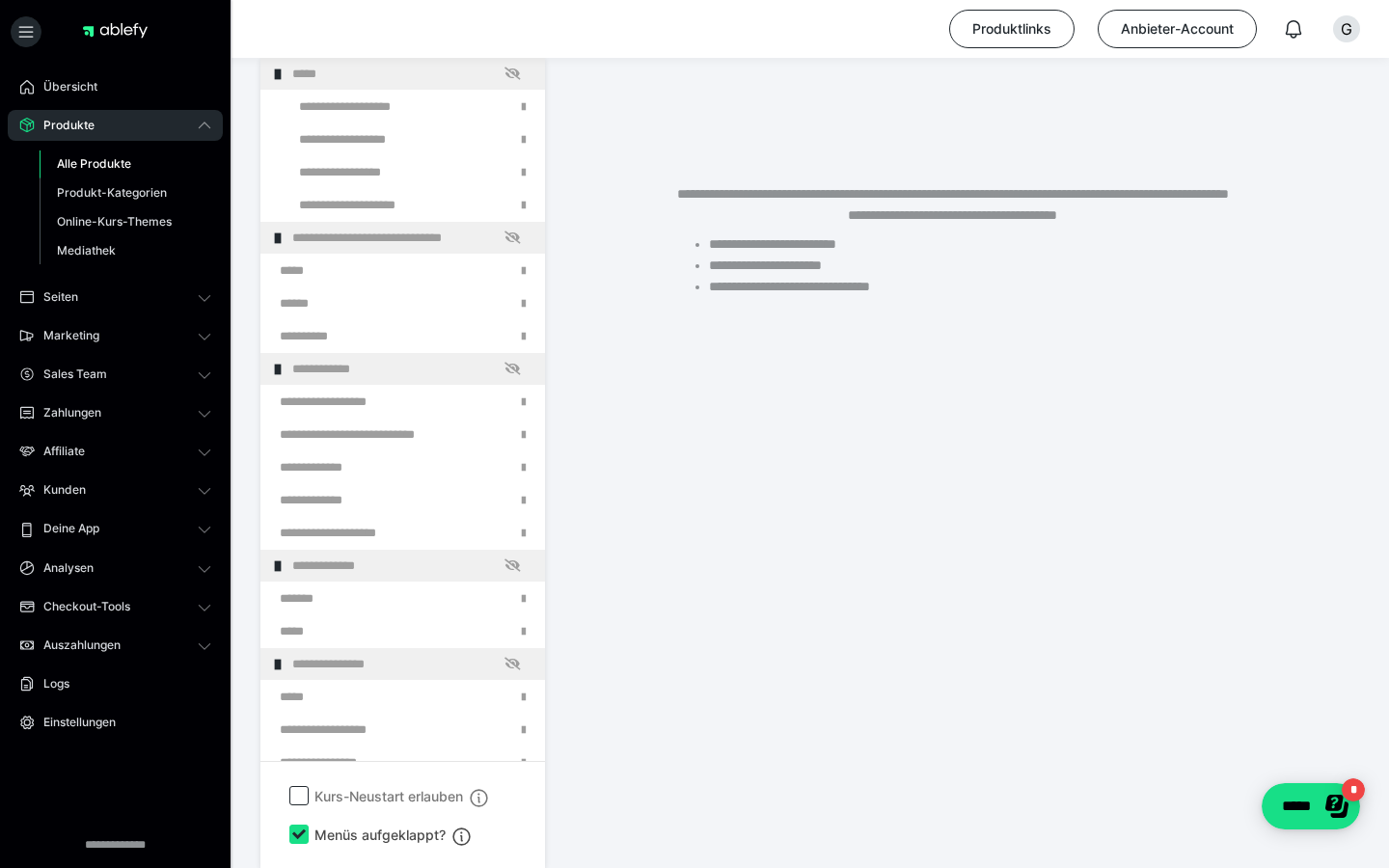 scroll, scrollTop: 0, scrollLeft: 0, axis: both 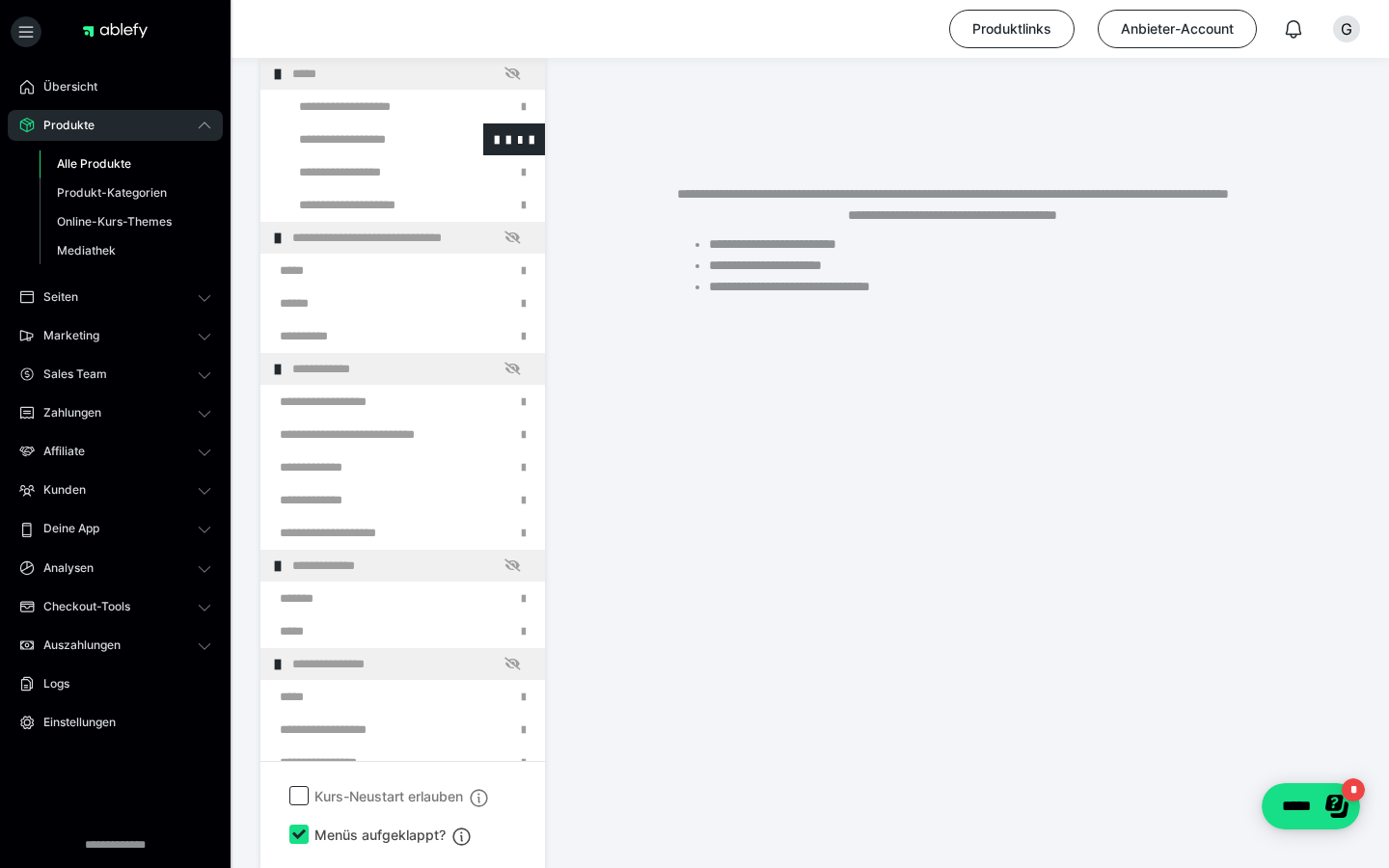 click at bounding box center (362, 139) 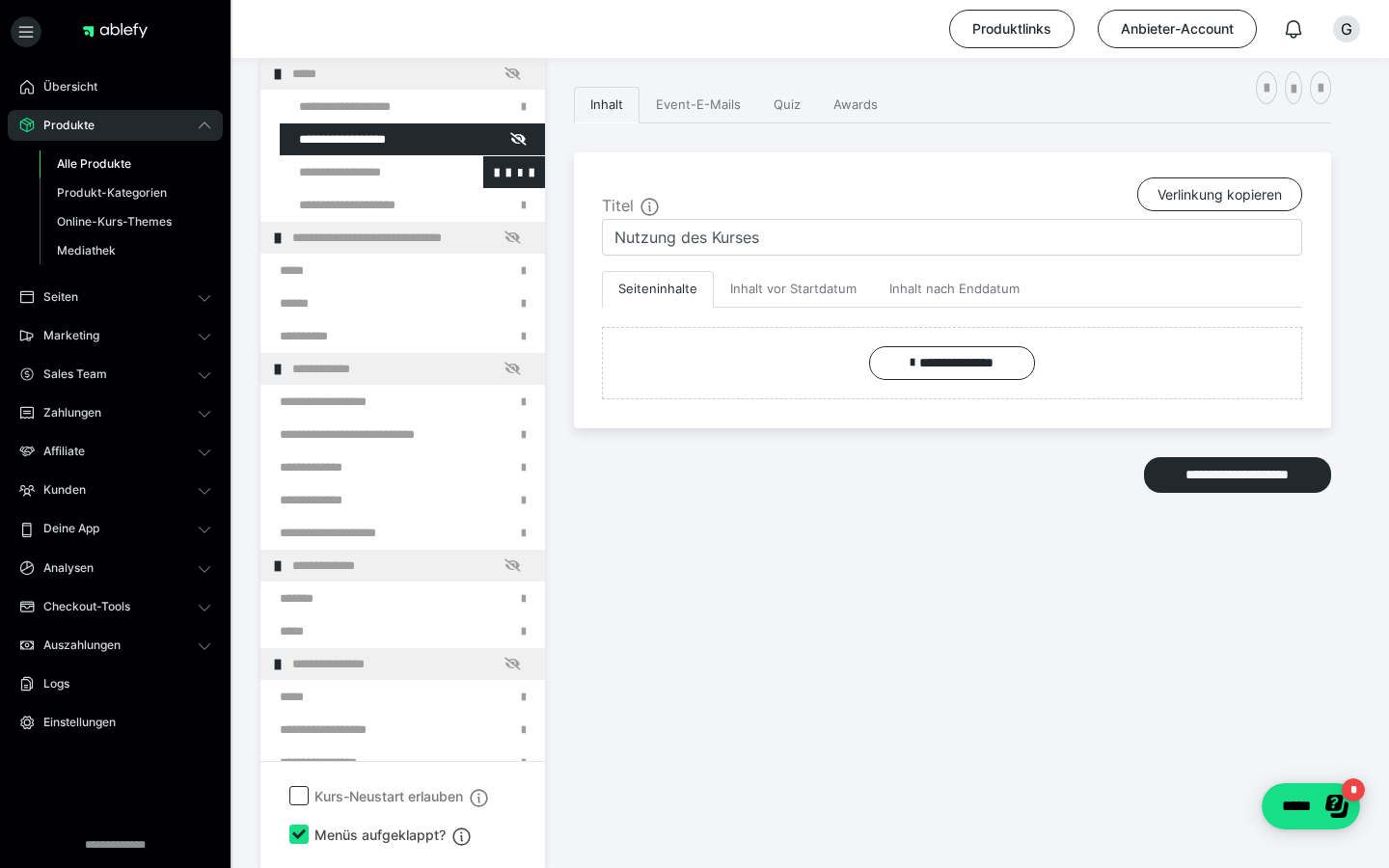click at bounding box center [362, 172] 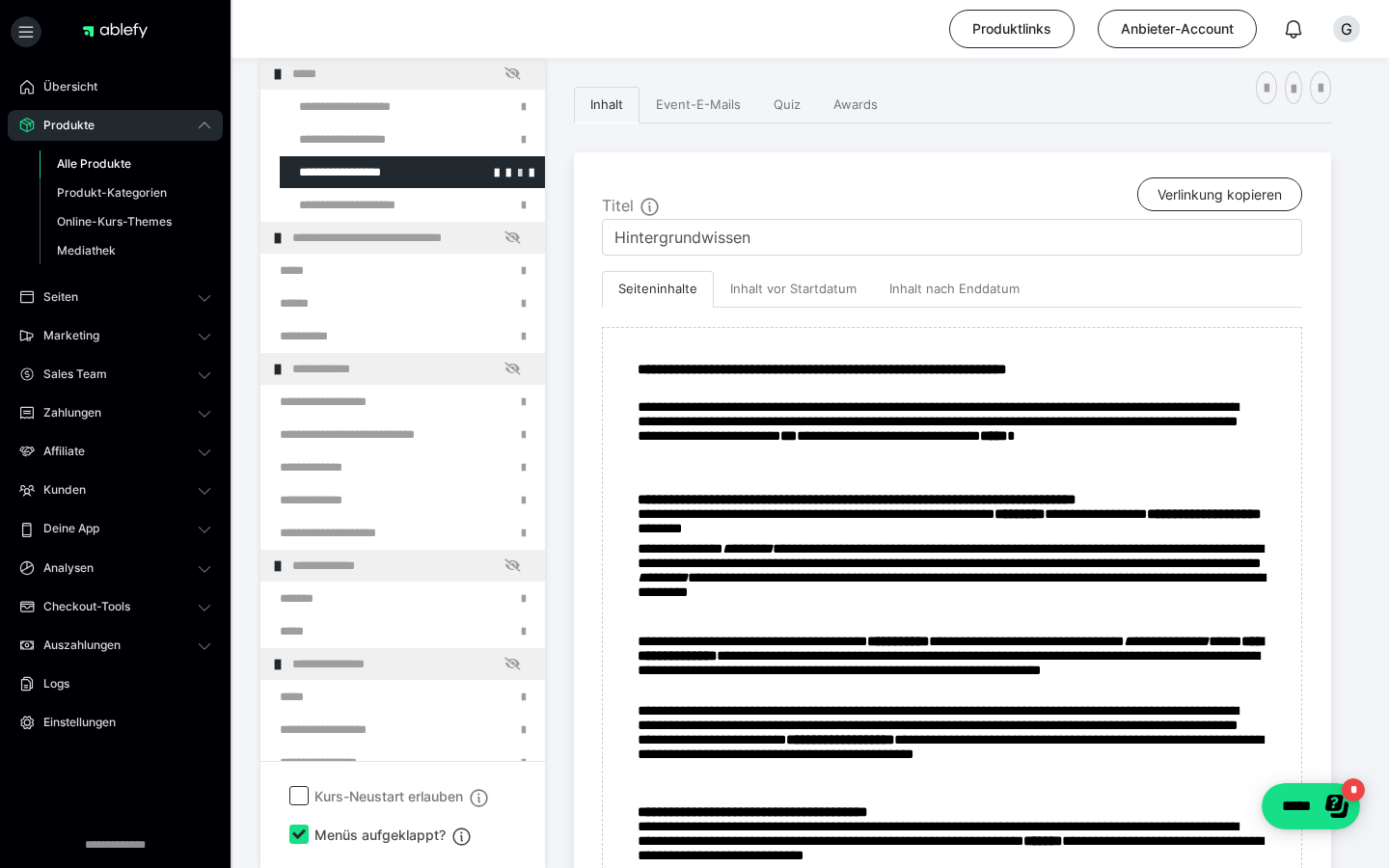 click at bounding box center [520, 172] 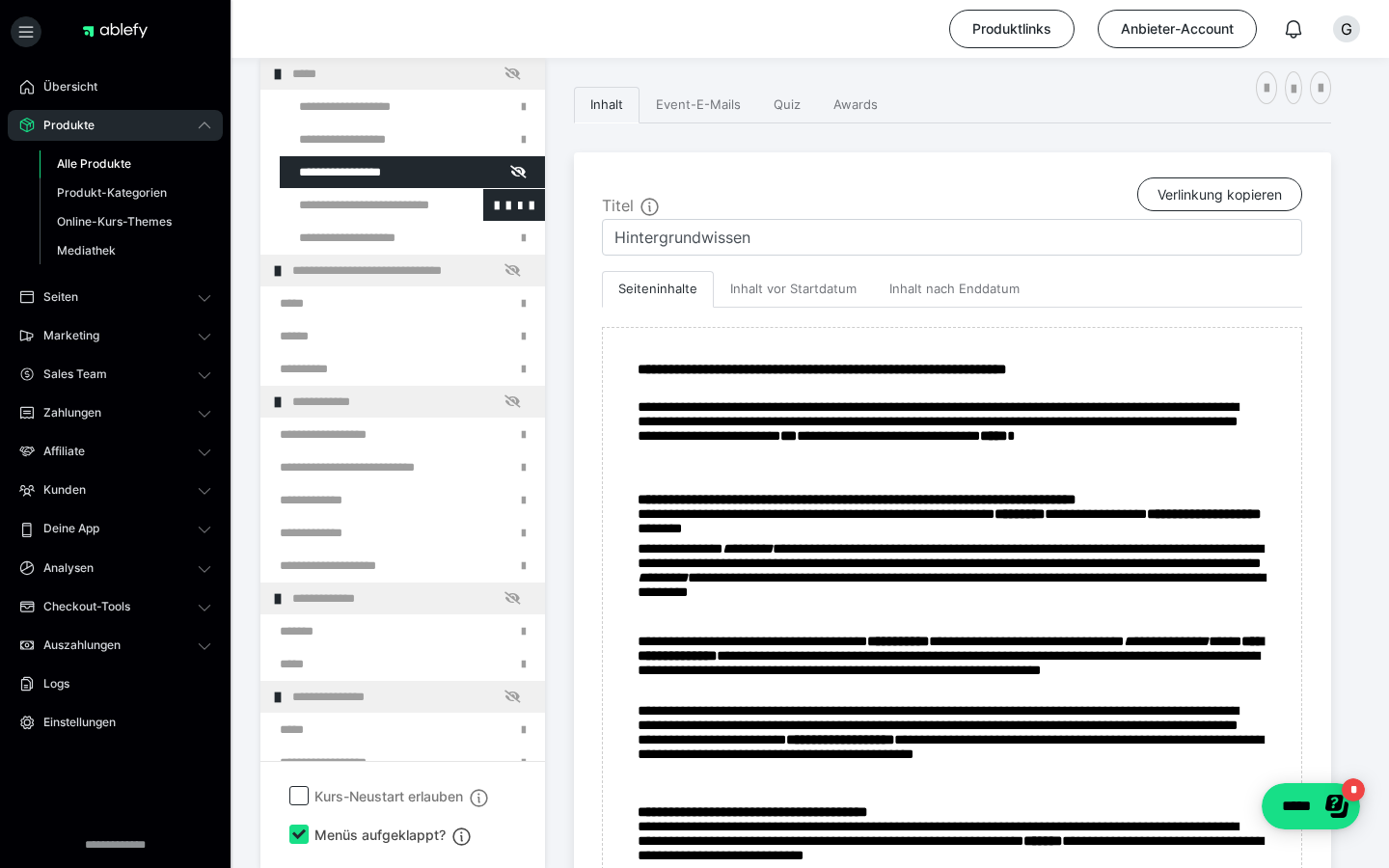 click at bounding box center [362, 204] 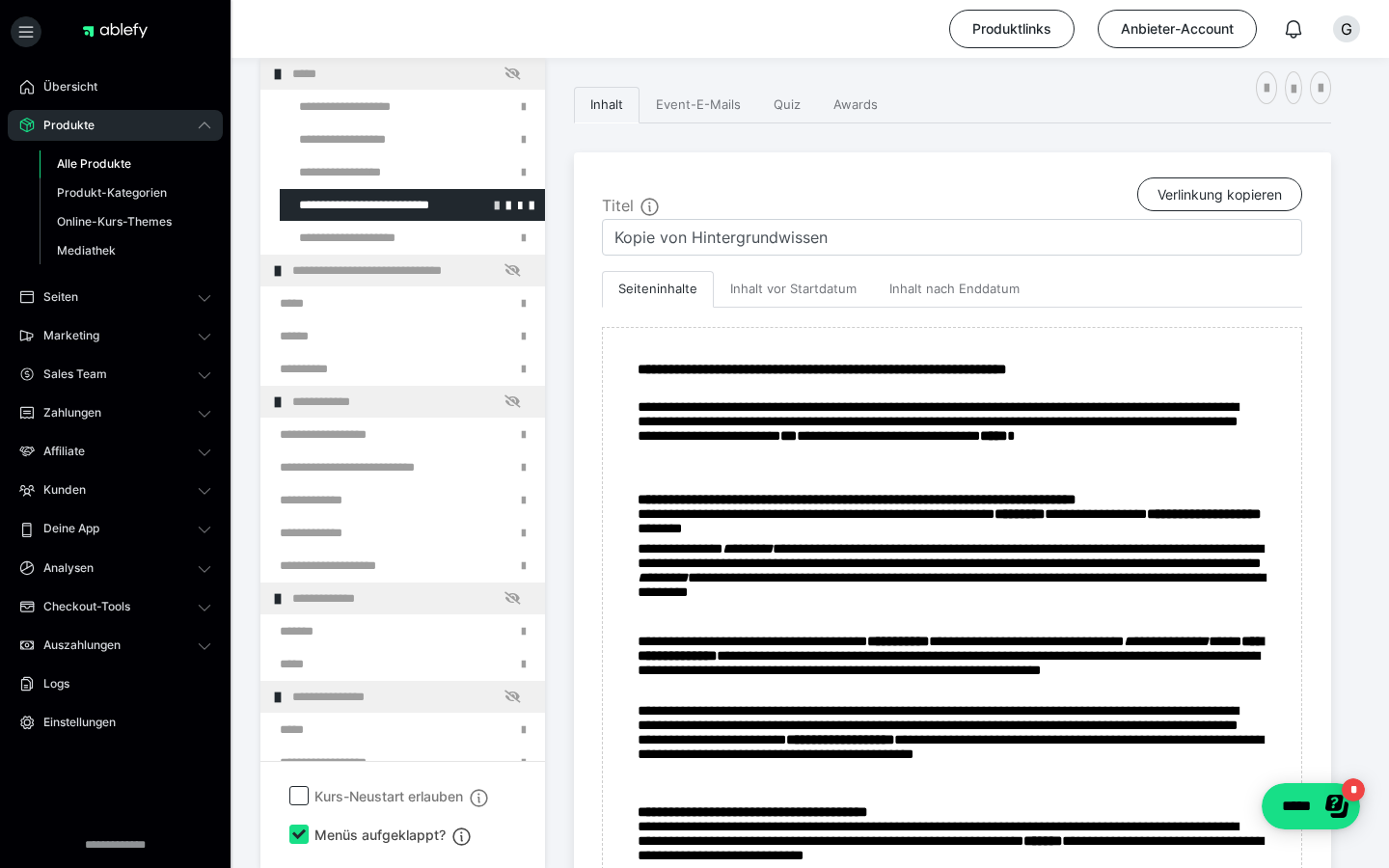 click at bounding box center [497, 204] 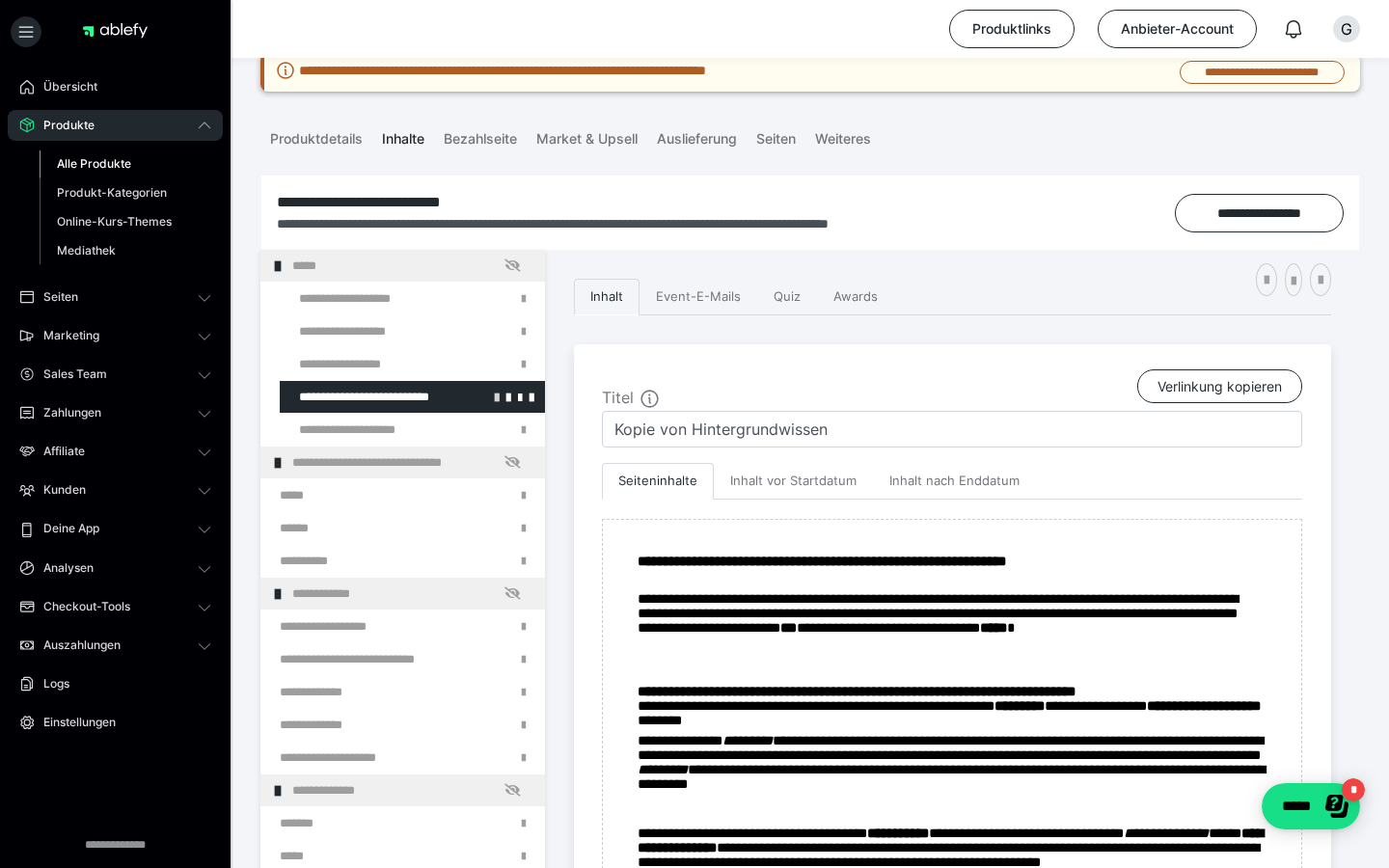 scroll, scrollTop: 149, scrollLeft: 0, axis: vertical 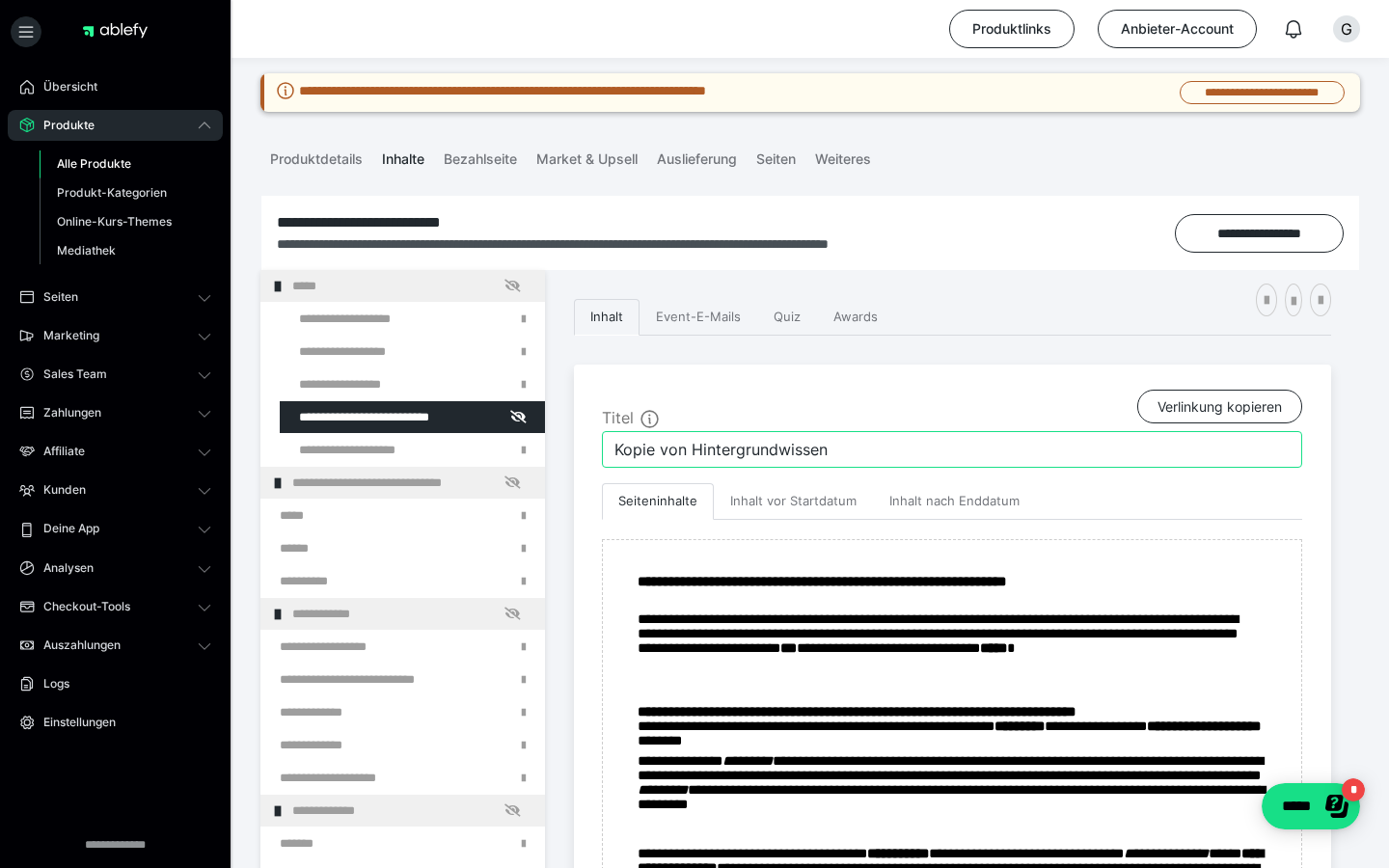 drag, startPoint x: 836, startPoint y: 456, endPoint x: 587, endPoint y: 455, distance: 249.00201 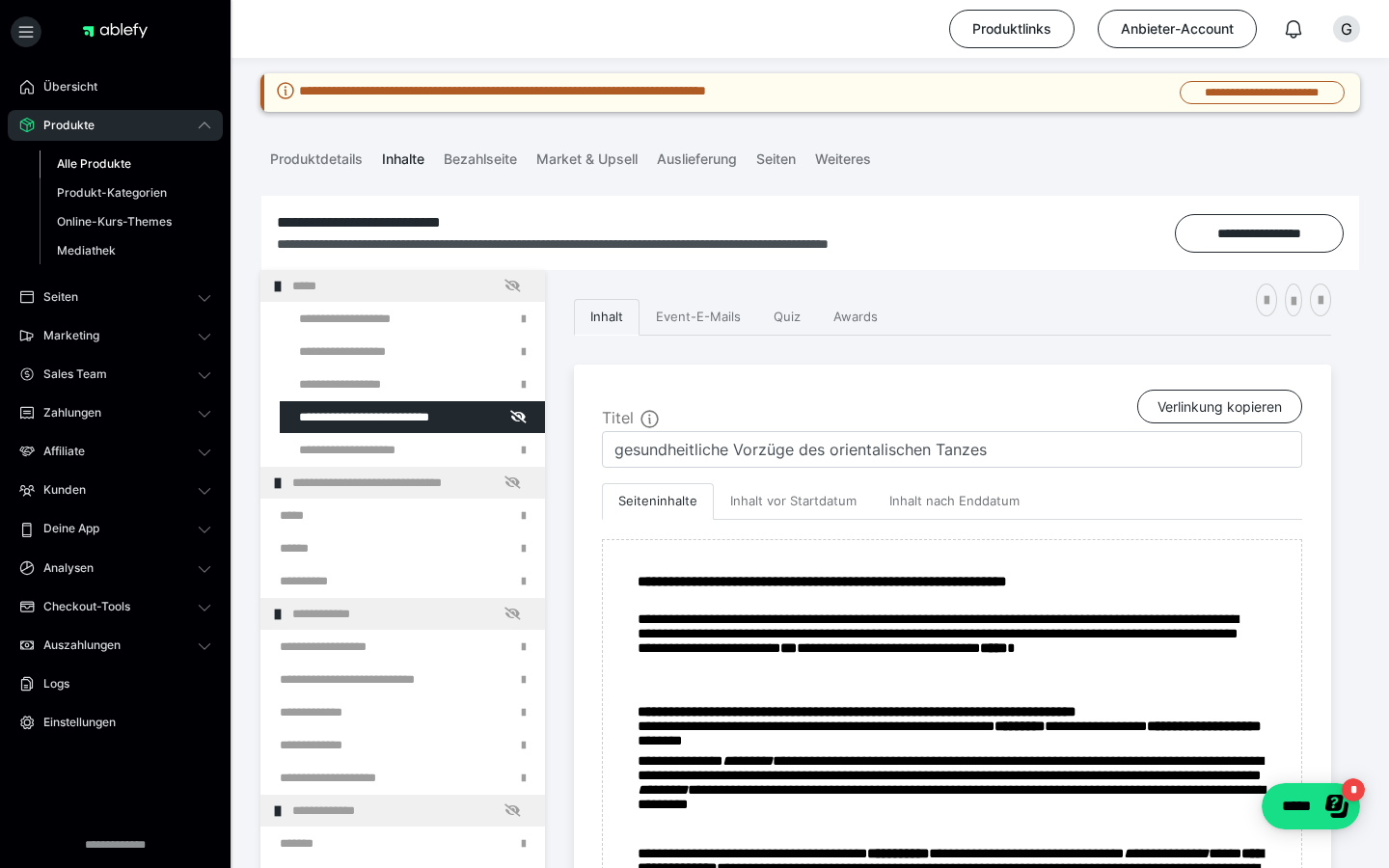 click on "Titel Verlinkung kopieren" at bounding box center [952, 410] 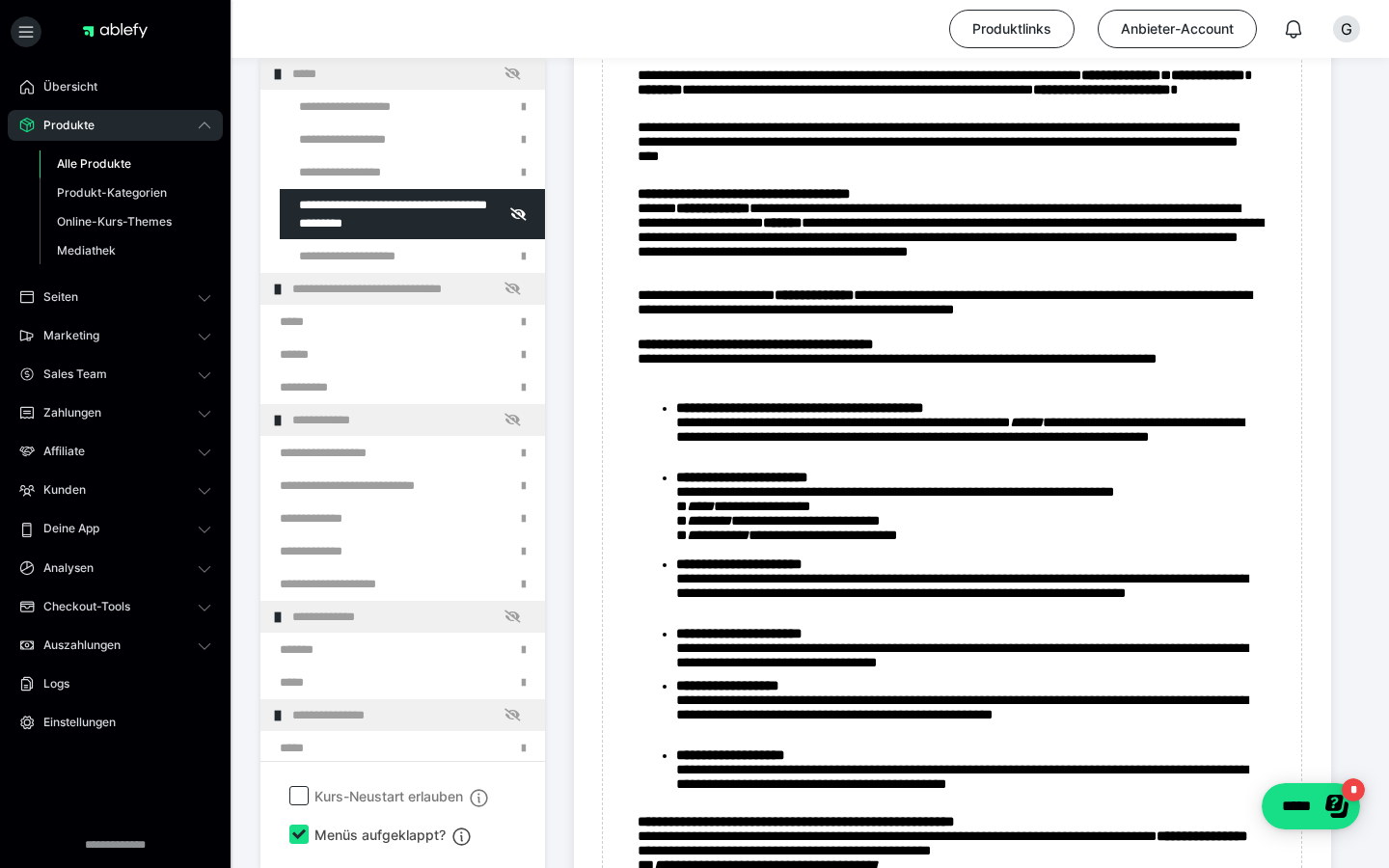 scroll, scrollTop: 1211, scrollLeft: 0, axis: vertical 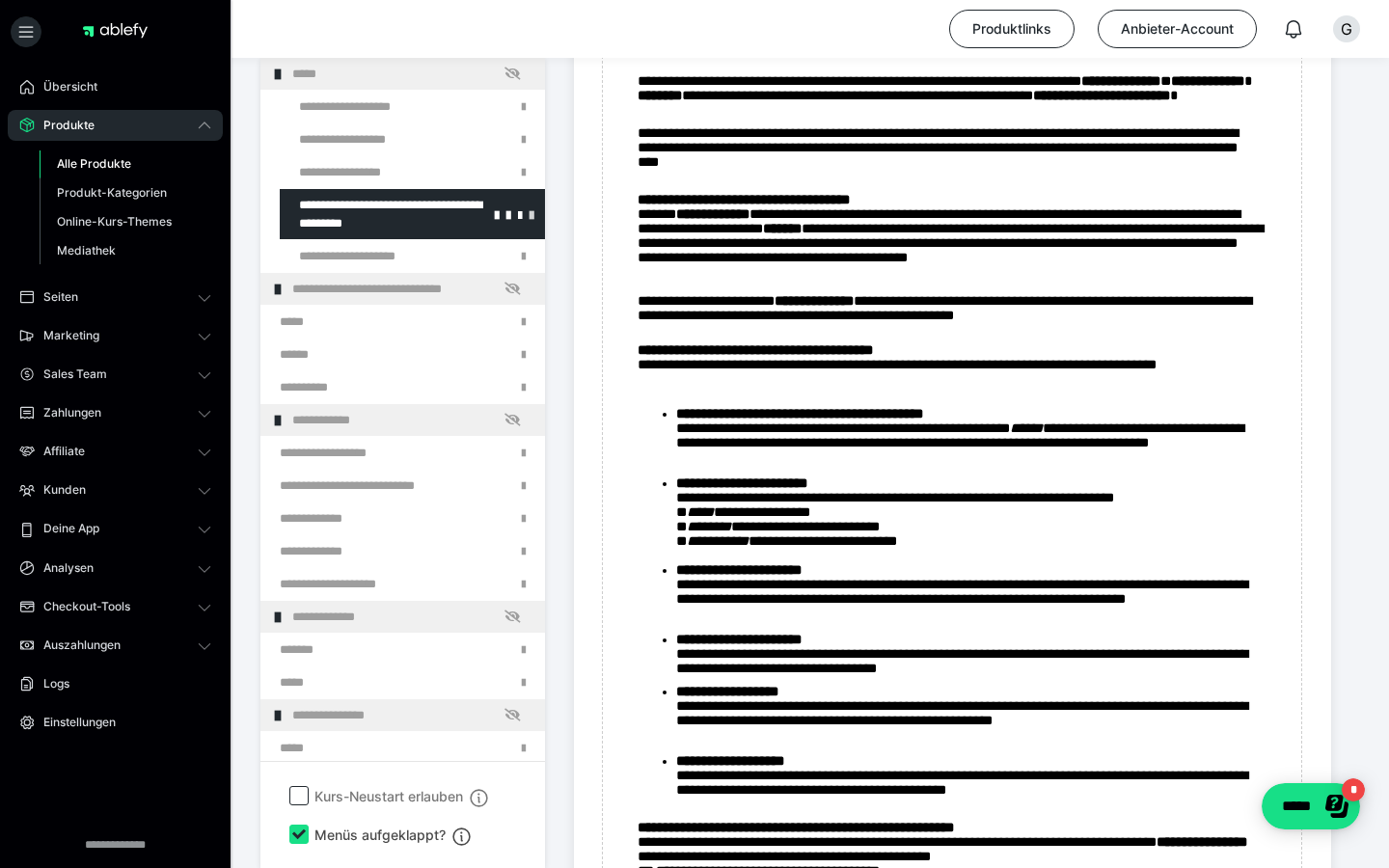 click at bounding box center (531, 214) 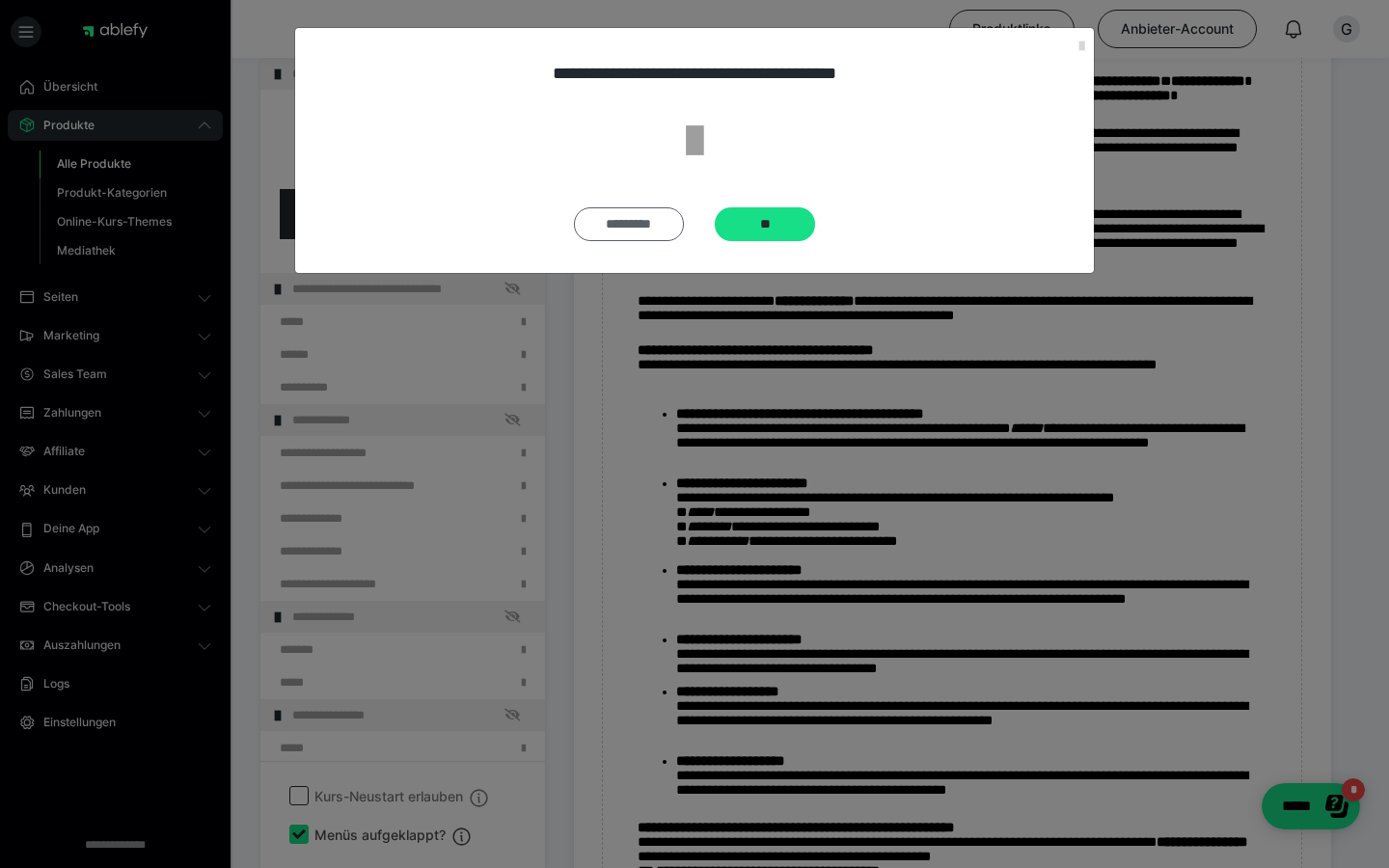 click on "*********" at bounding box center [629, 224] 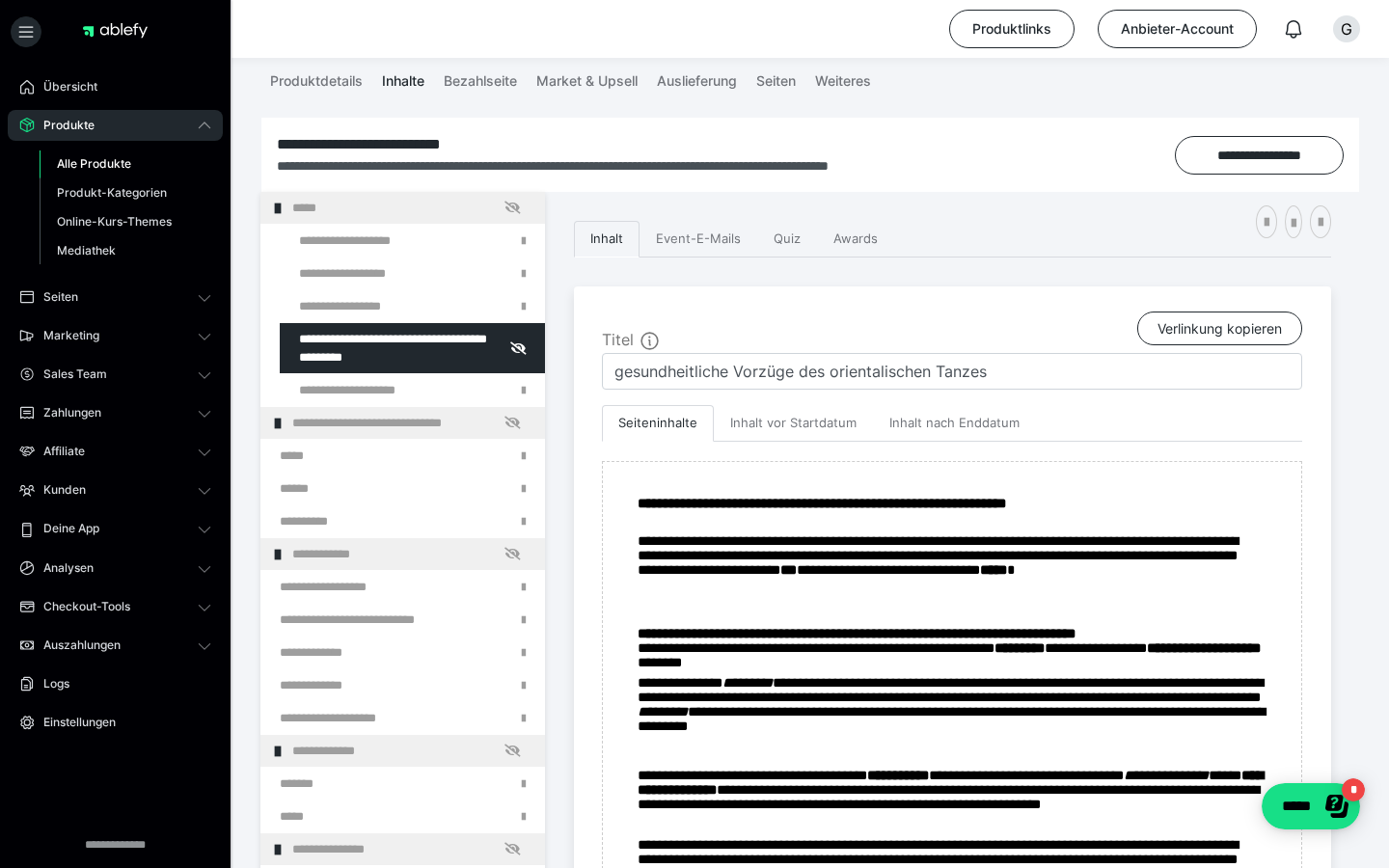 scroll, scrollTop: 214, scrollLeft: 0, axis: vertical 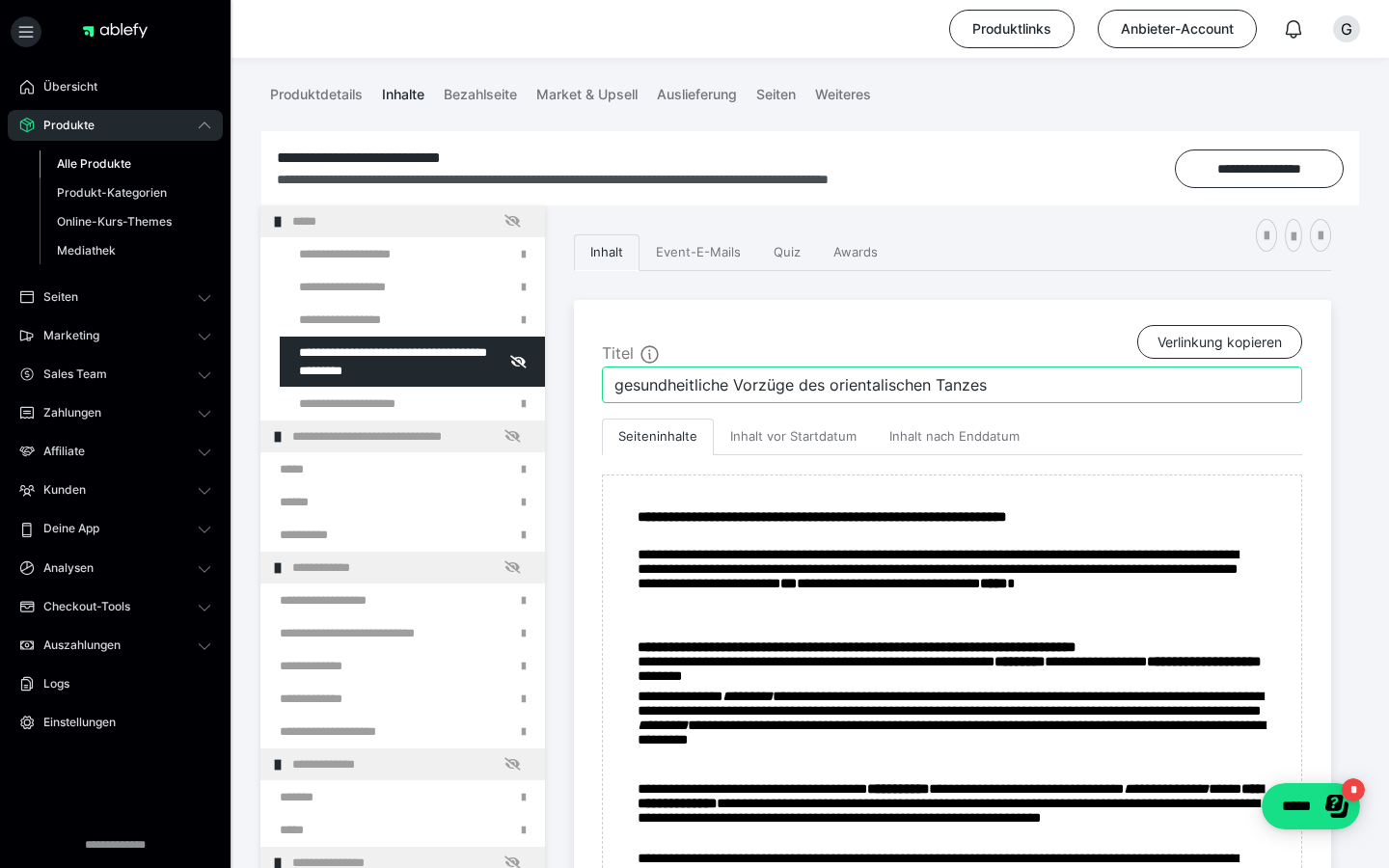 drag, startPoint x: 995, startPoint y: 387, endPoint x: 799, endPoint y: 380, distance: 196.12496 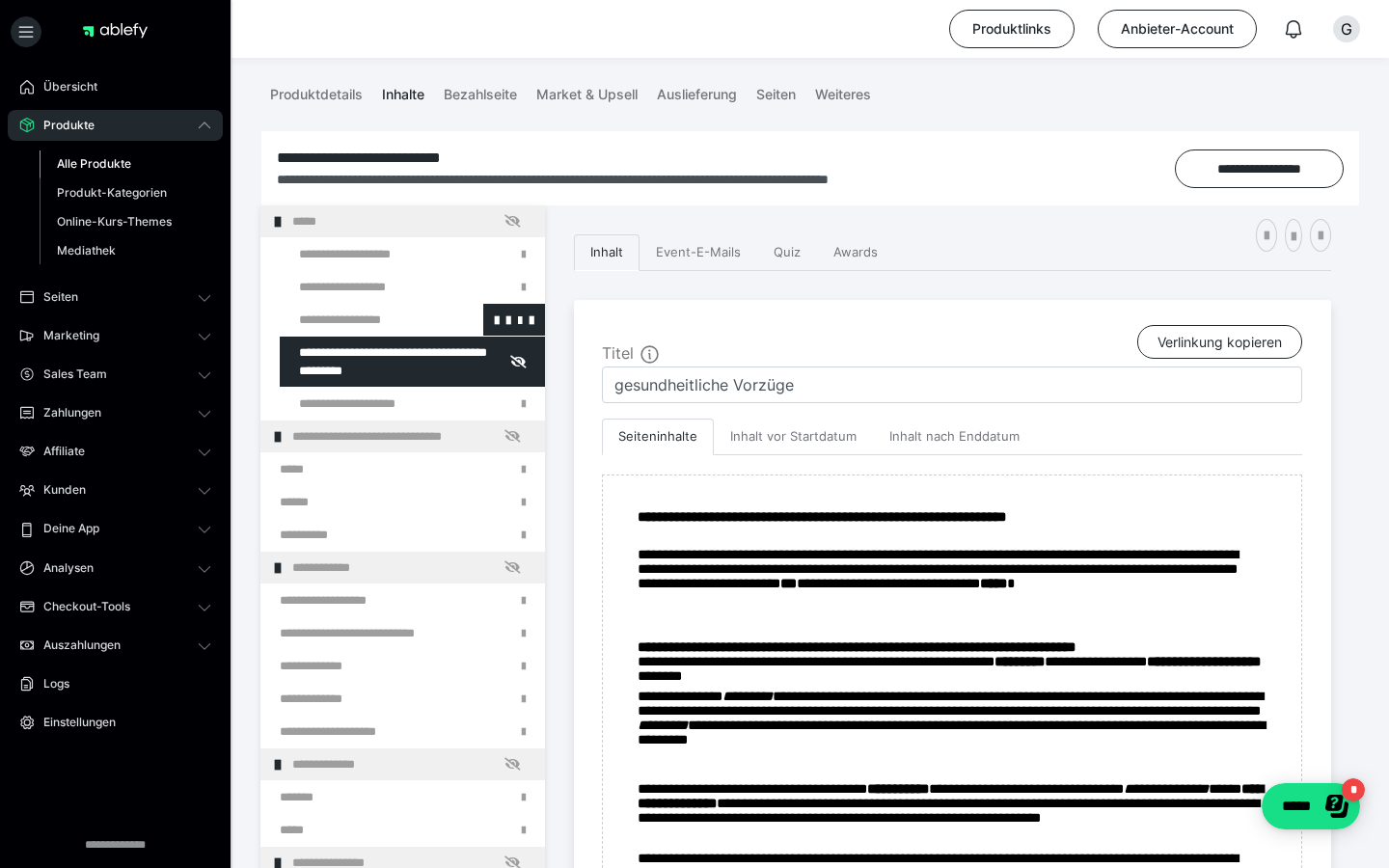 click at bounding box center (362, 319) 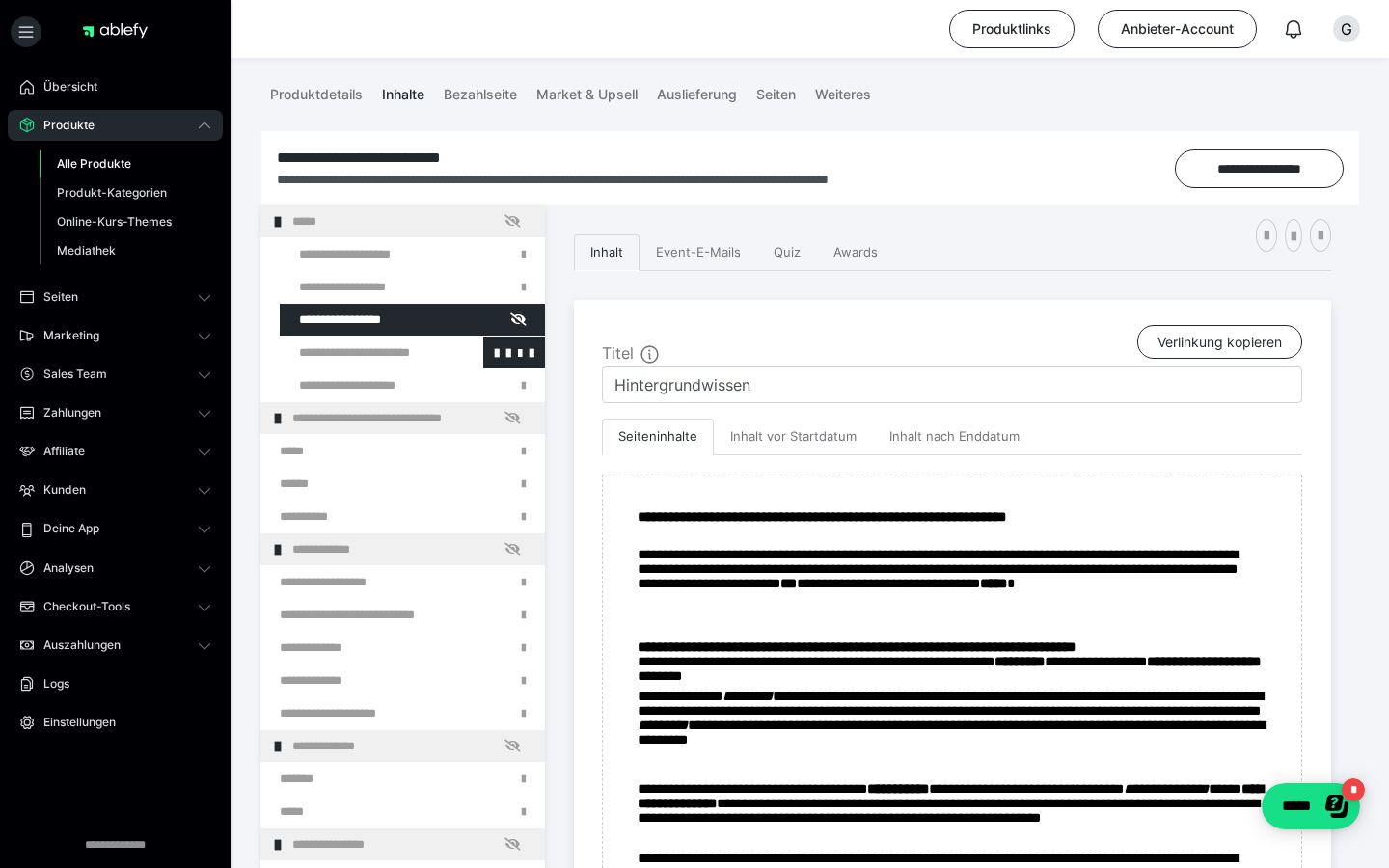 click at bounding box center (362, 352) 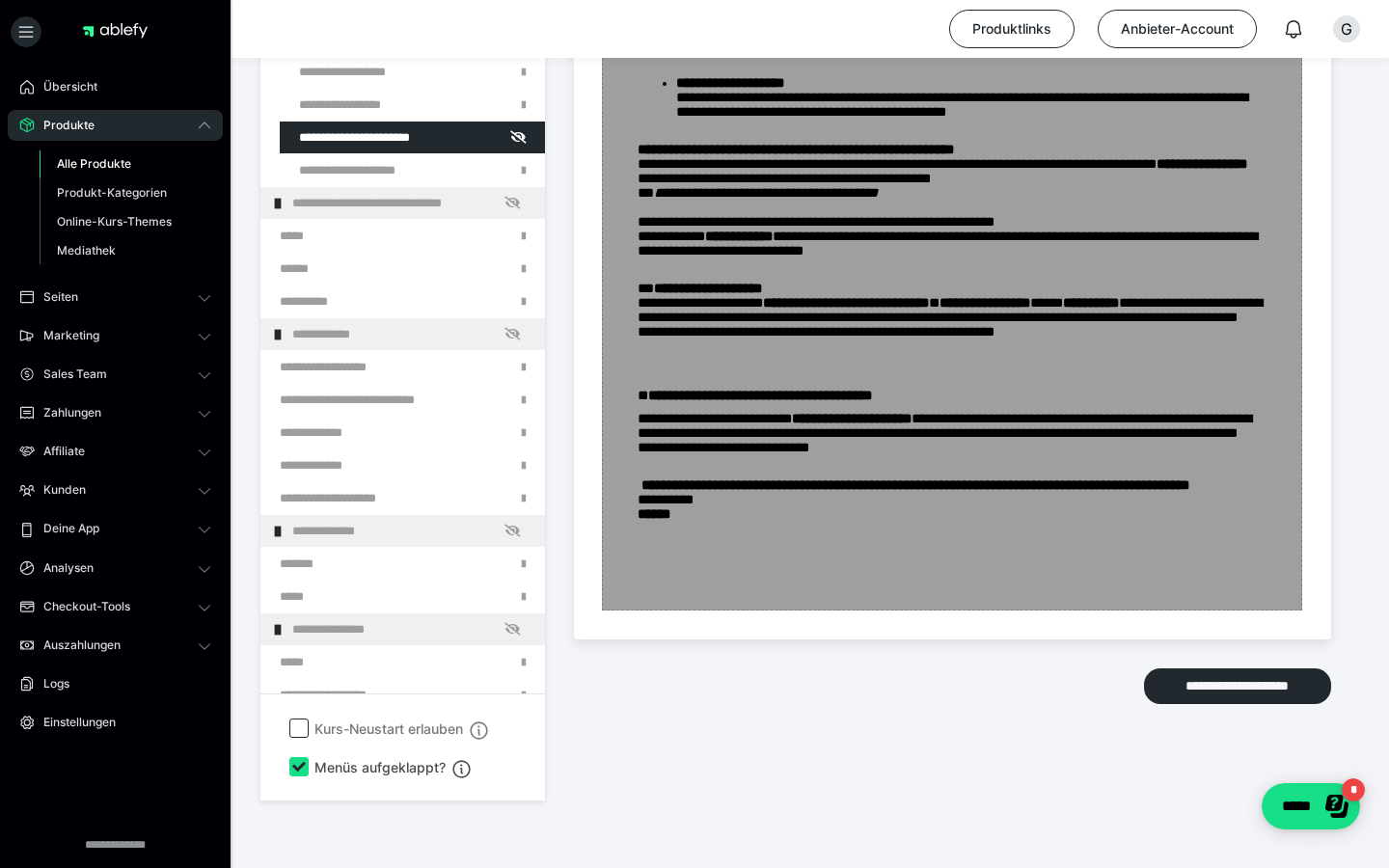 scroll, scrollTop: 1889, scrollLeft: 0, axis: vertical 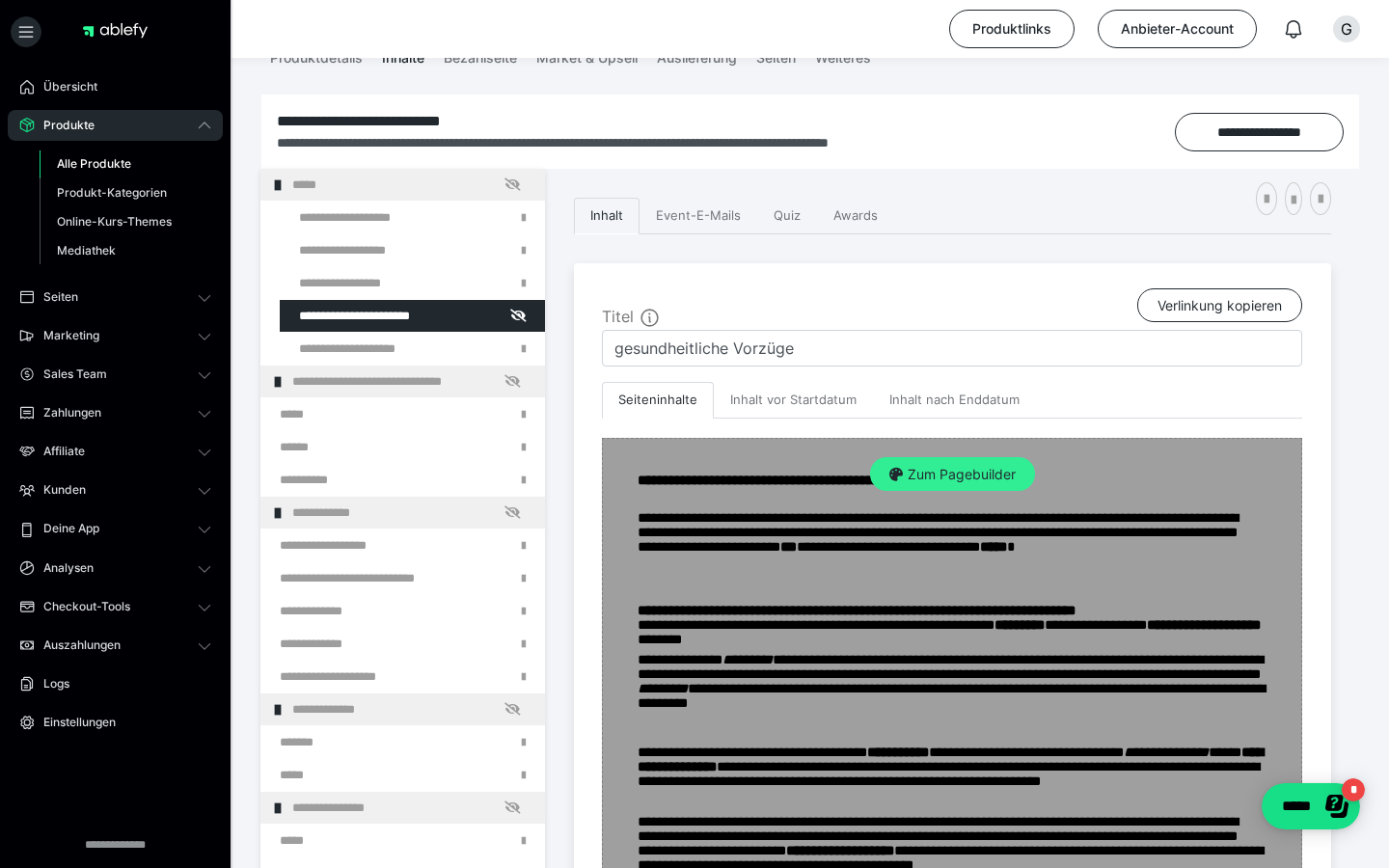 click on "Zum Pagebuilder" at bounding box center (952, 475) 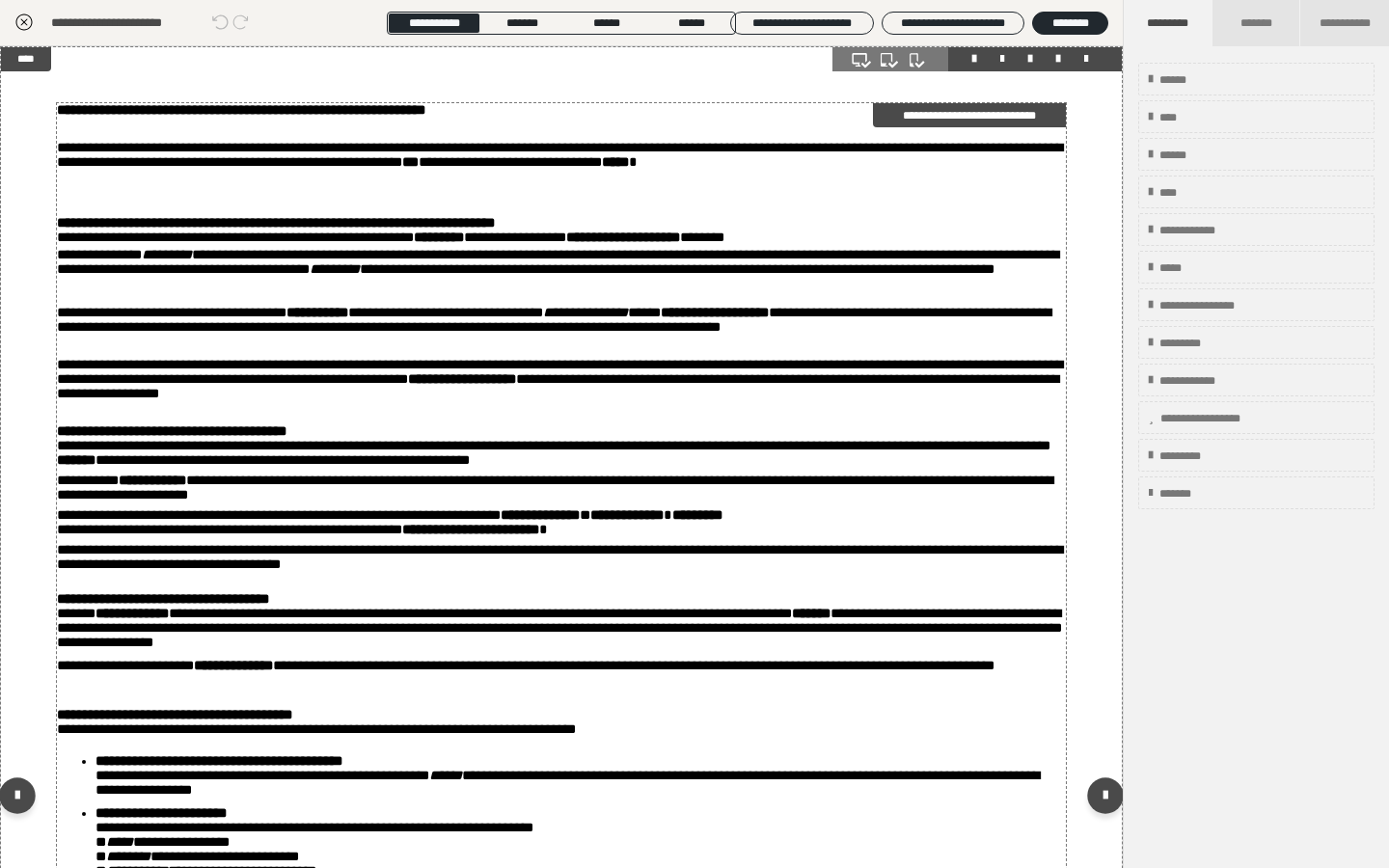 click on "**********" at bounding box center (969, 115) 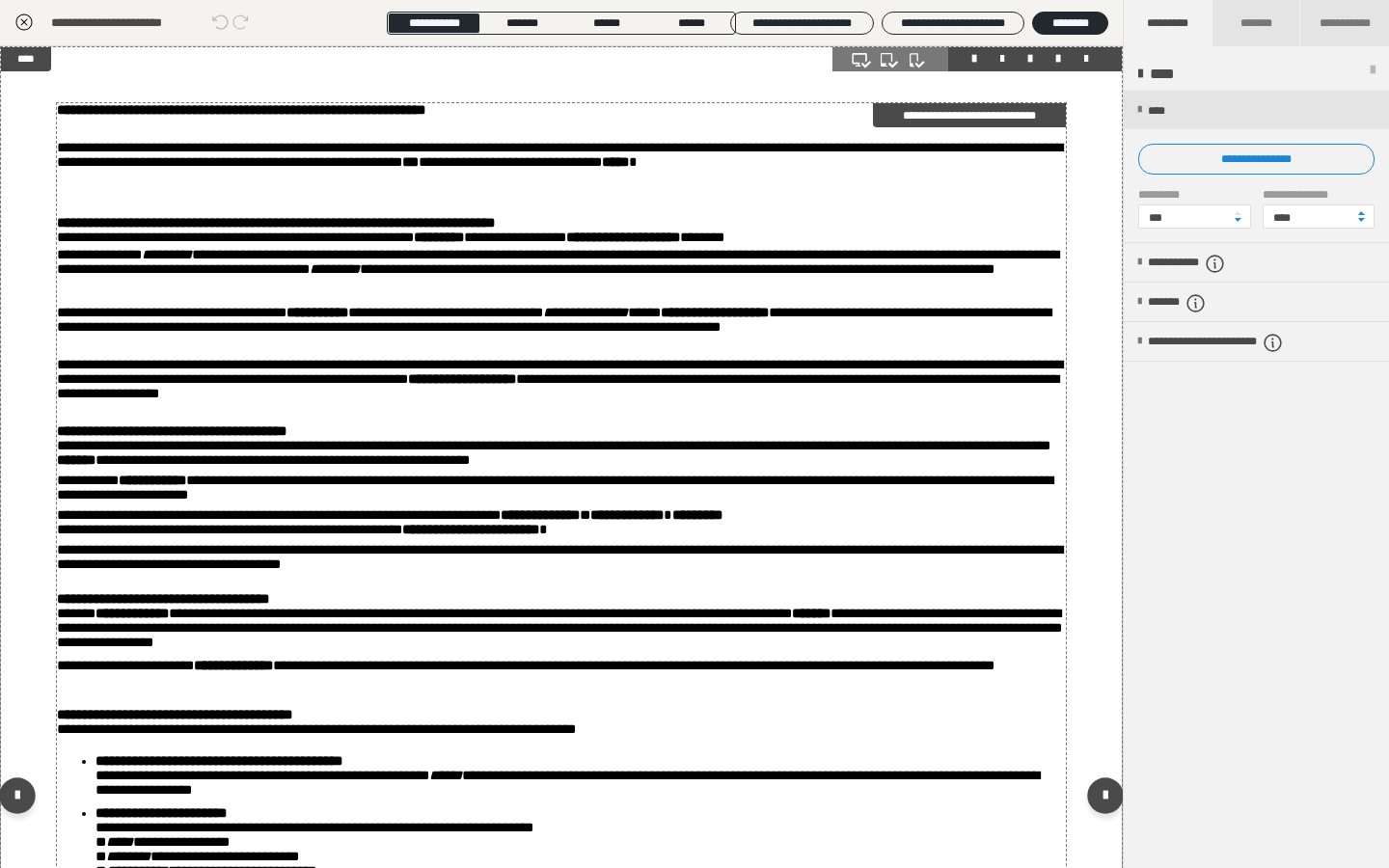 click on "**********" at bounding box center (969, 115) 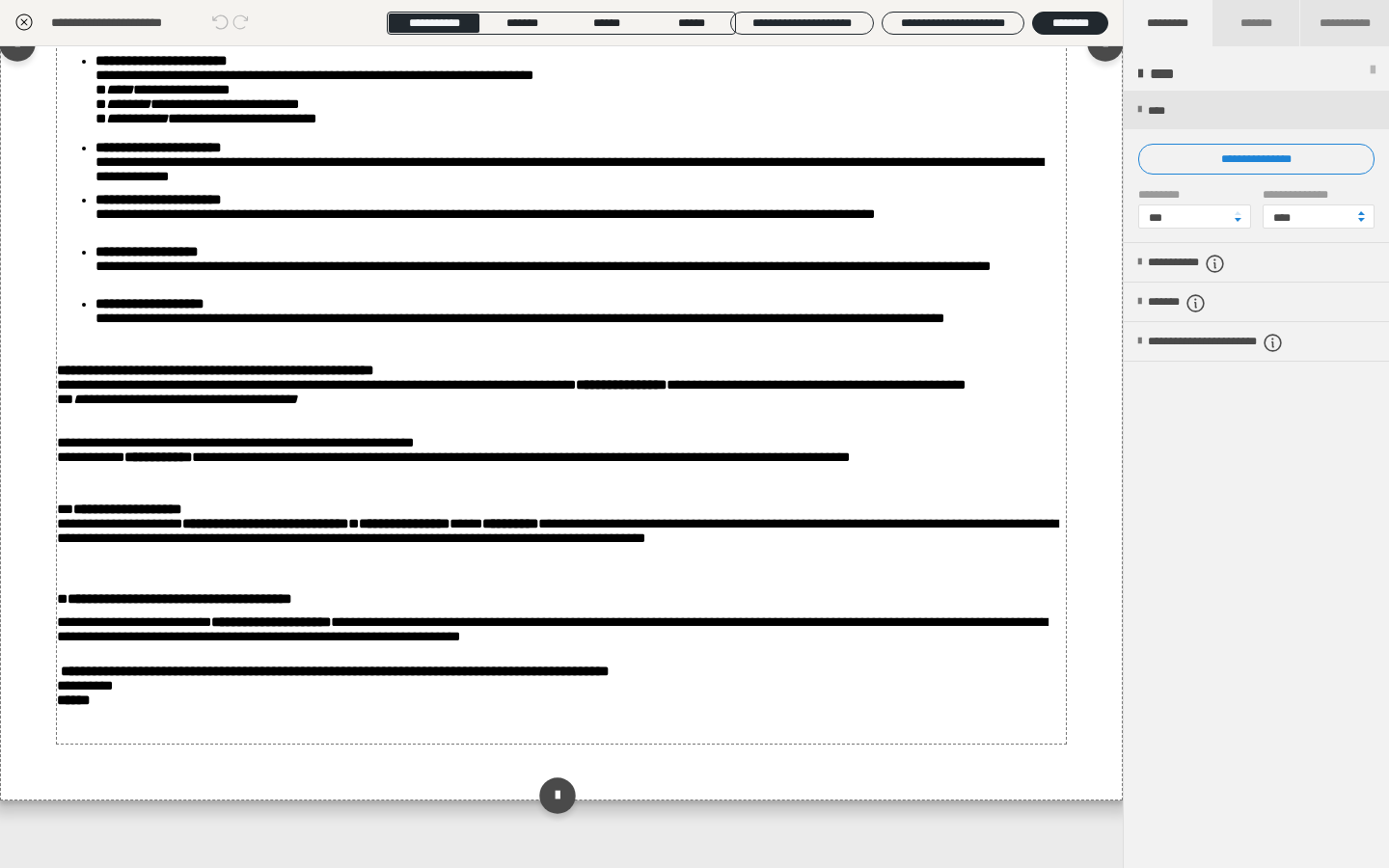 scroll, scrollTop: 822, scrollLeft: 0, axis: vertical 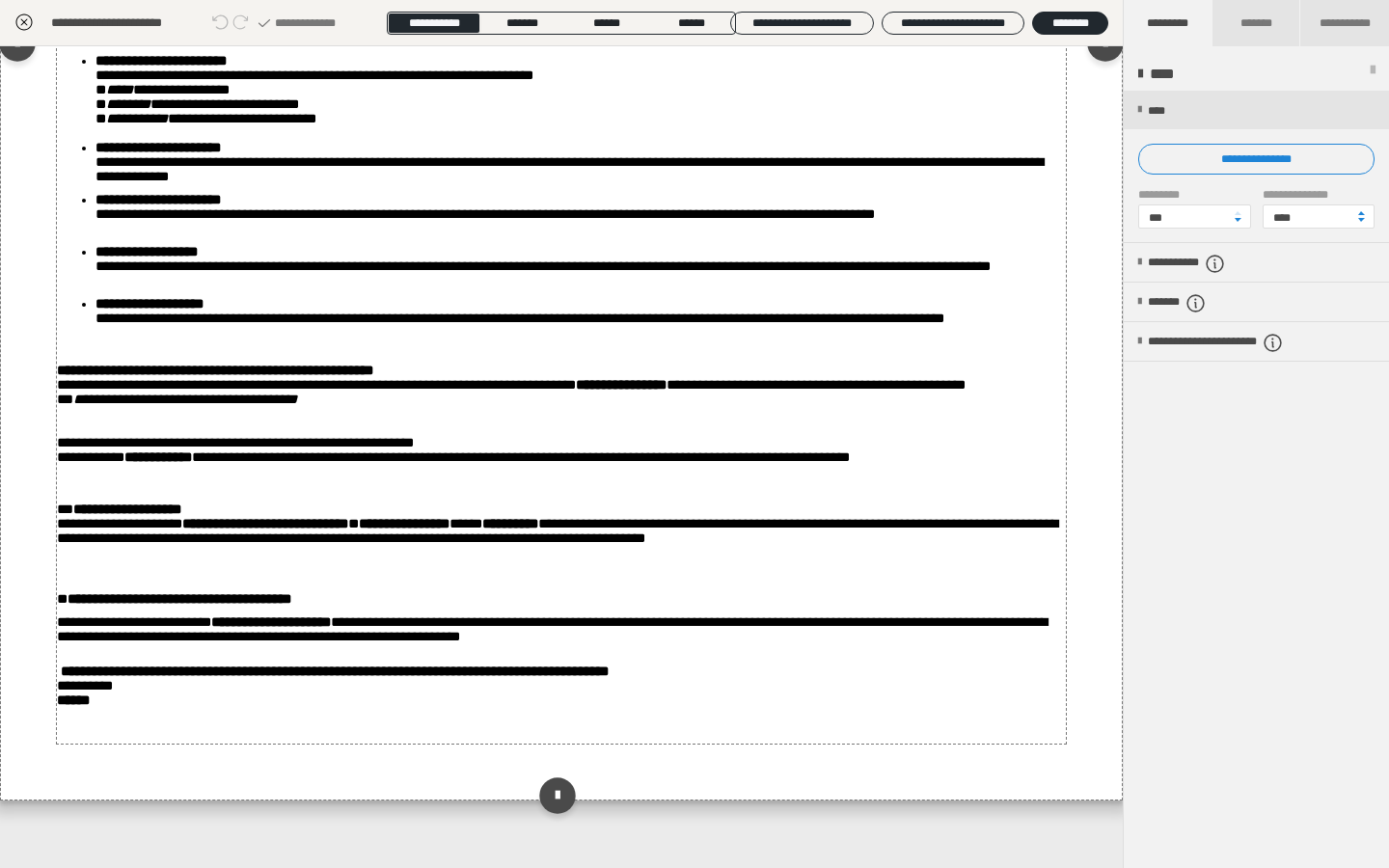 click on "**********" at bounding box center [561, 693] 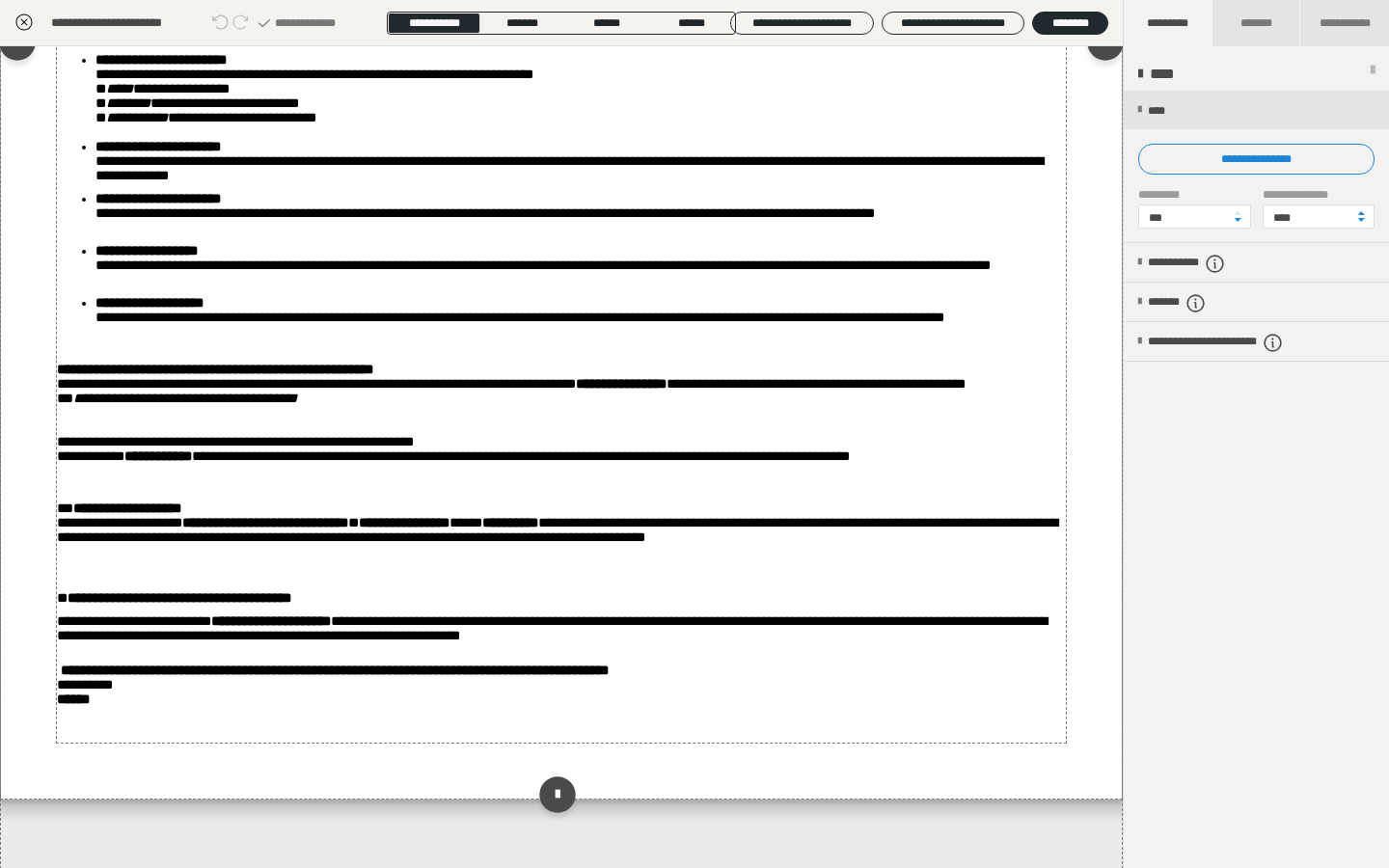 click on "**********" at bounding box center (561, 692) 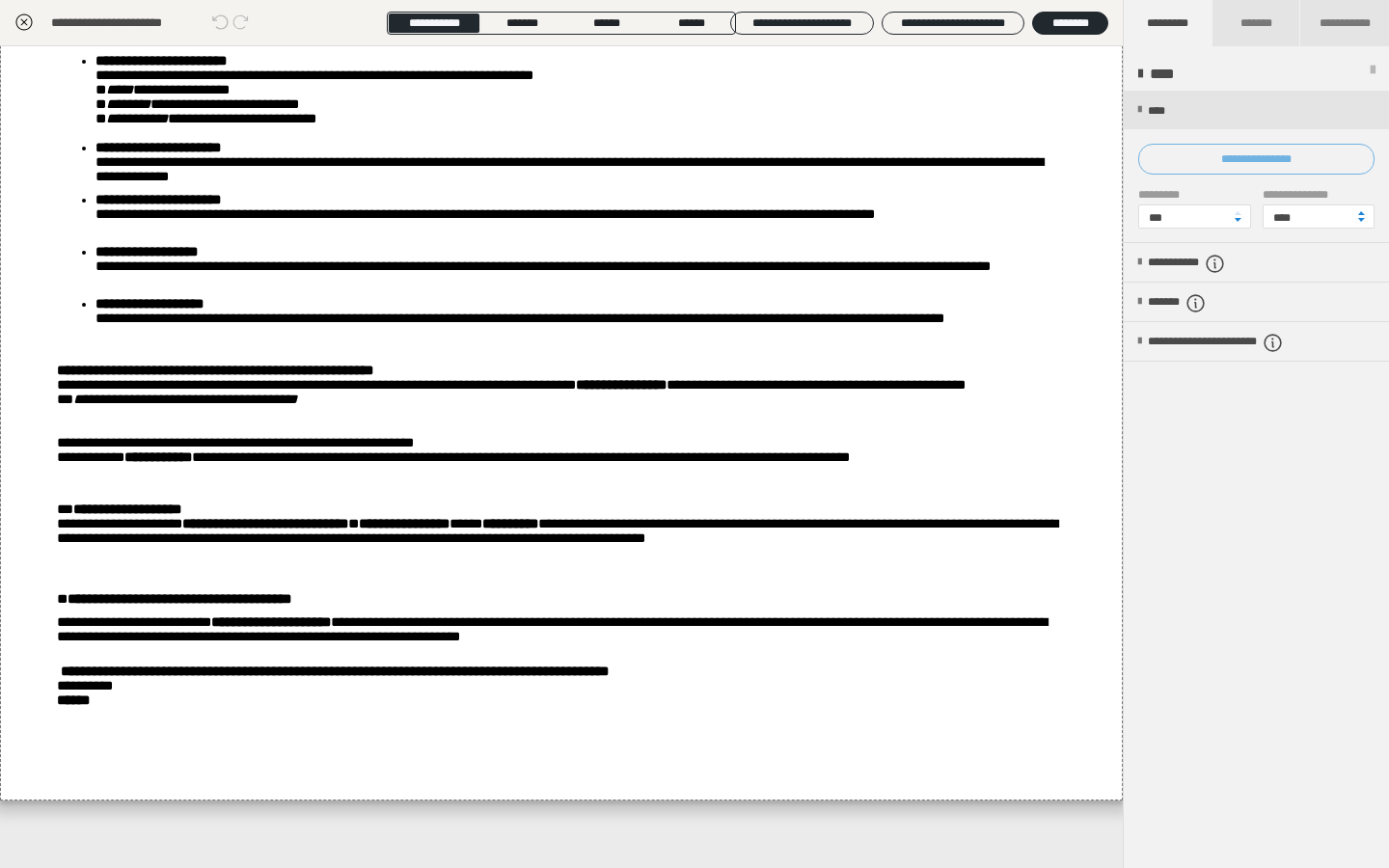 click on "**********" at bounding box center (1256, 159) 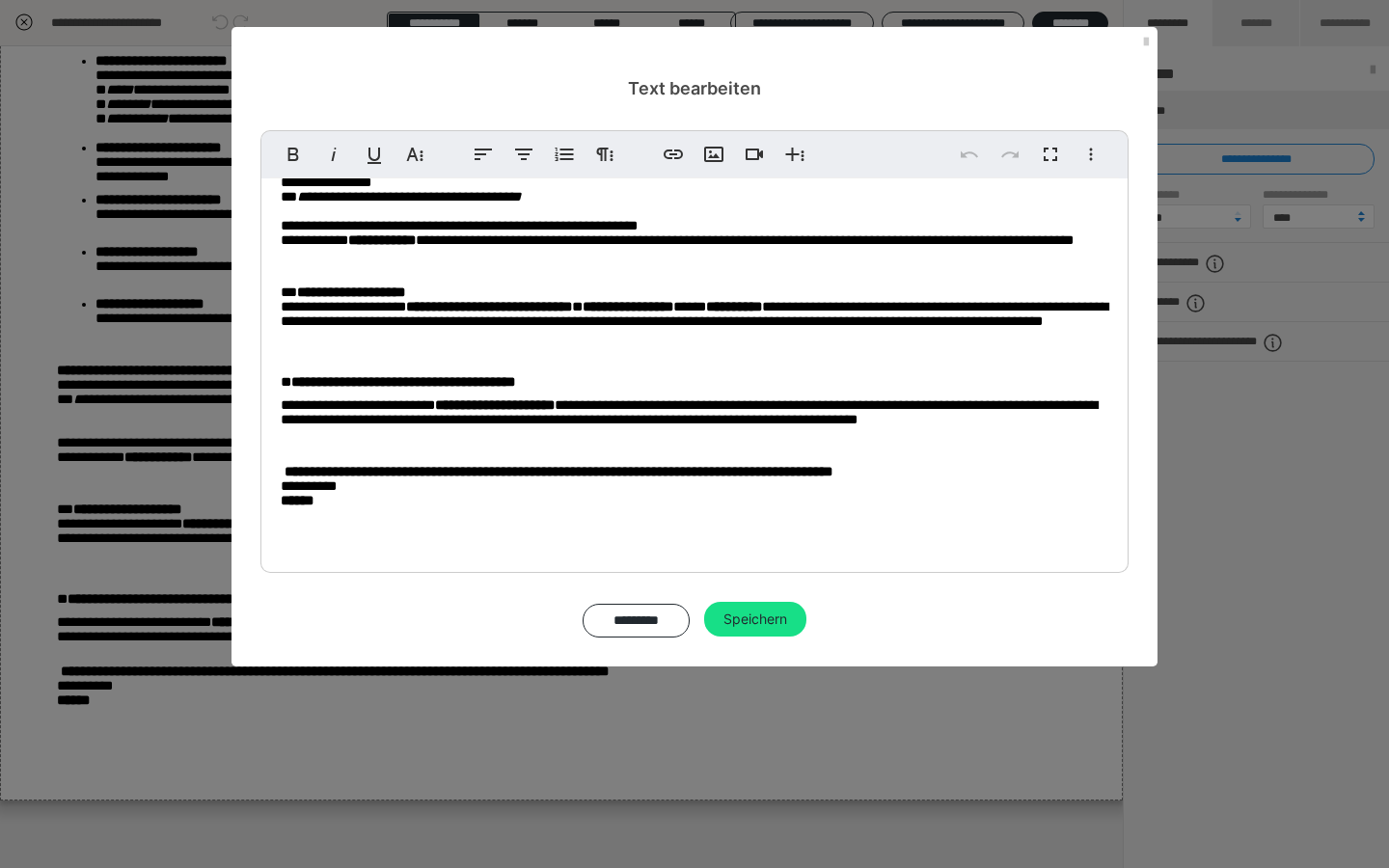 scroll, scrollTop: 1216, scrollLeft: 0, axis: vertical 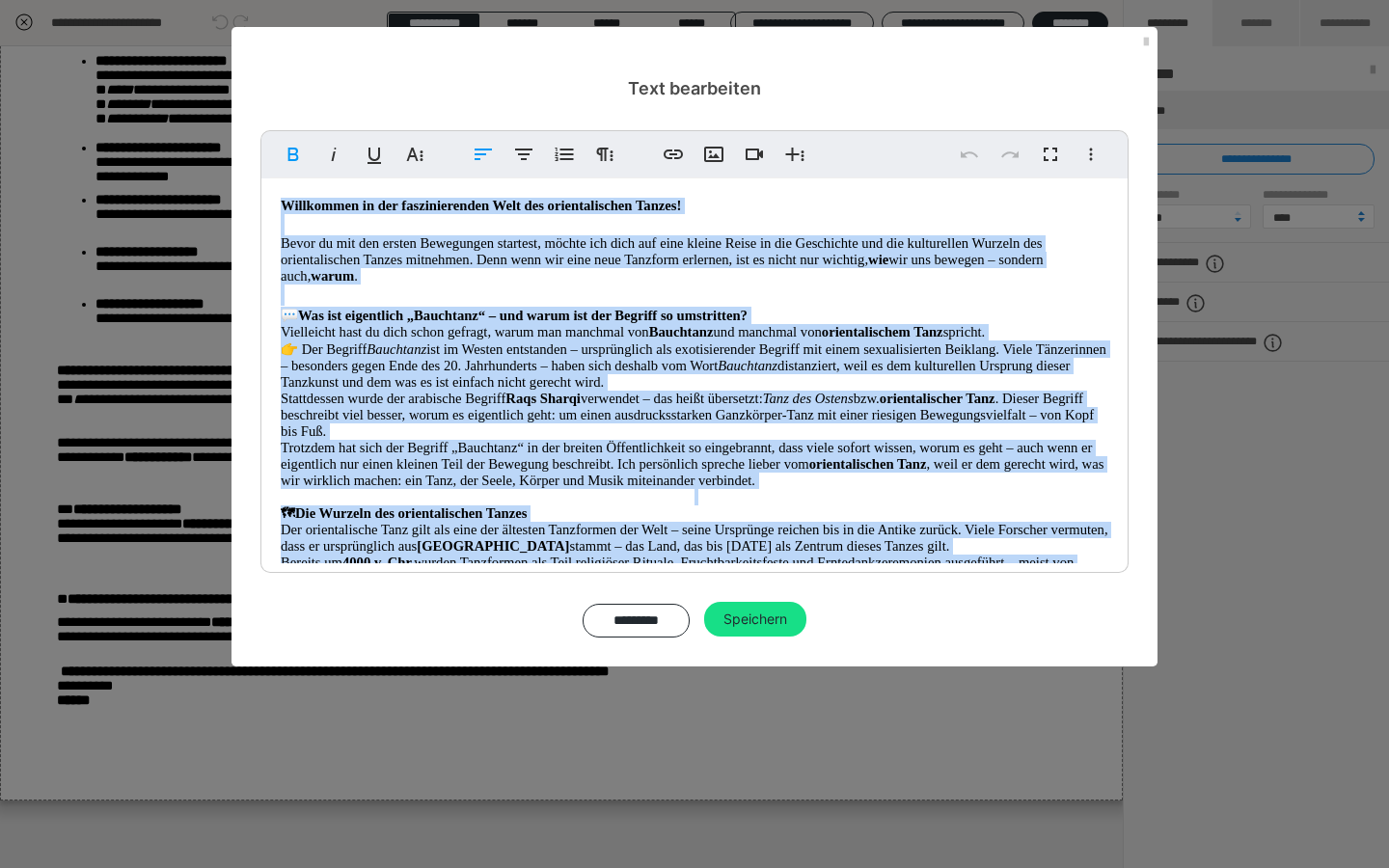 drag, startPoint x: 340, startPoint y: 520, endPoint x: 229, endPoint y: 43, distance: 489.745 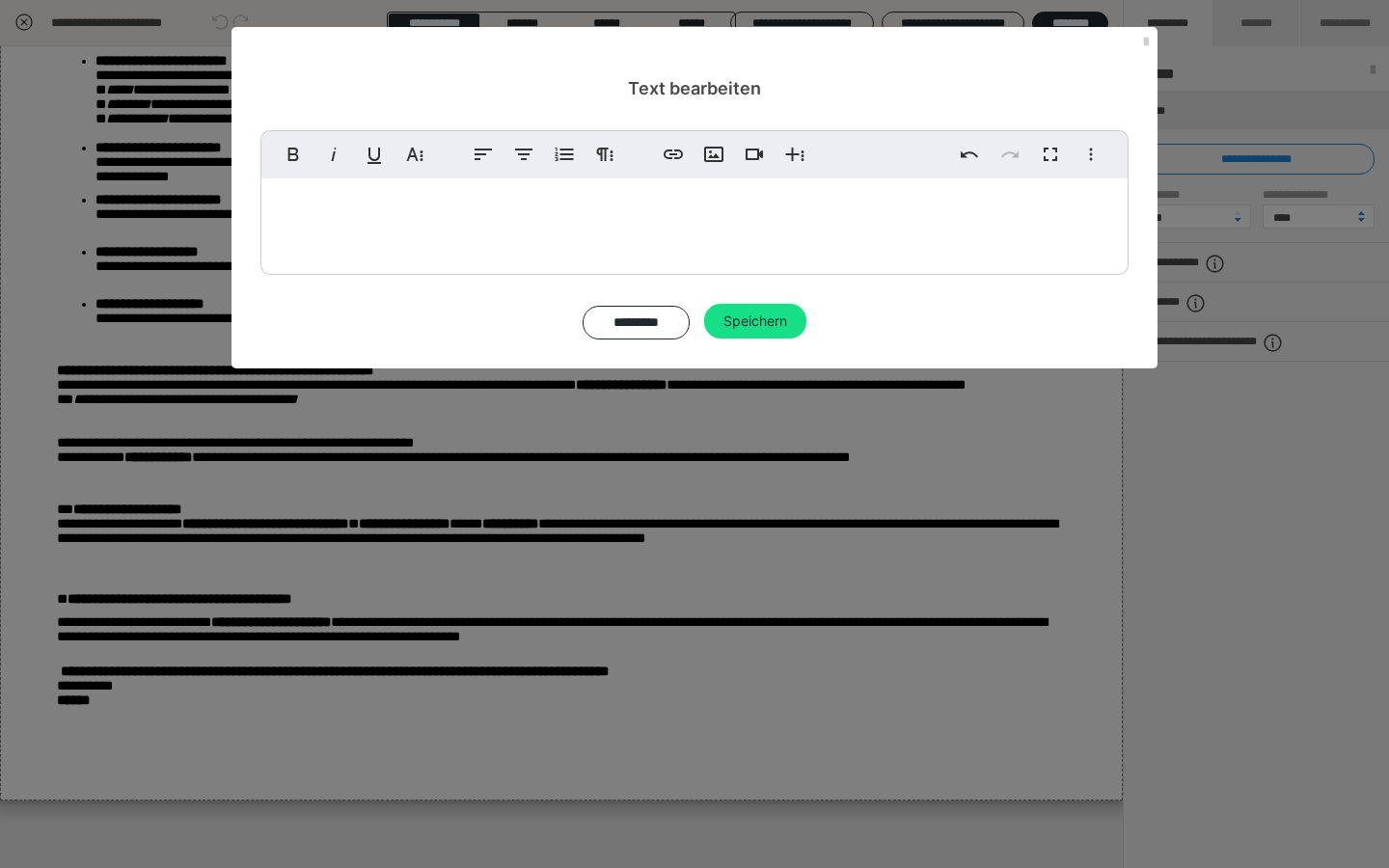 click at bounding box center (694, 225) 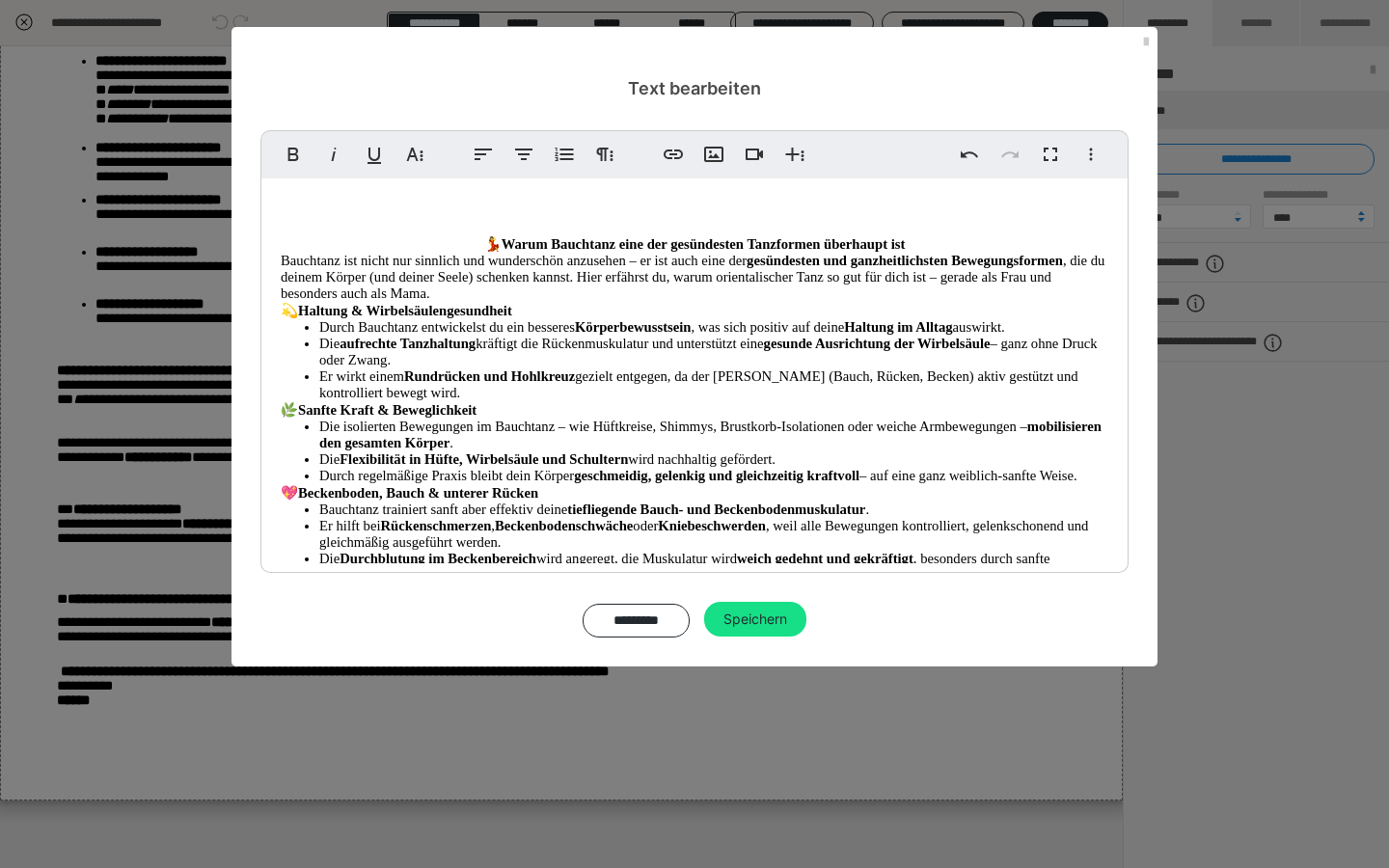 scroll, scrollTop: 0, scrollLeft: 0, axis: both 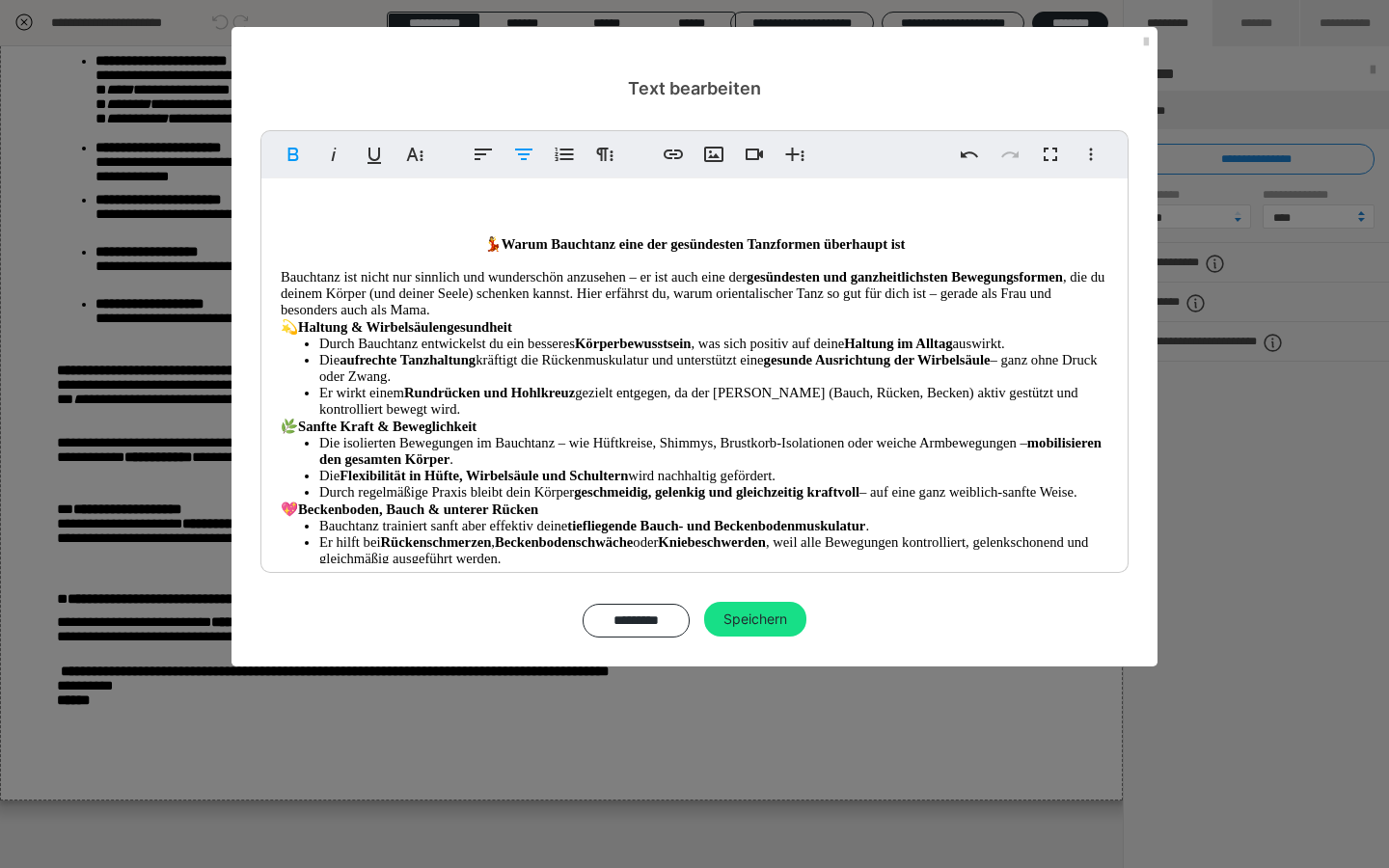 click on "Bauchtanz ist nicht nur sinnlich und wunderschön anzusehen – er ist auch eine der  gesündesten und ganzheitlichsten Bewegungsformen , die du deinem Körper (und deiner Seele) schenken kannst. Hier erfährst du, warum orientalischer Tanz so gut für dich ist – gerade als Frau und besonders auch als Mama." at bounding box center [694, 293] 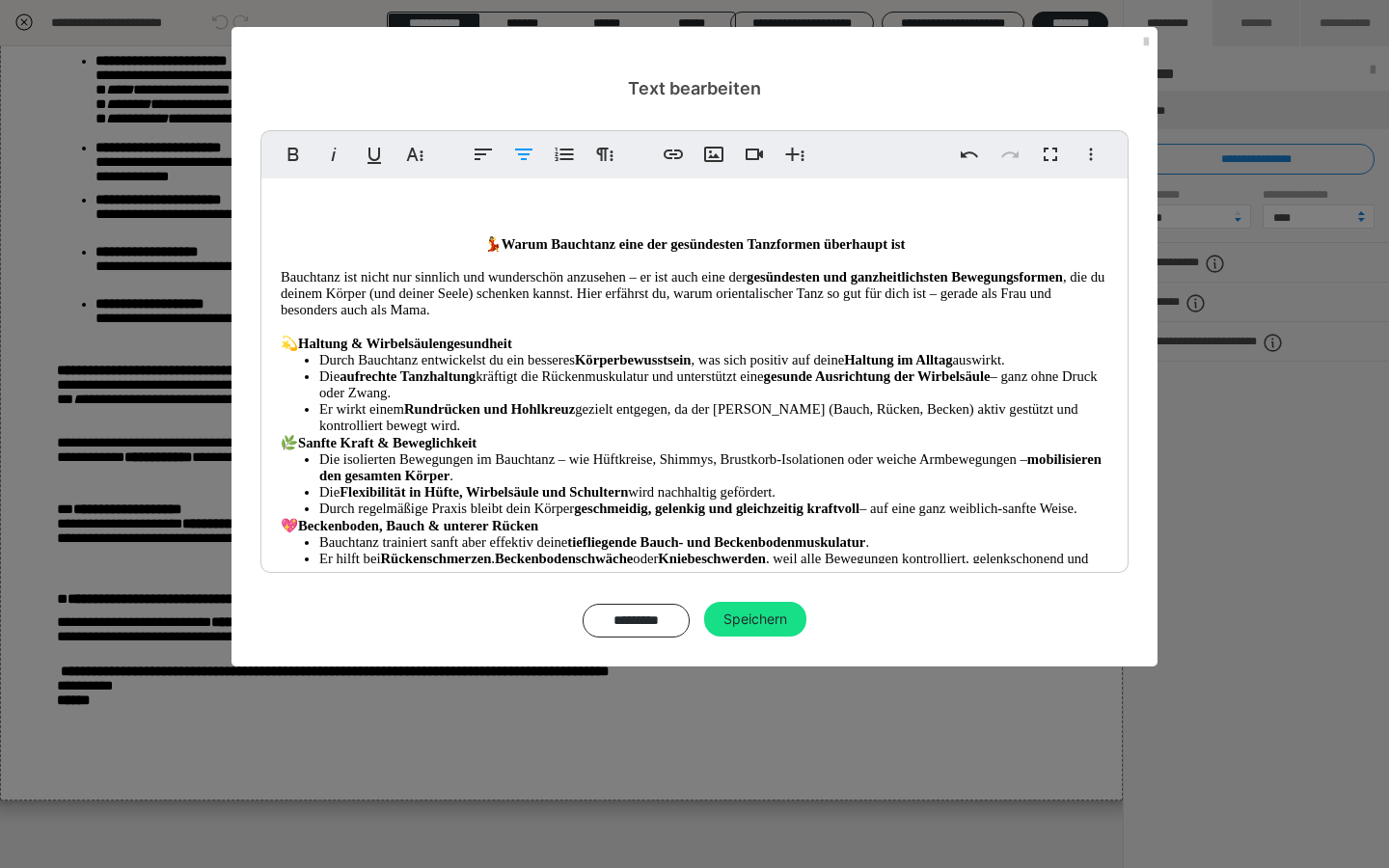 click on "Er wirkt einem  Rundrücken und Hohlkreuz  gezielt entgegen, da der [PERSON_NAME] (Bauch, Rücken, Becken) aktiv gestützt und kontrolliert bewegt wird." at bounding box center [714, 418] 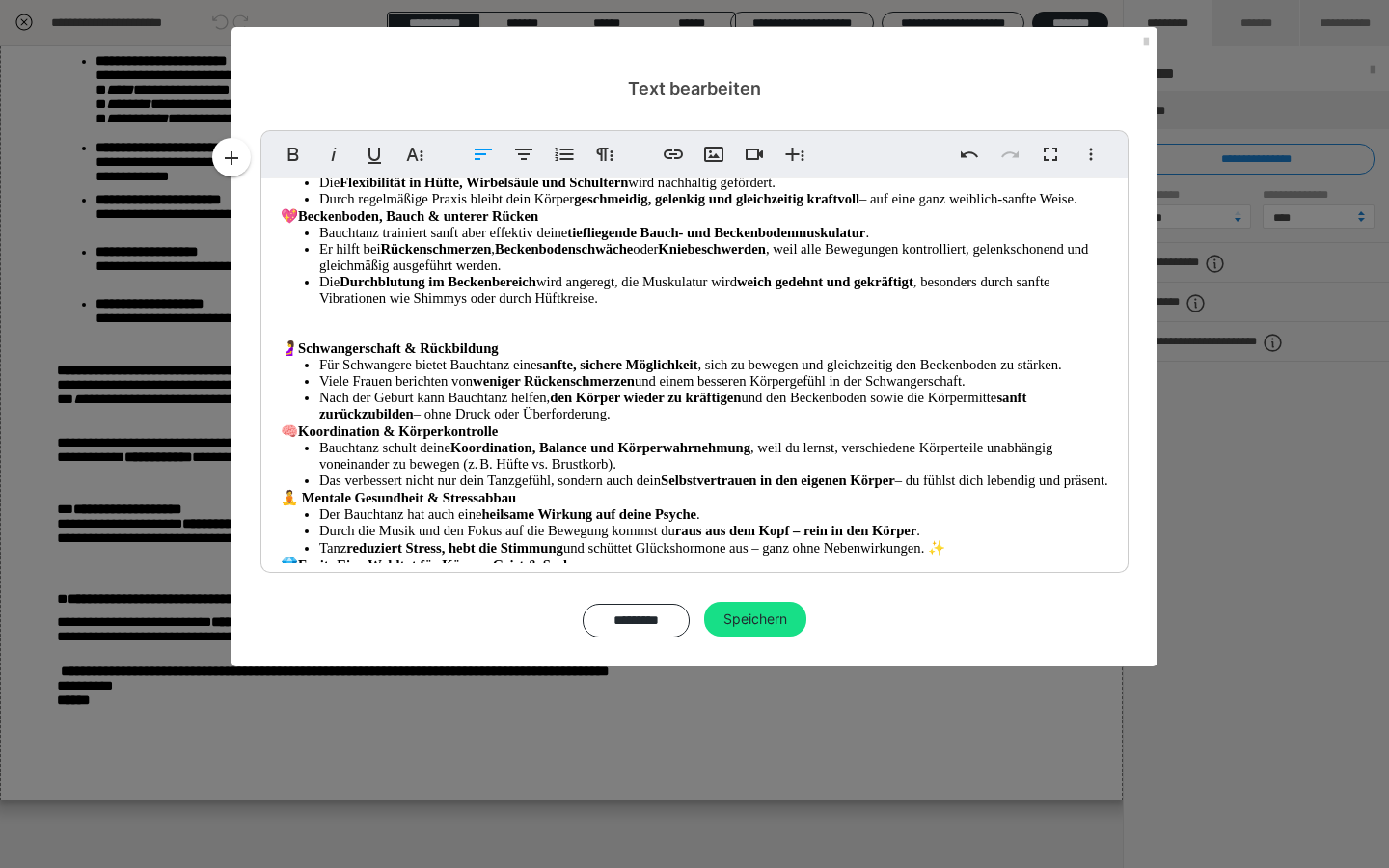 scroll, scrollTop: 325, scrollLeft: 0, axis: vertical 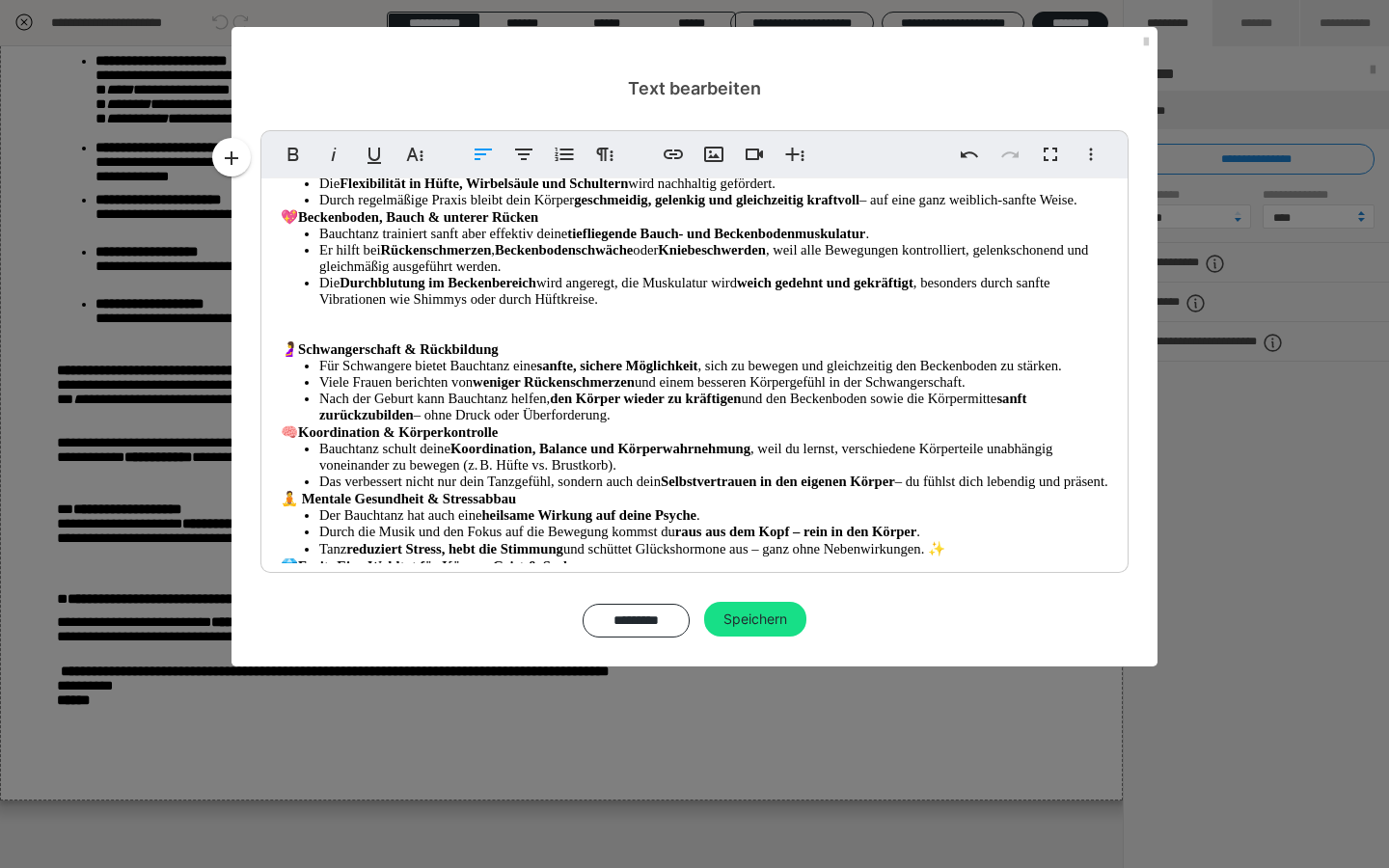 click on "Durch regelmäßige Praxis bleibt dein Körper  geschmeidig, gelenkig und gleichzeitig kraftvoll  – auf eine ganz weiblich-sanfte Weise." at bounding box center (714, 200) 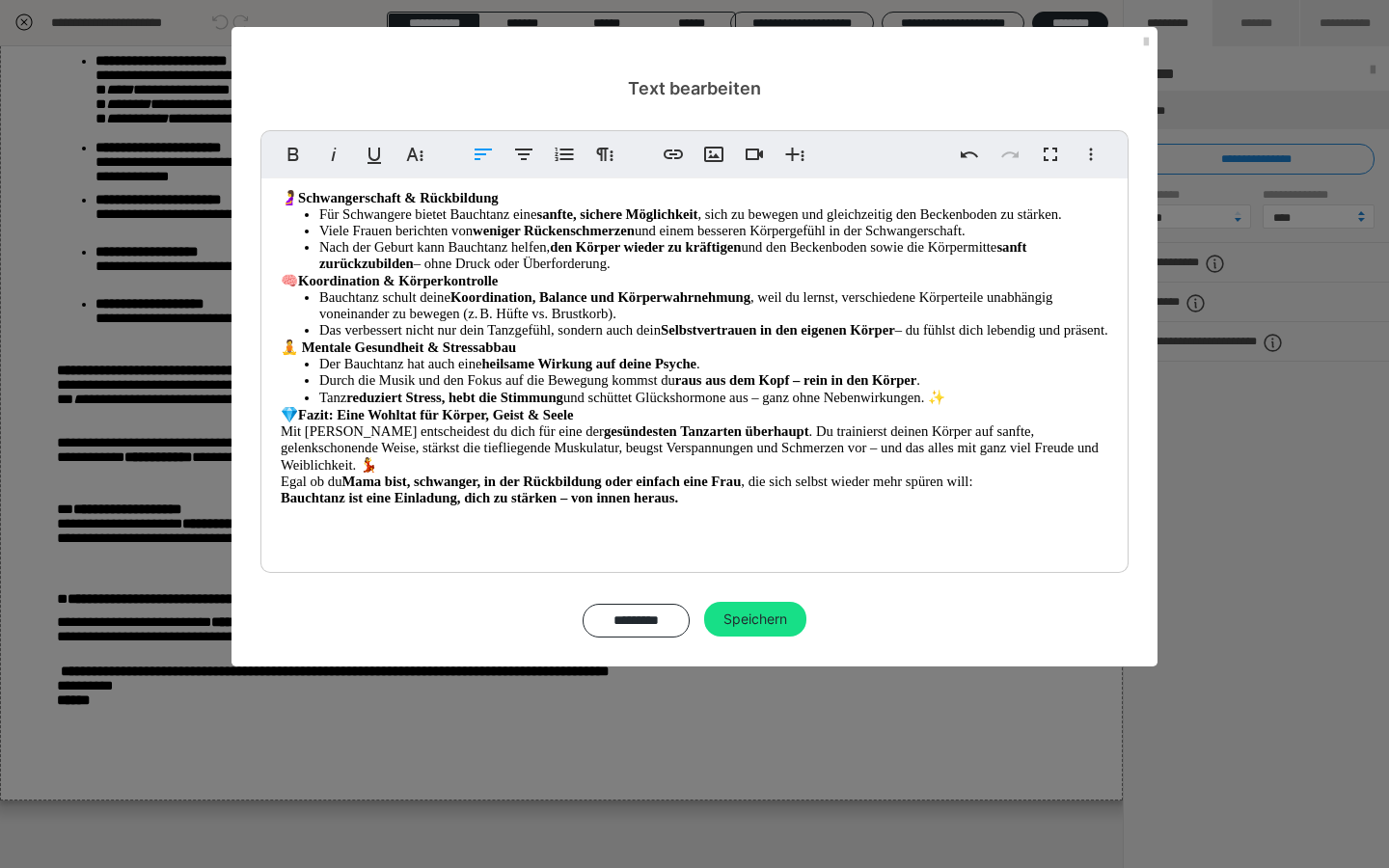 scroll, scrollTop: 498, scrollLeft: 0, axis: vertical 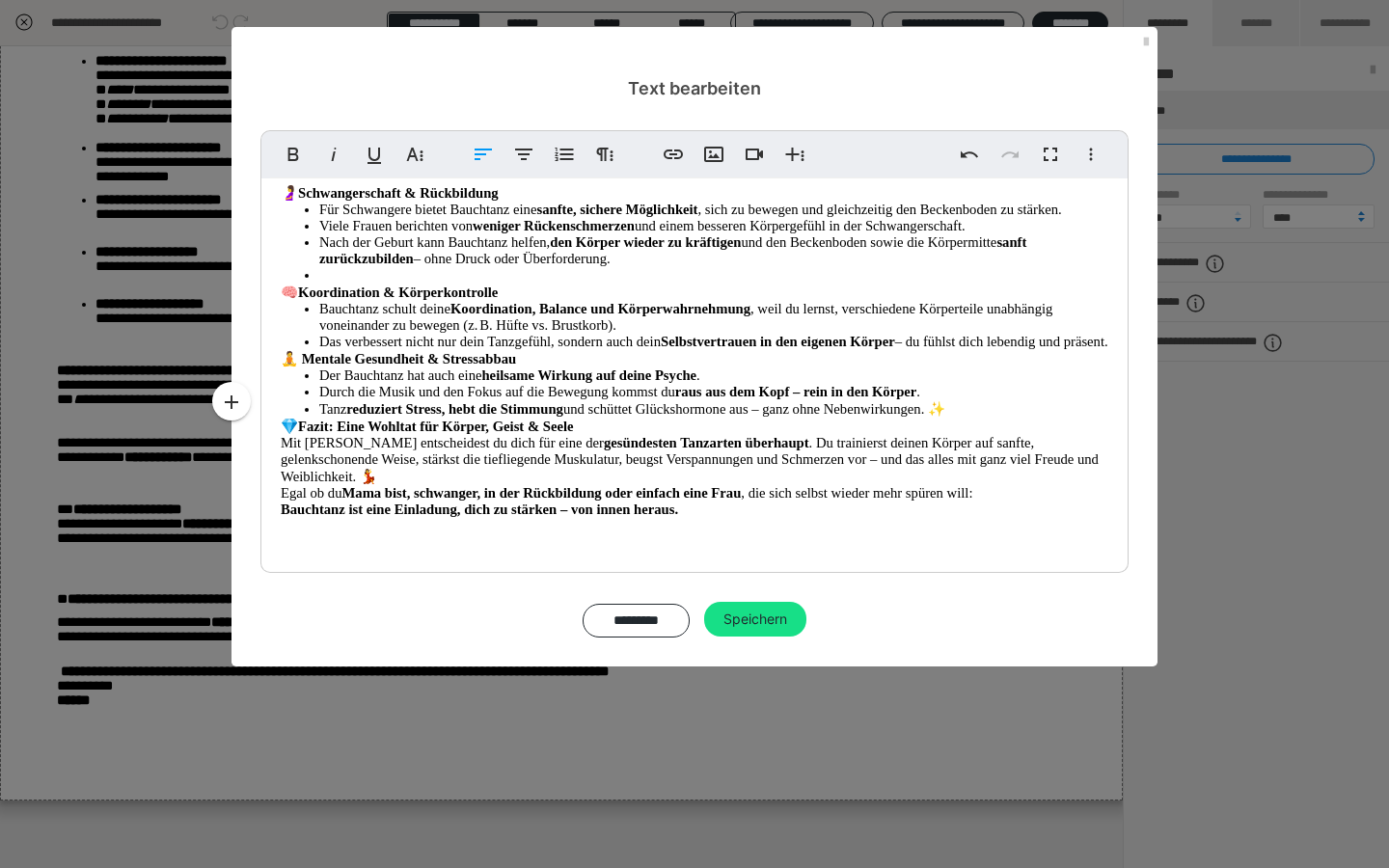 click on "Das verbessert nicht nur dein Tanzgefühl, sondern auch dein  Selbstvertrauen in den eigenen Körper  – du fühlst dich lebendig und präsent." at bounding box center [714, 341] 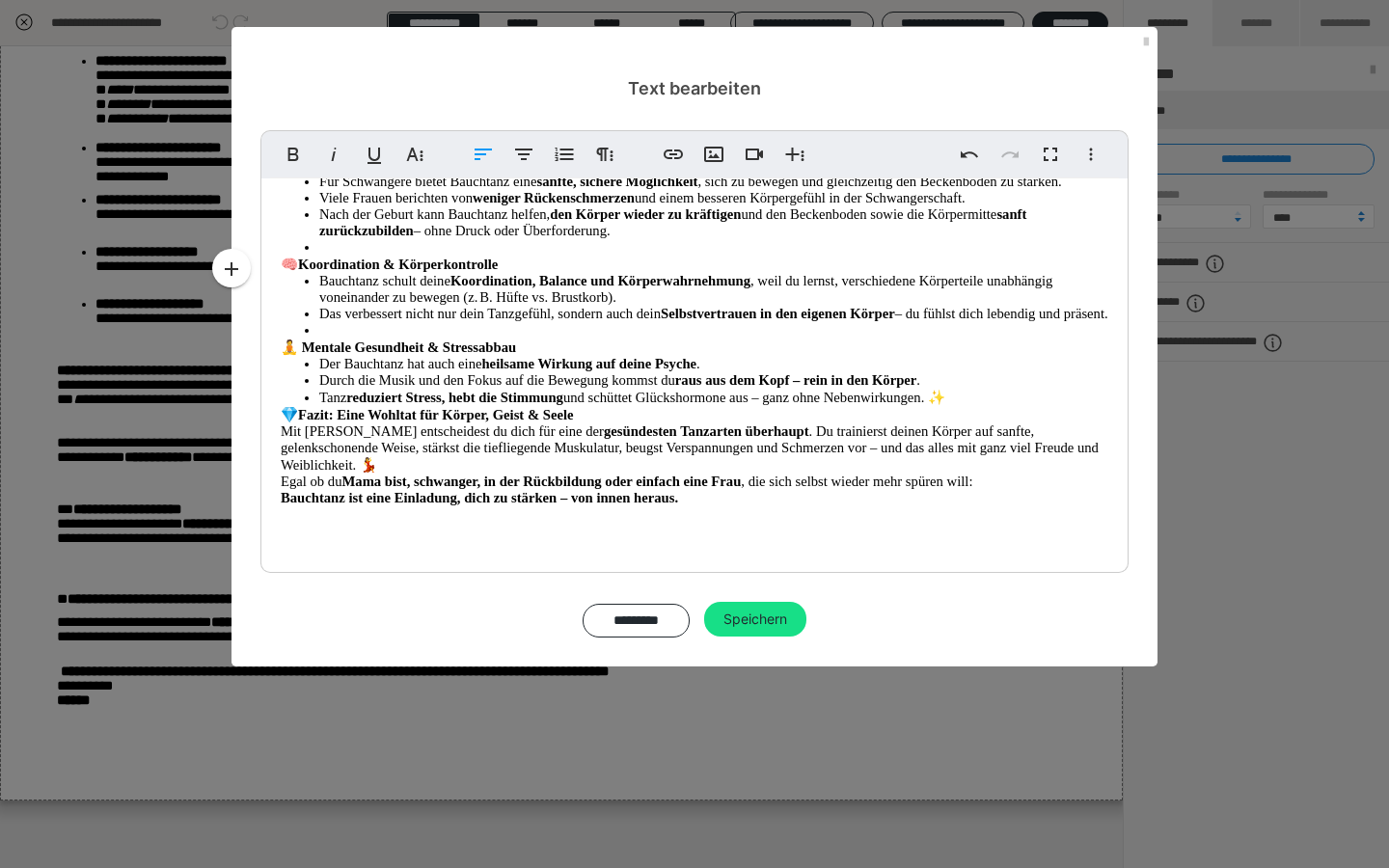 scroll, scrollTop: 719, scrollLeft: 0, axis: vertical 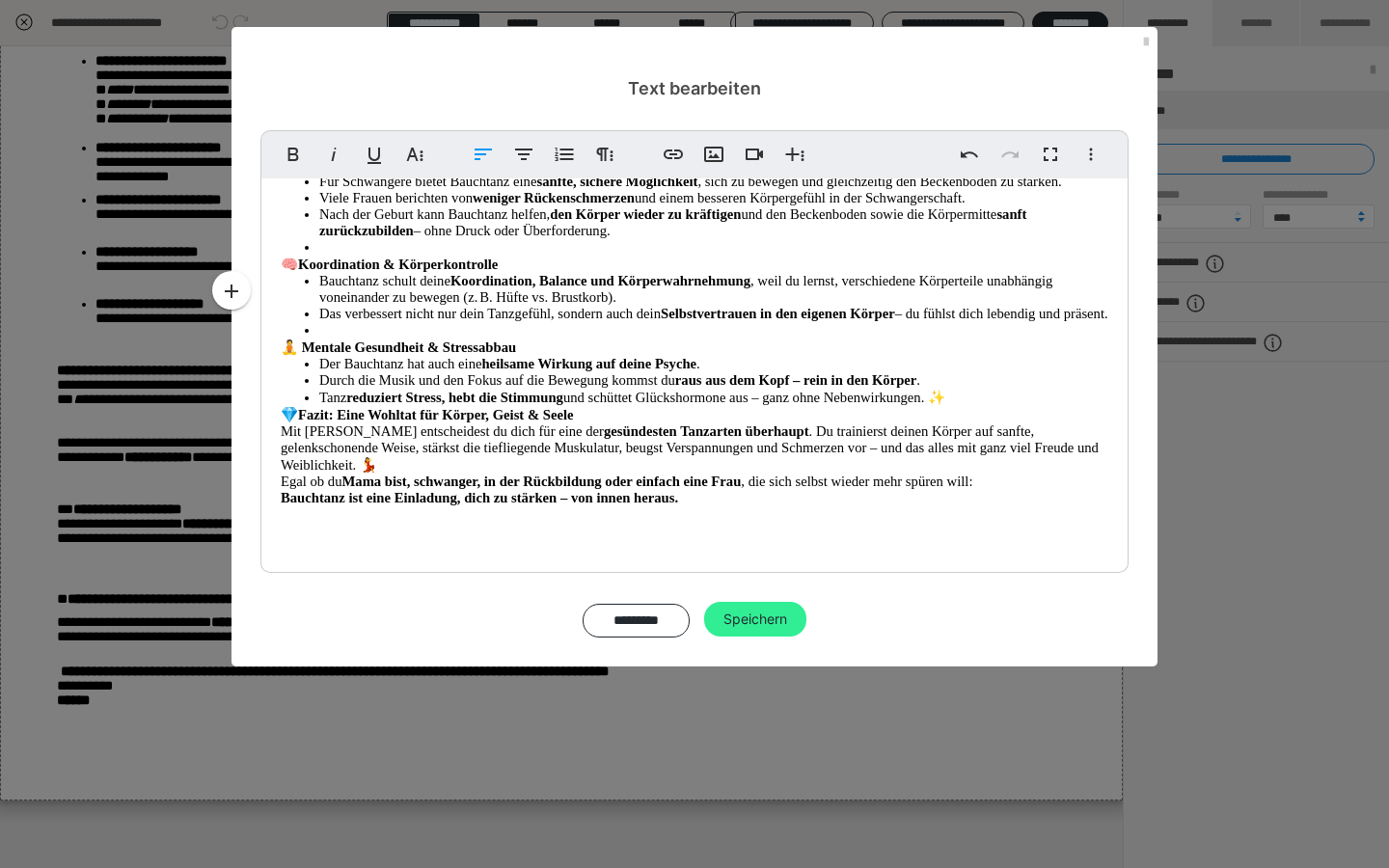 click on "Speichern" at bounding box center (755, 619) 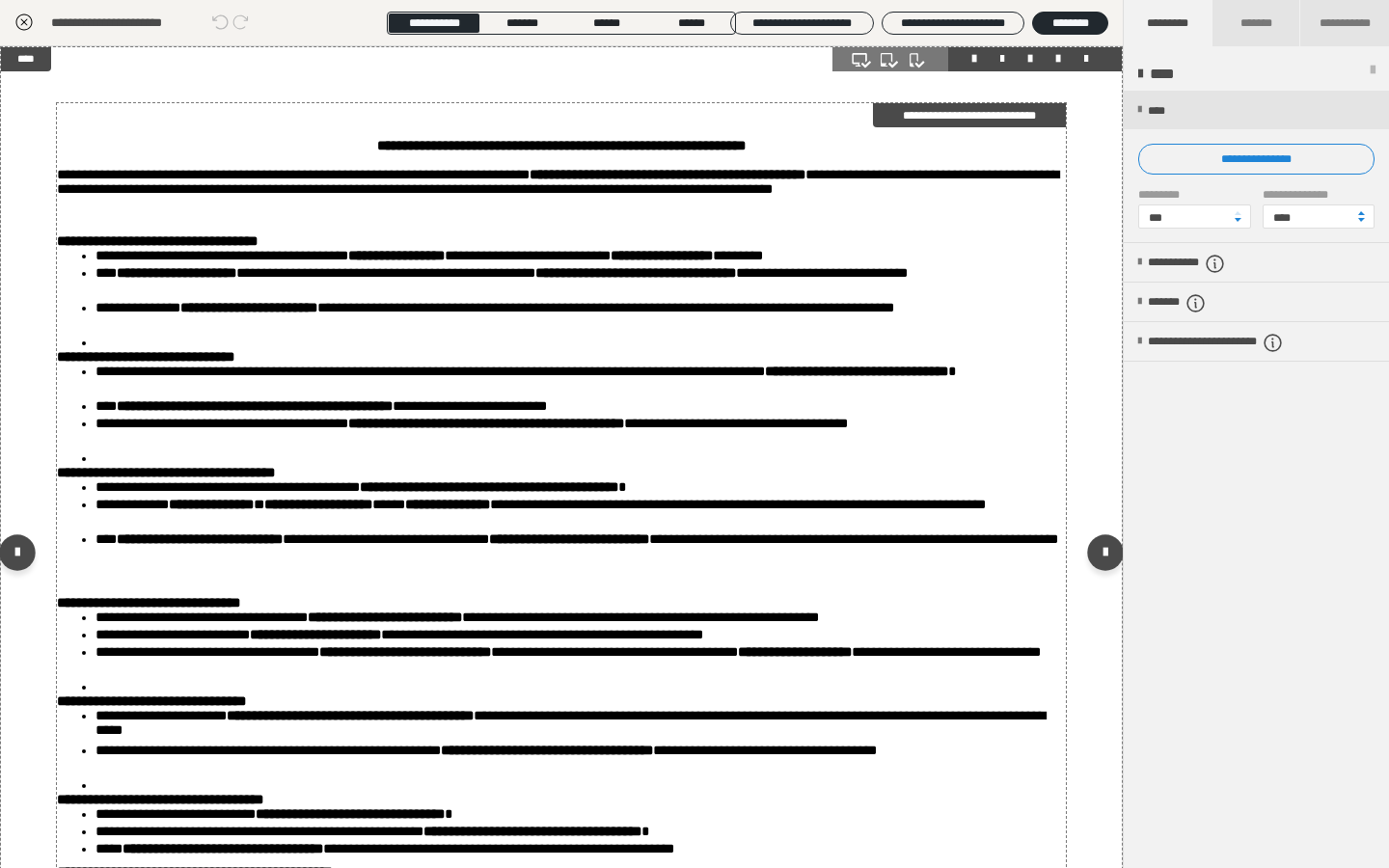 scroll, scrollTop: 0, scrollLeft: 0, axis: both 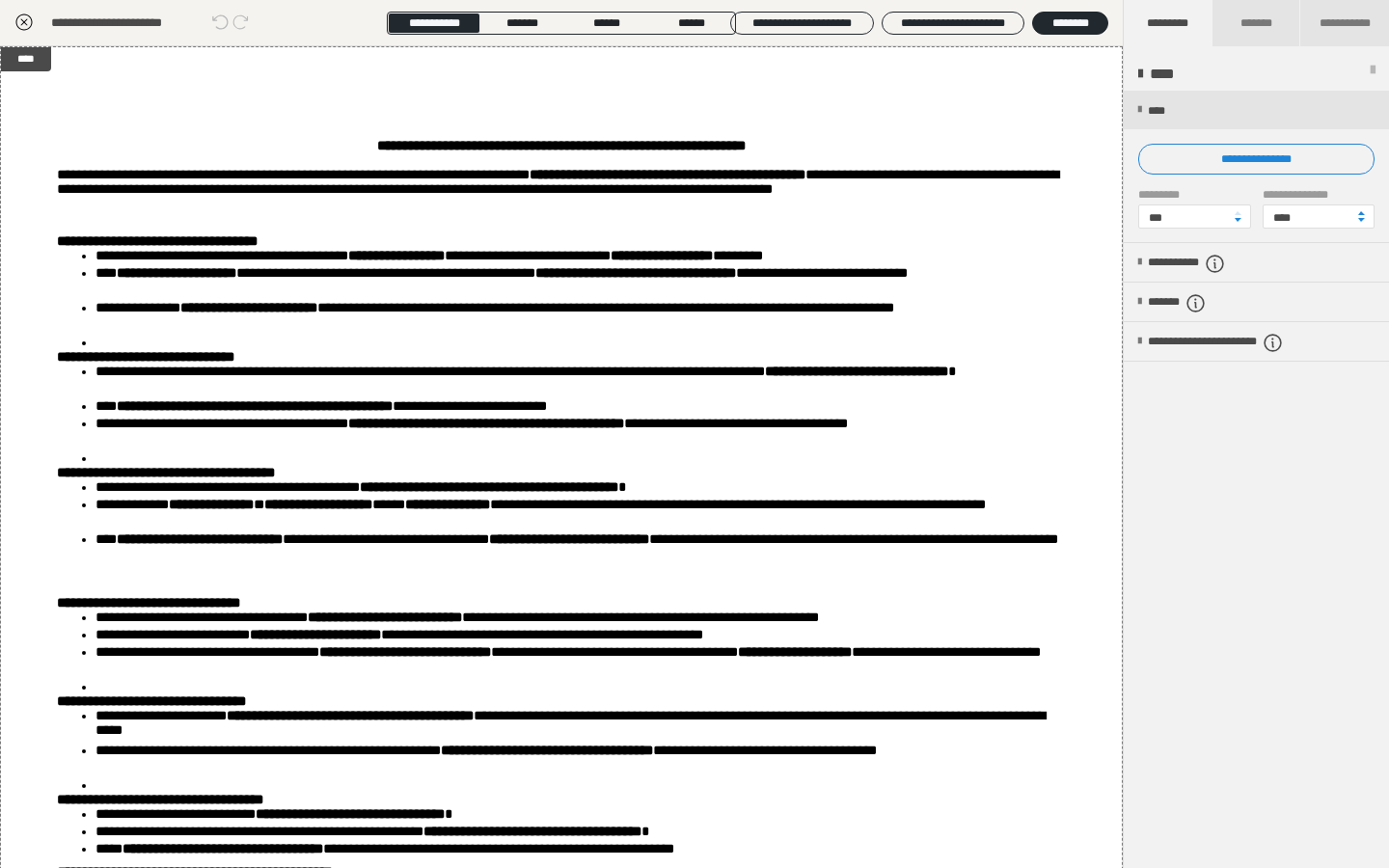 click 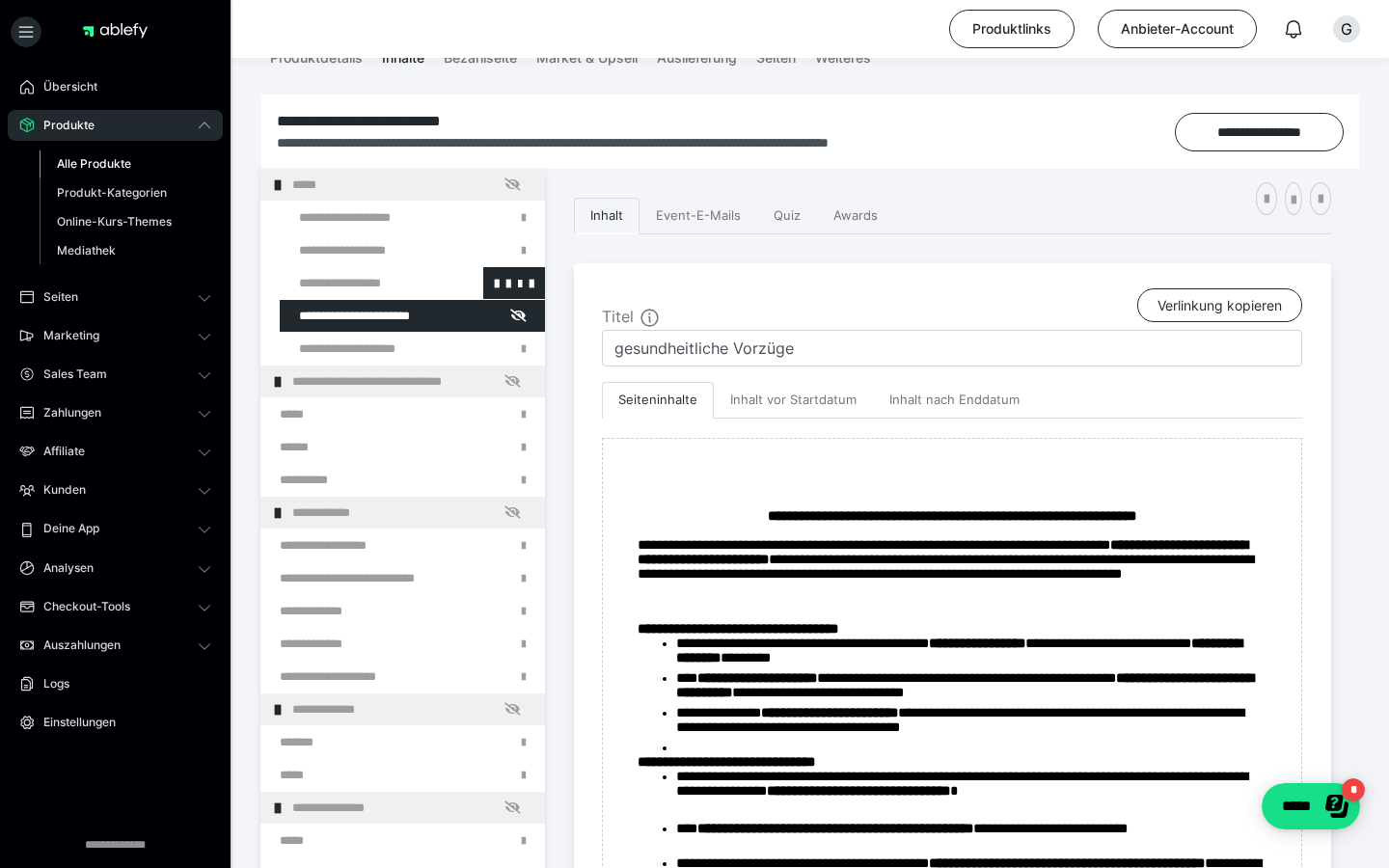 click at bounding box center (362, 283) 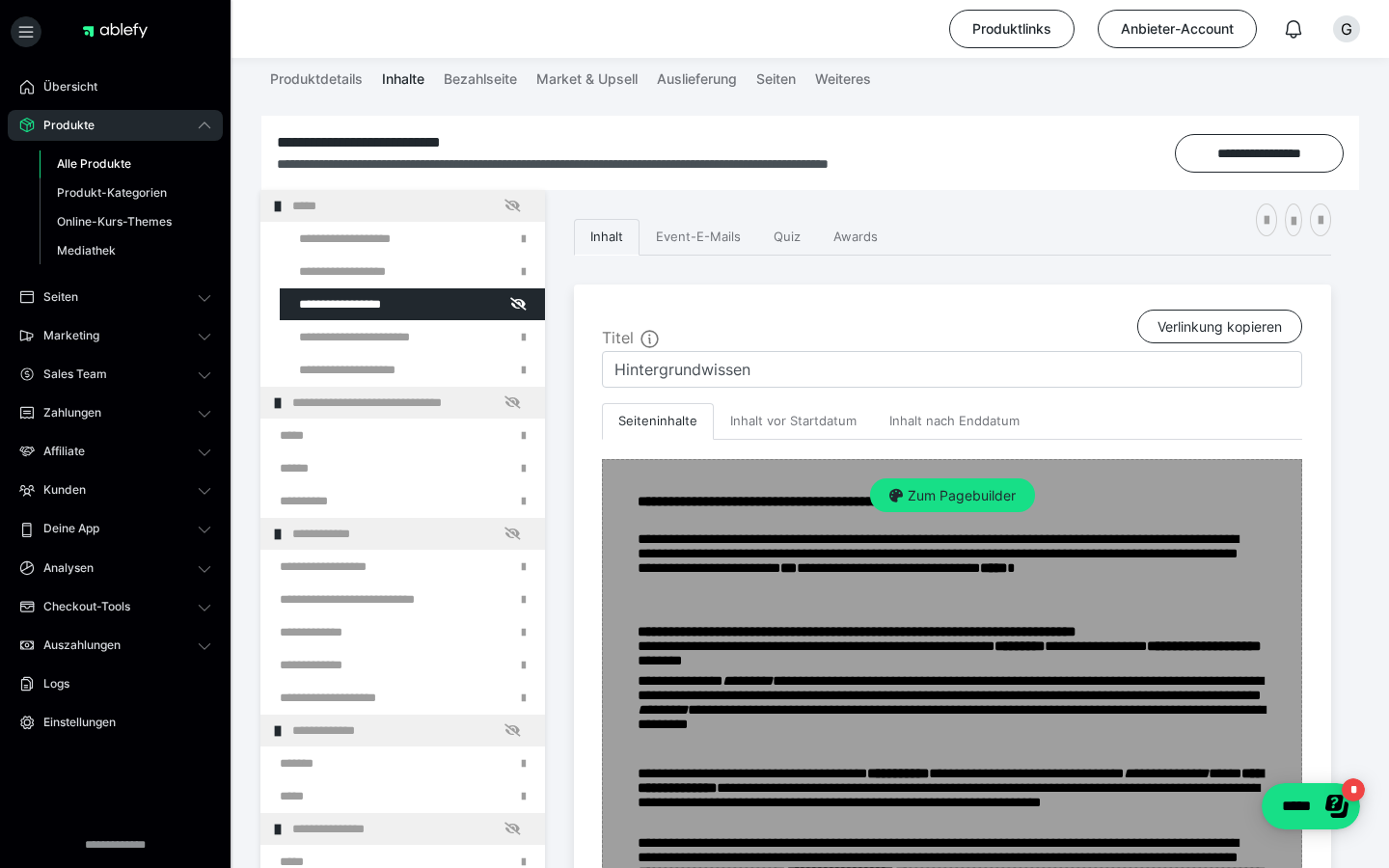 scroll, scrollTop: 230, scrollLeft: 0, axis: vertical 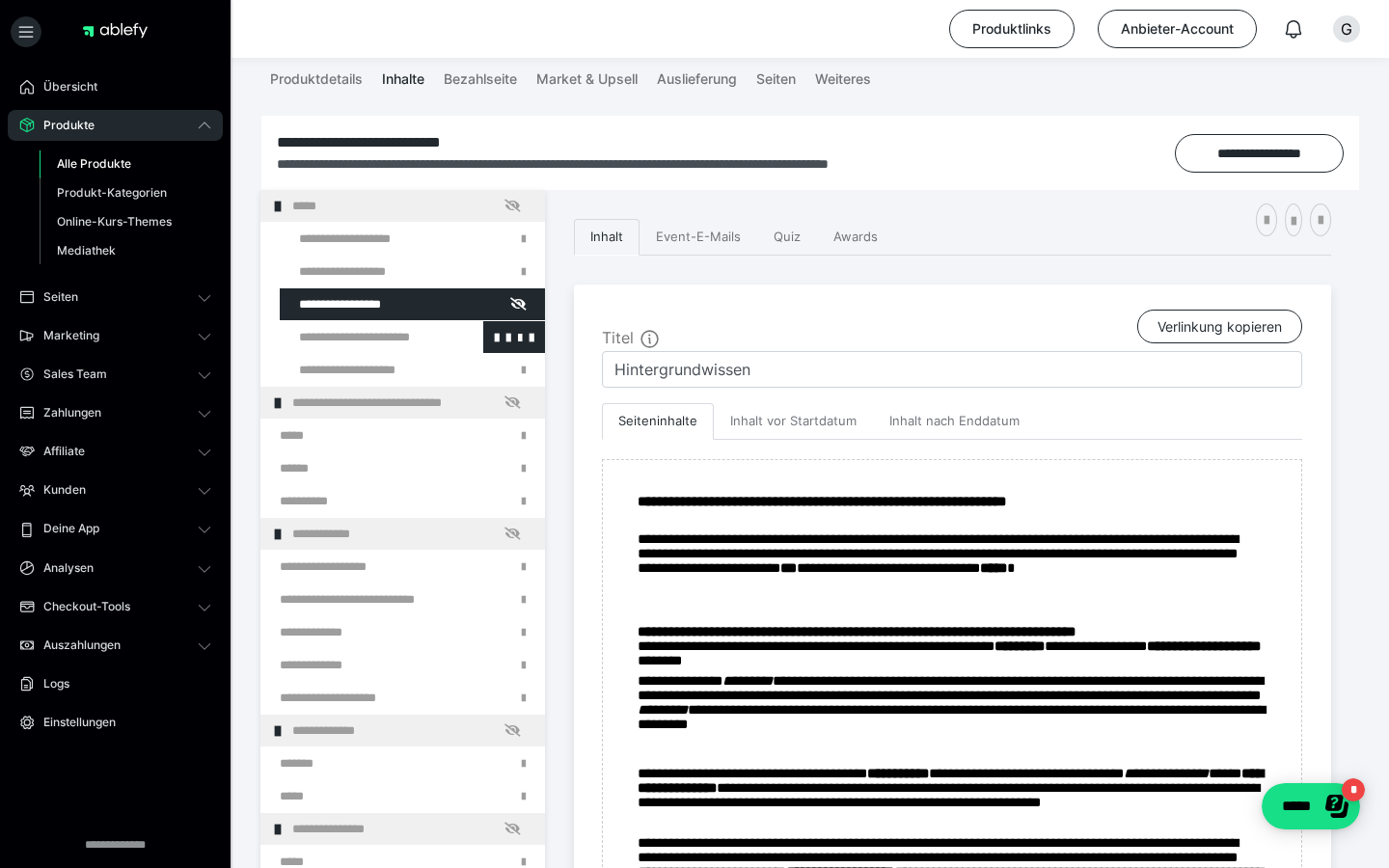 click at bounding box center (362, 337) 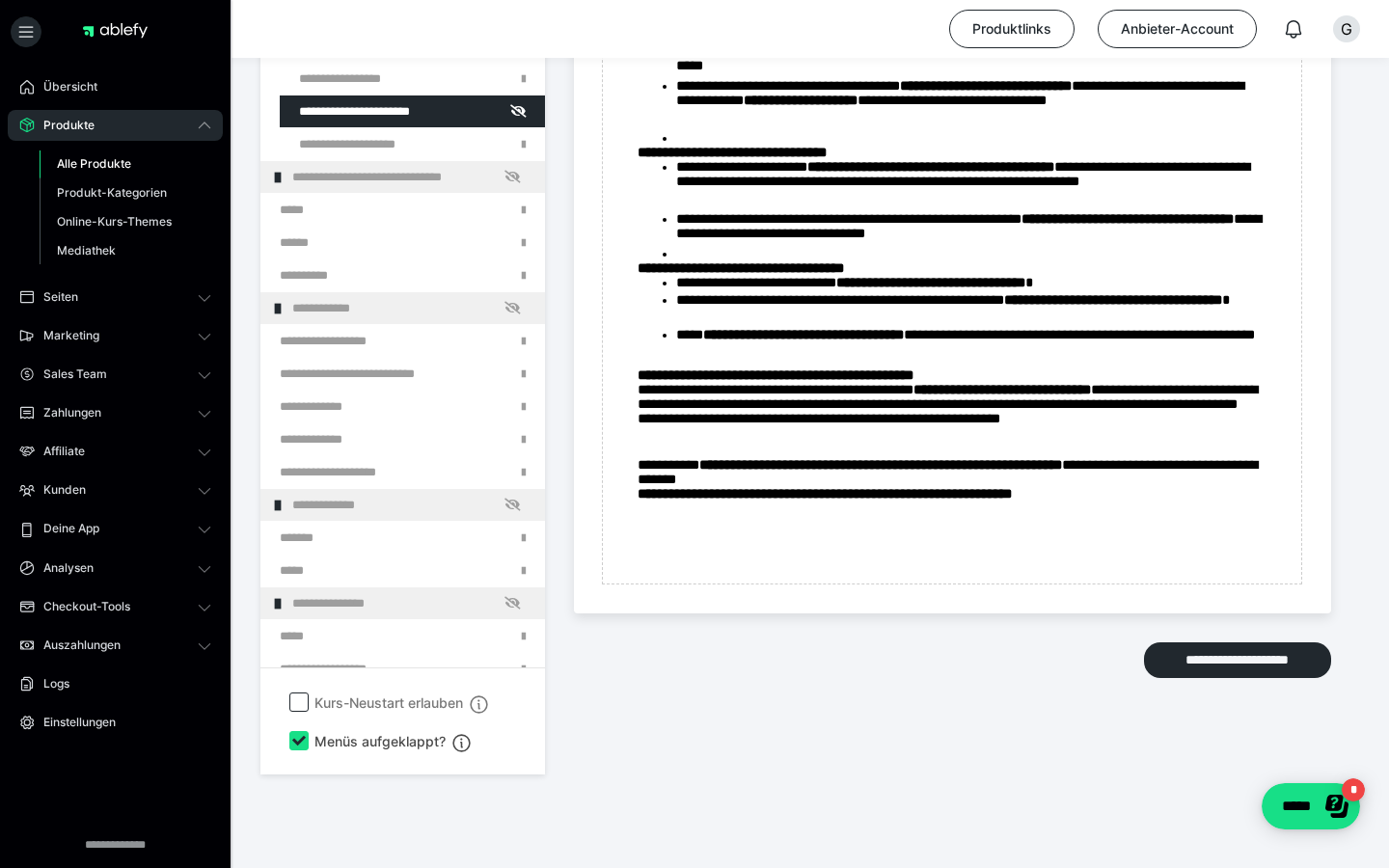 scroll, scrollTop: 1343, scrollLeft: 0, axis: vertical 